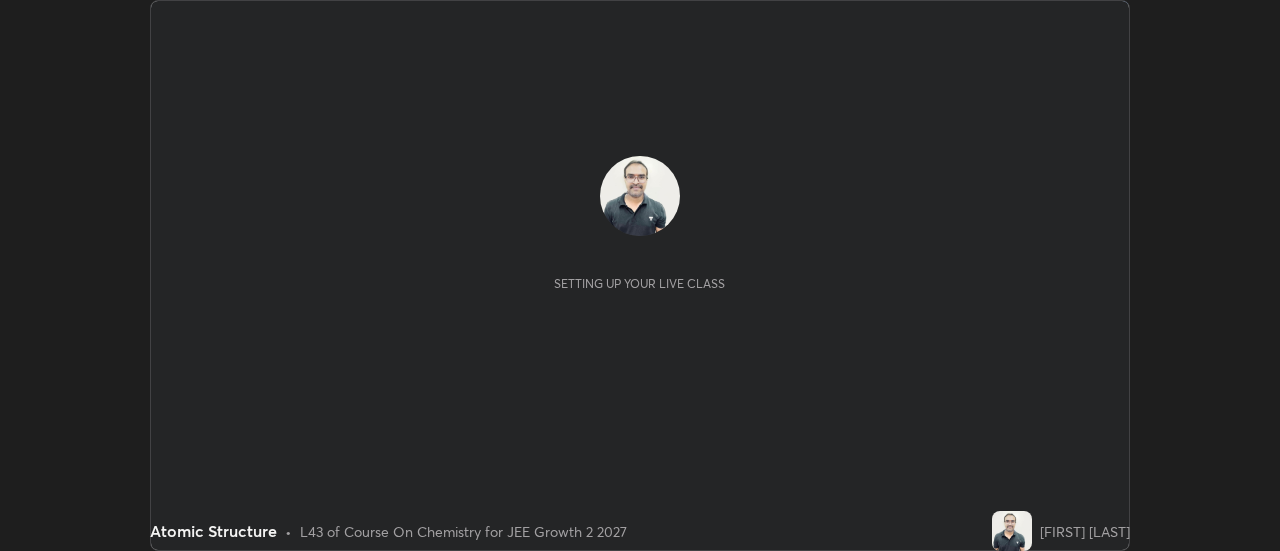 scroll, scrollTop: 0, scrollLeft: 0, axis: both 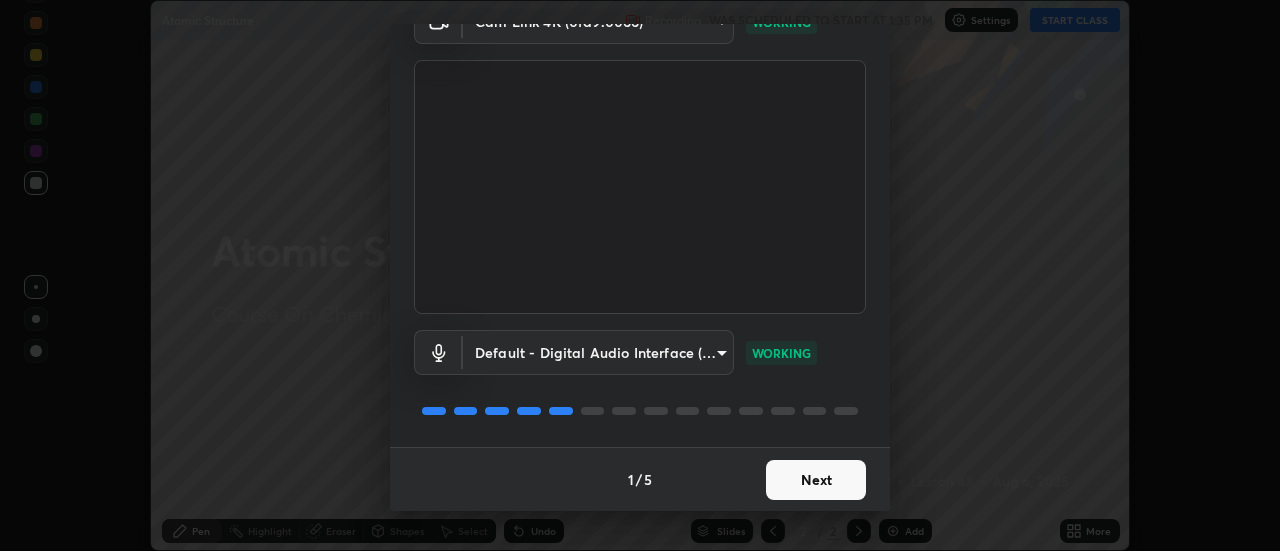 click on "Next" at bounding box center (816, 480) 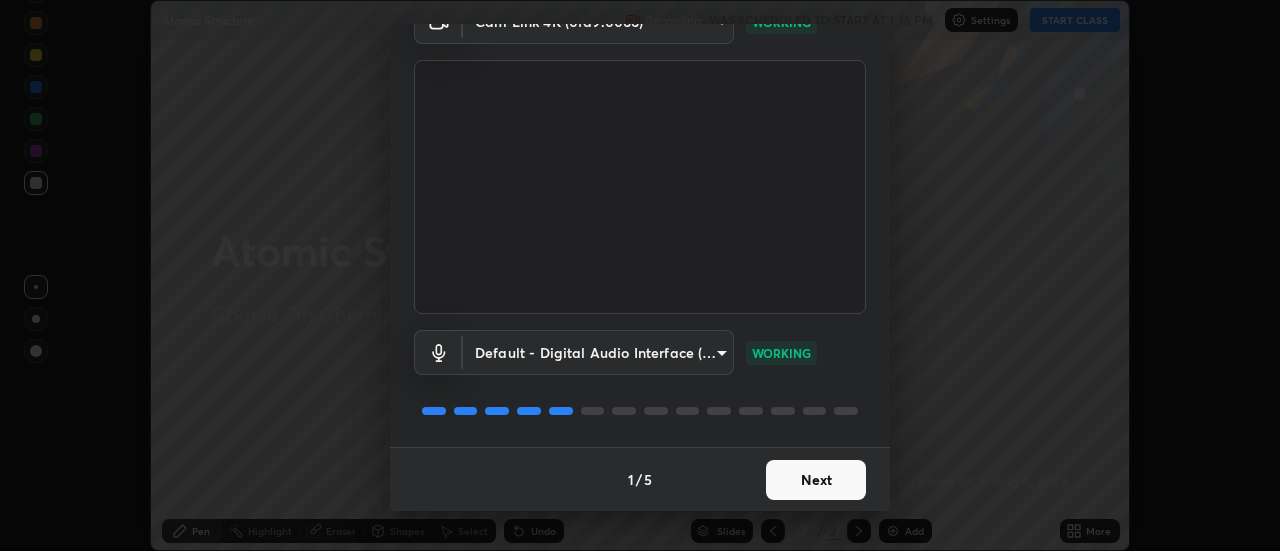 scroll, scrollTop: 0, scrollLeft: 0, axis: both 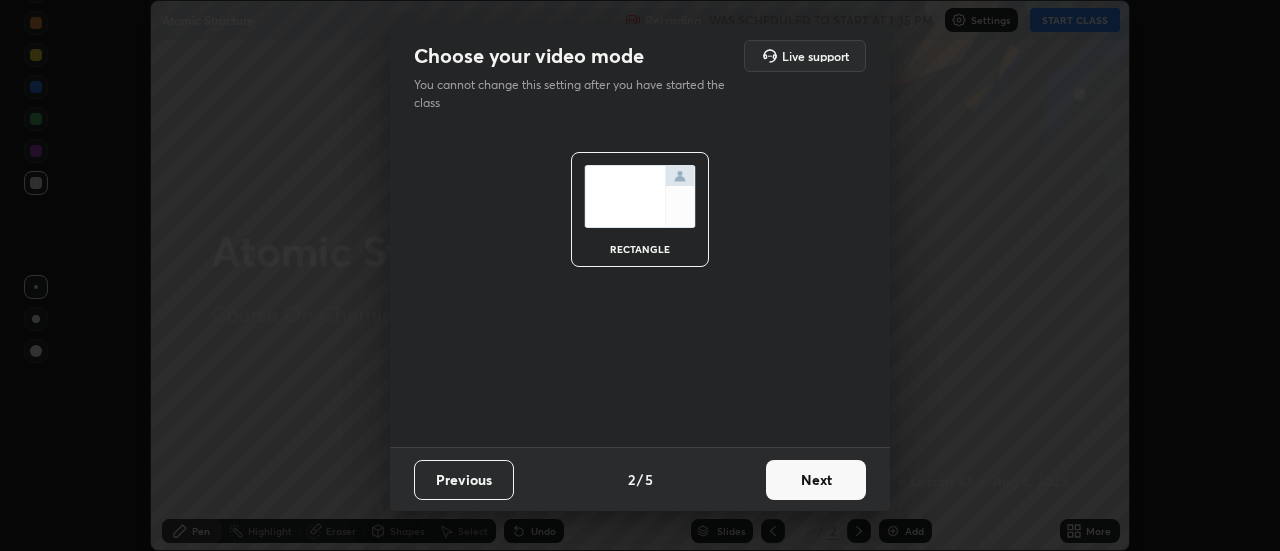 click on "Next" at bounding box center [816, 480] 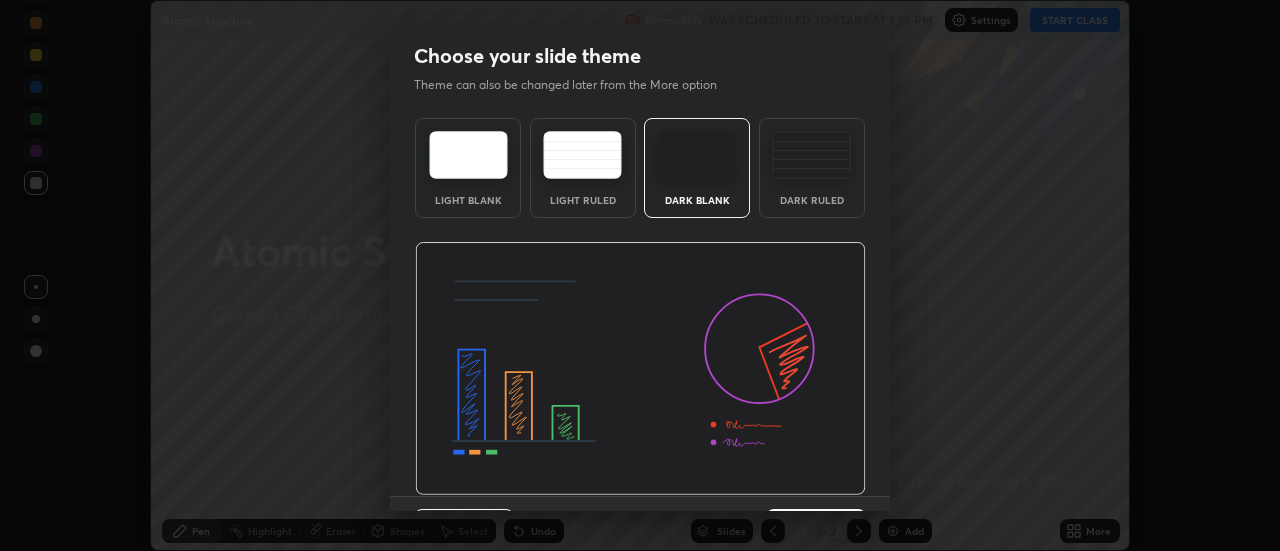scroll, scrollTop: 49, scrollLeft: 0, axis: vertical 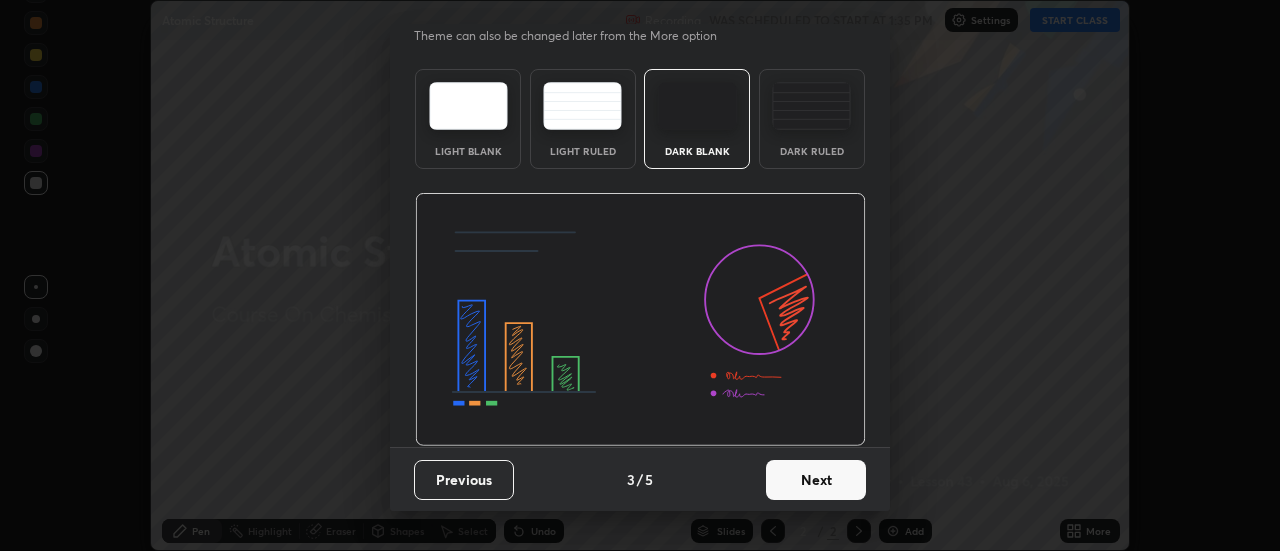 click on "Next" at bounding box center (816, 480) 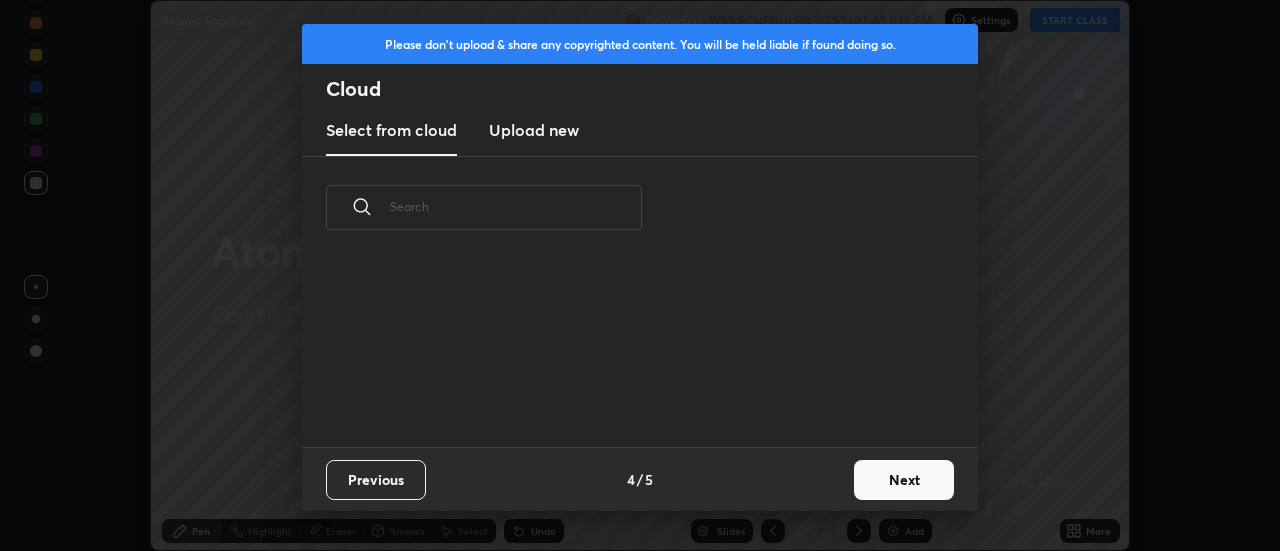 scroll, scrollTop: 0, scrollLeft: 0, axis: both 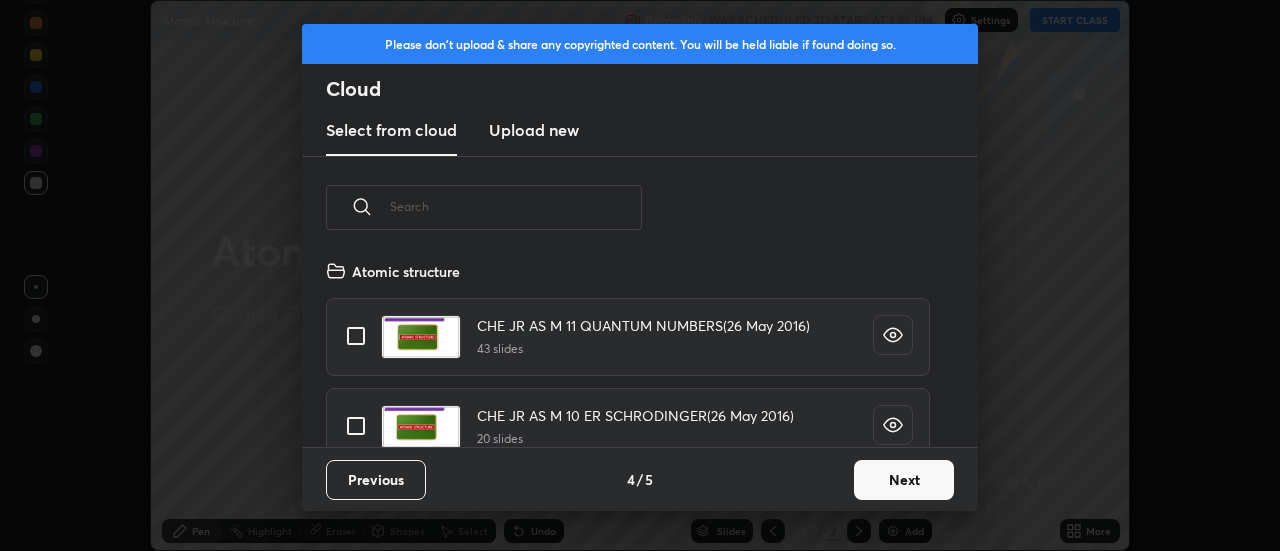 click on "Next" at bounding box center [904, 480] 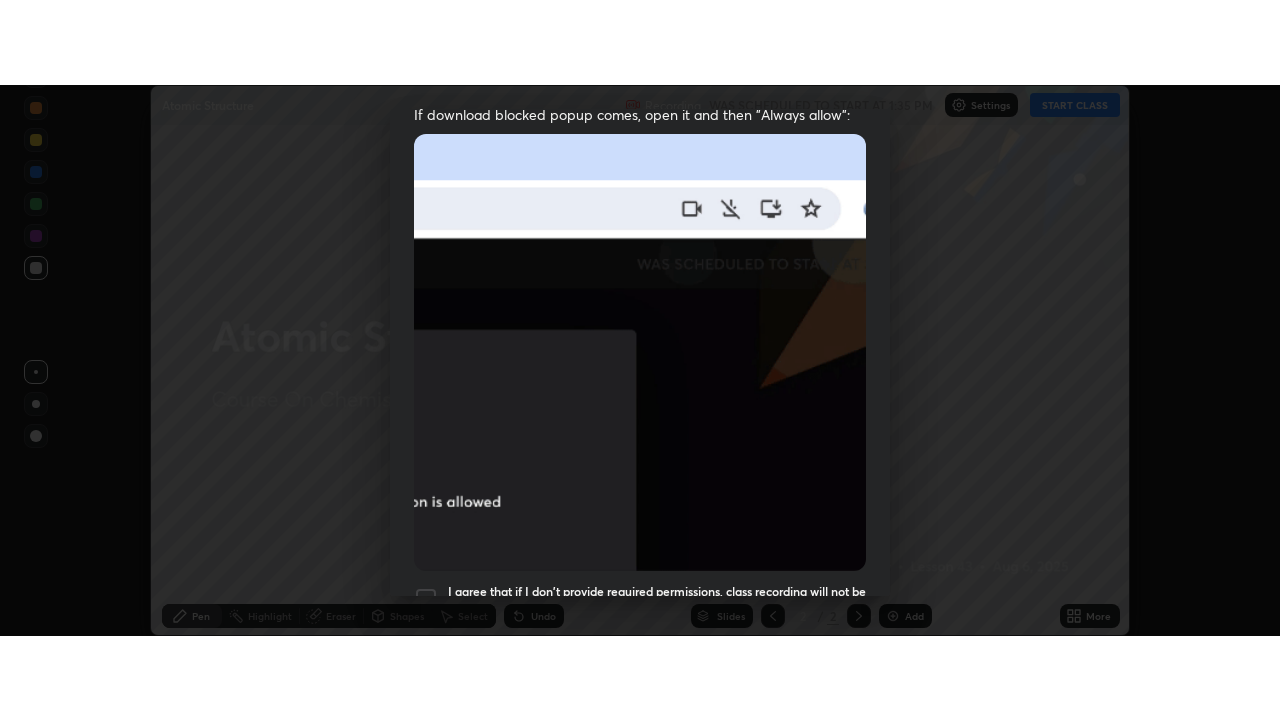 scroll, scrollTop: 513, scrollLeft: 0, axis: vertical 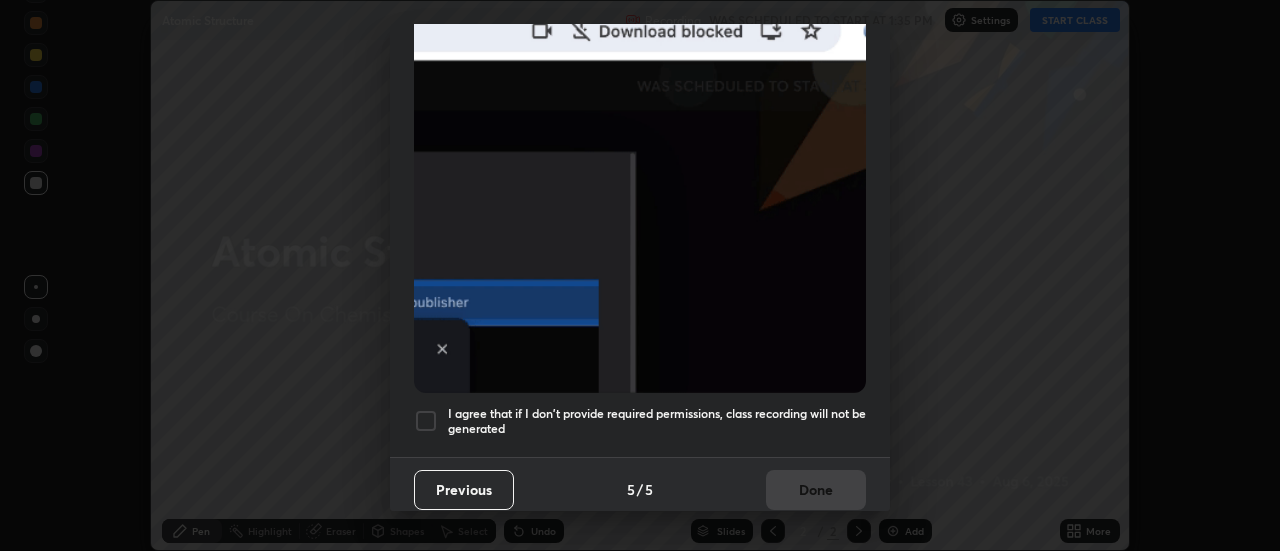 click at bounding box center (426, 421) 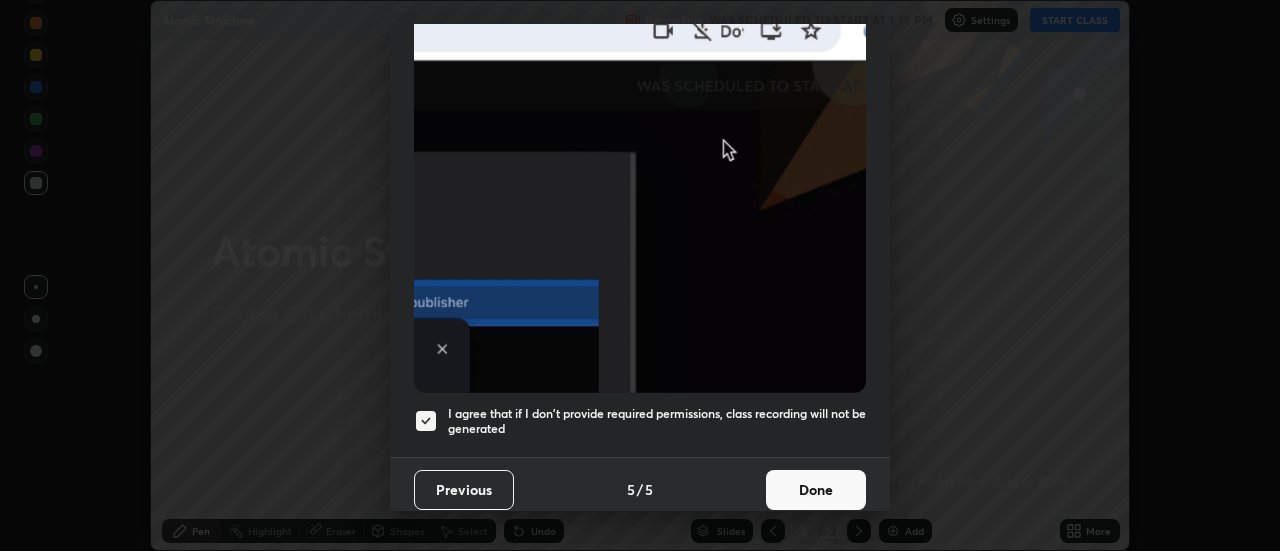 click on "Done" at bounding box center [816, 490] 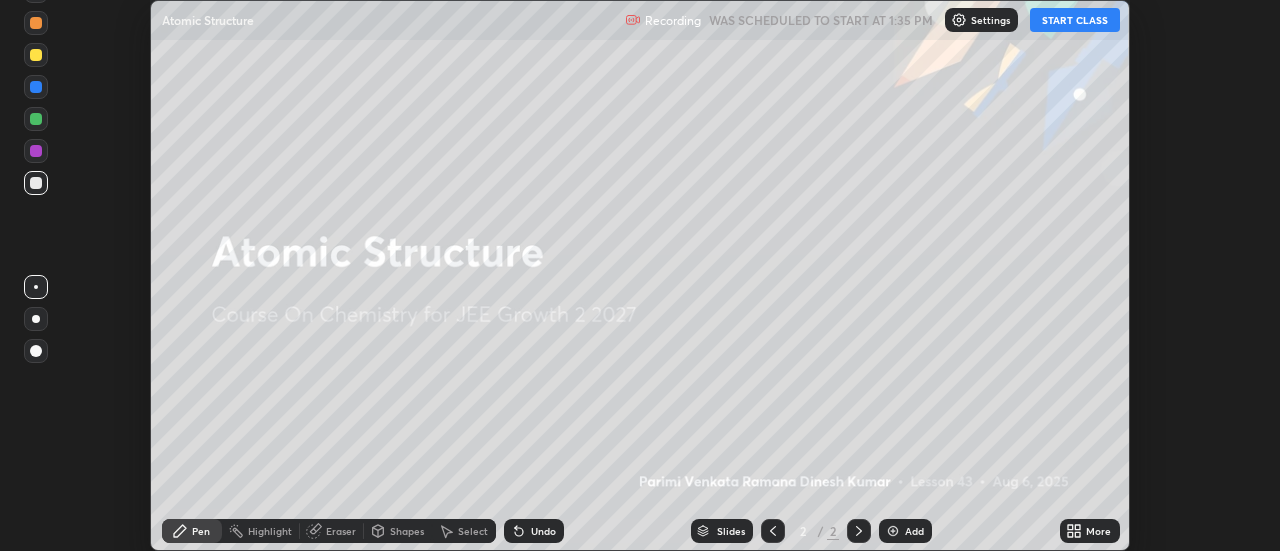 click on "START CLASS" at bounding box center [1075, 20] 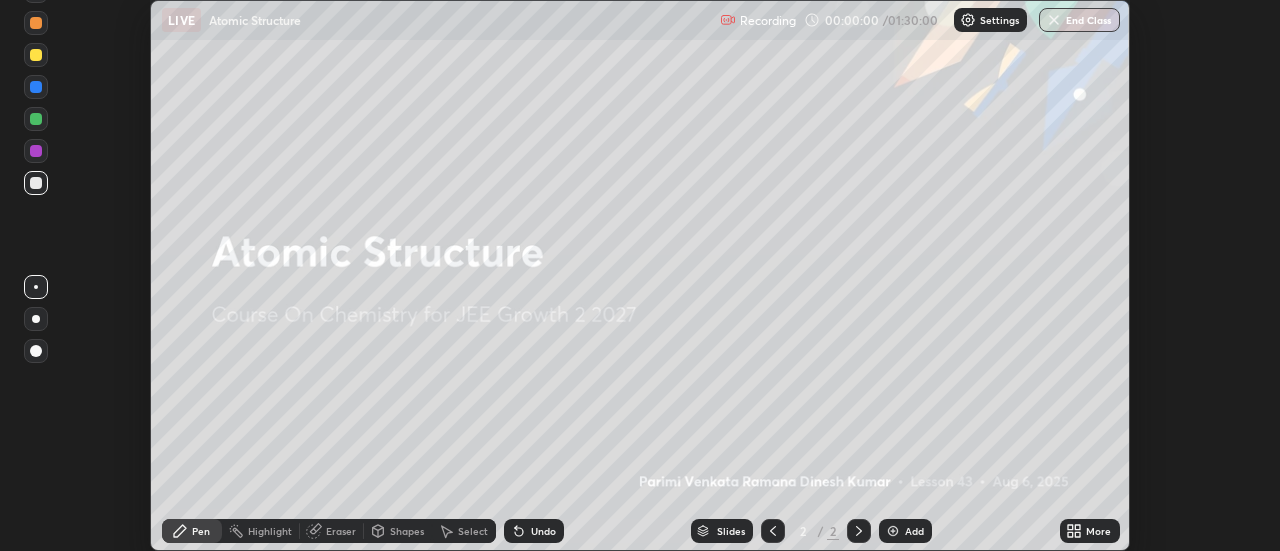click 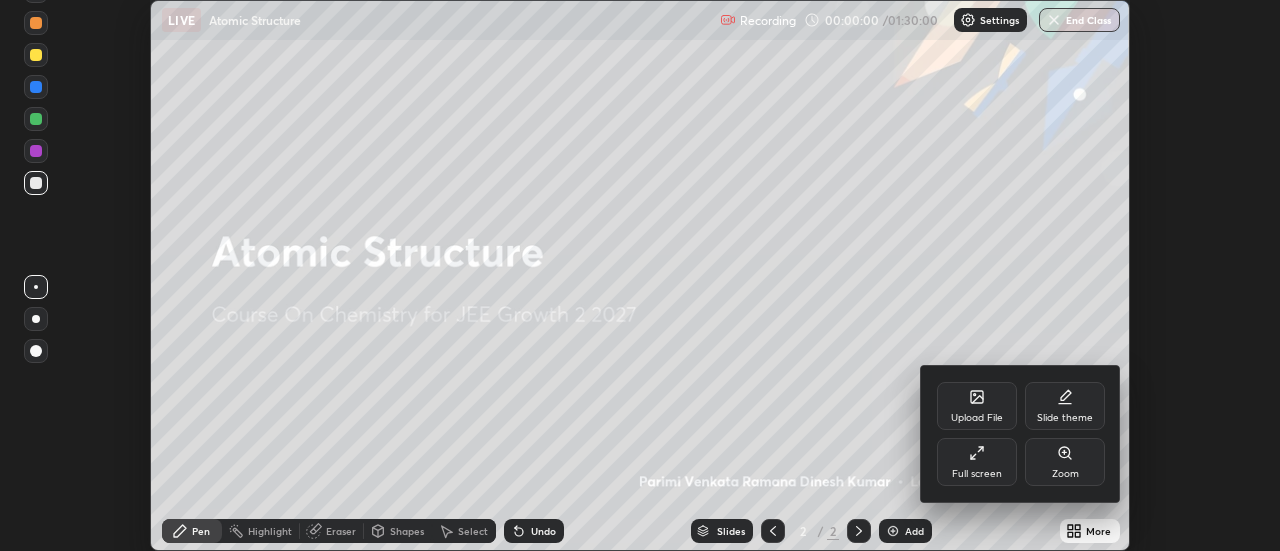 click on "Full screen" at bounding box center [977, 462] 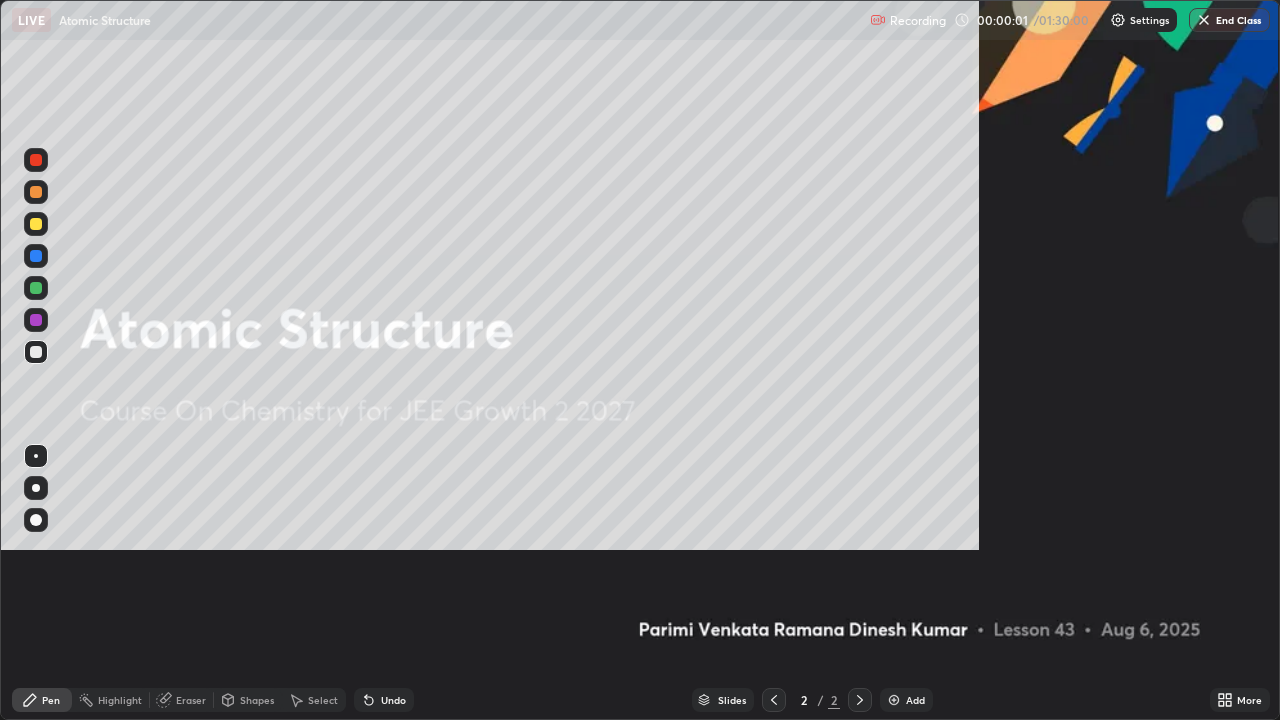 scroll, scrollTop: 99280, scrollLeft: 98720, axis: both 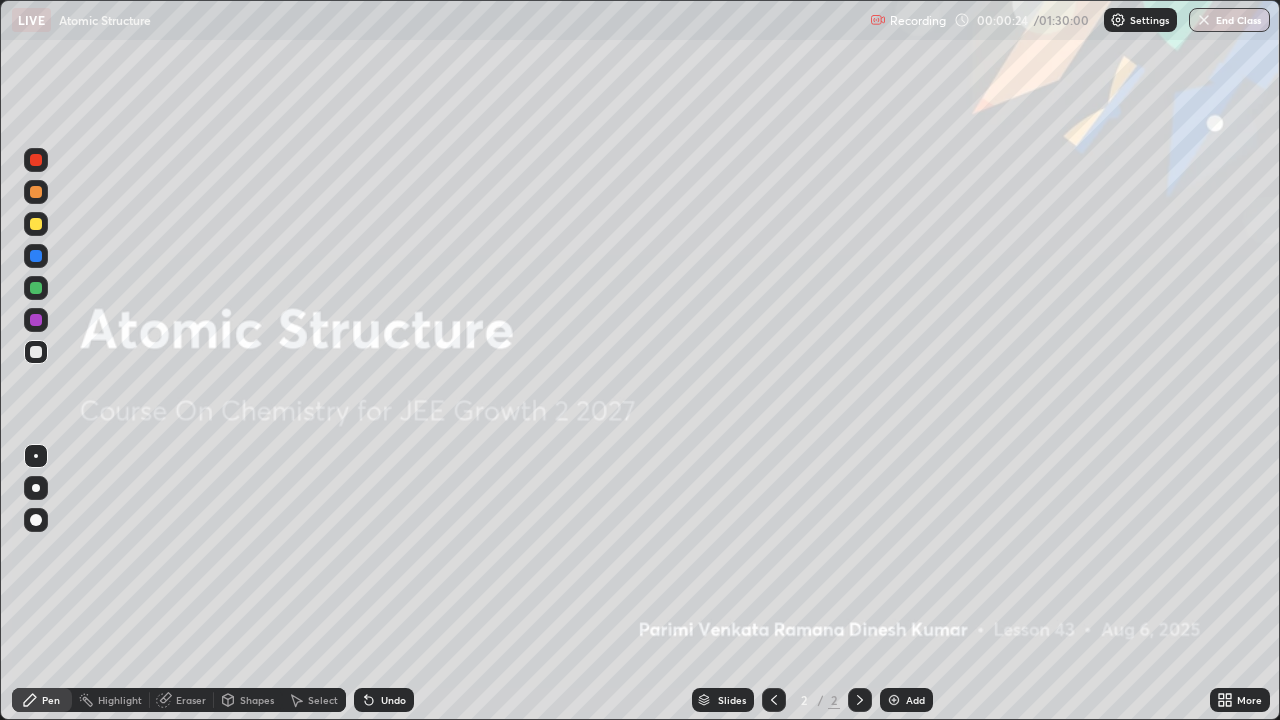 click on "Add" at bounding box center [906, 700] 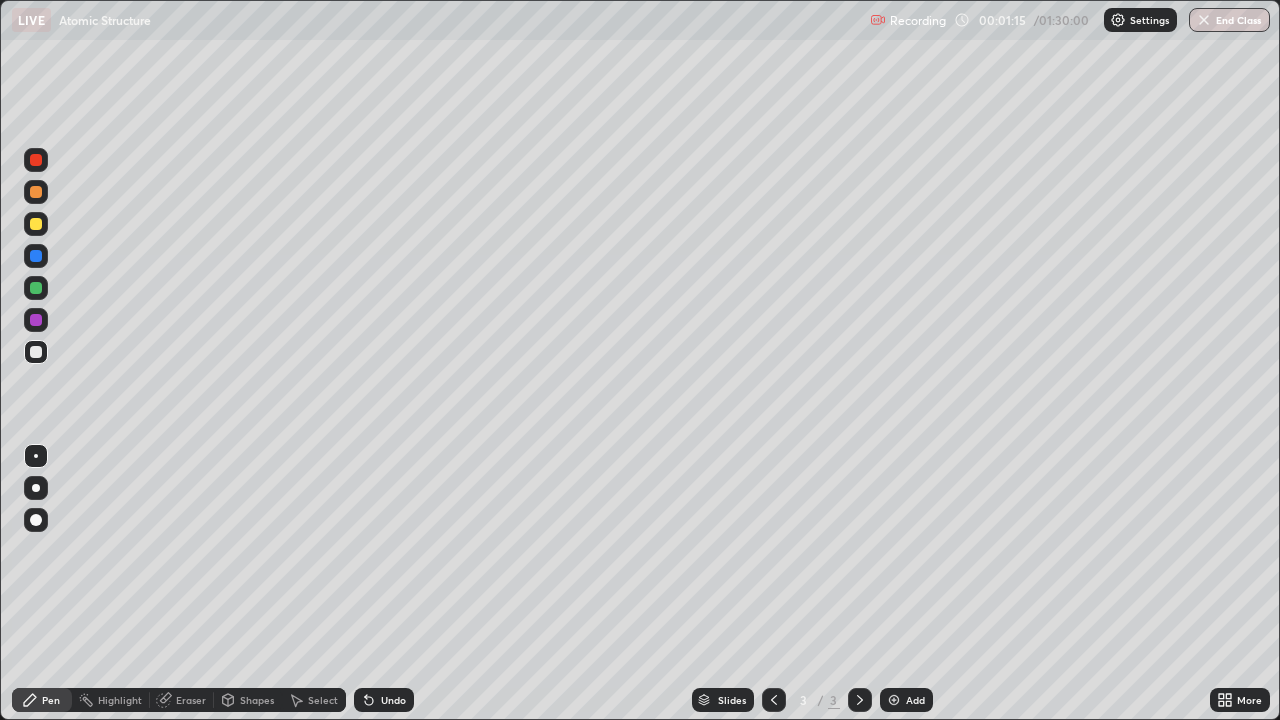 click at bounding box center (36, 488) 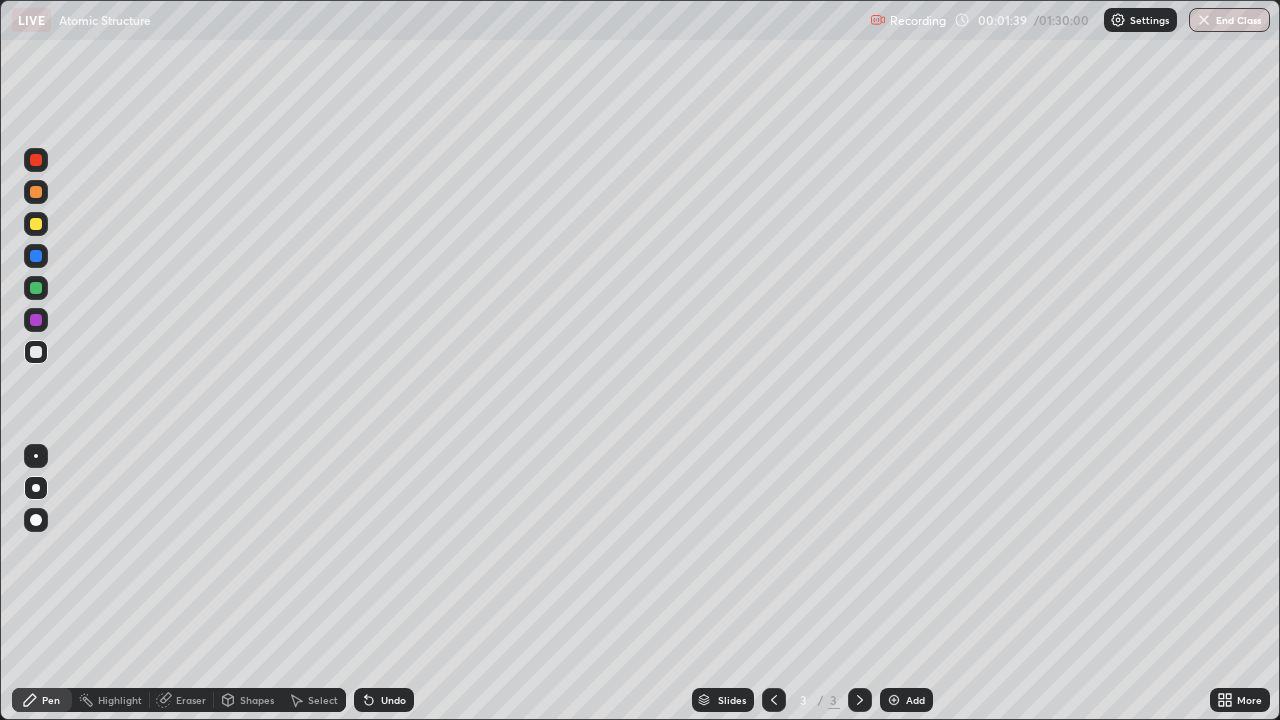 click at bounding box center (36, 224) 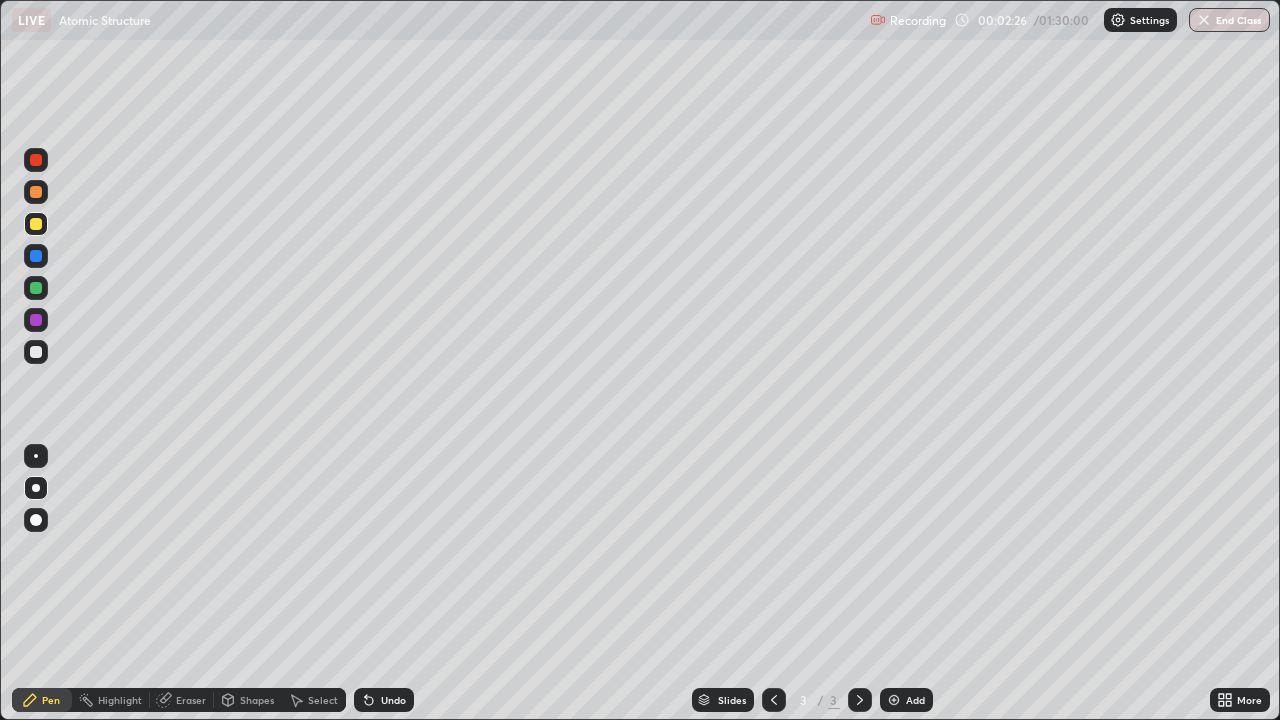 click at bounding box center [36, 352] 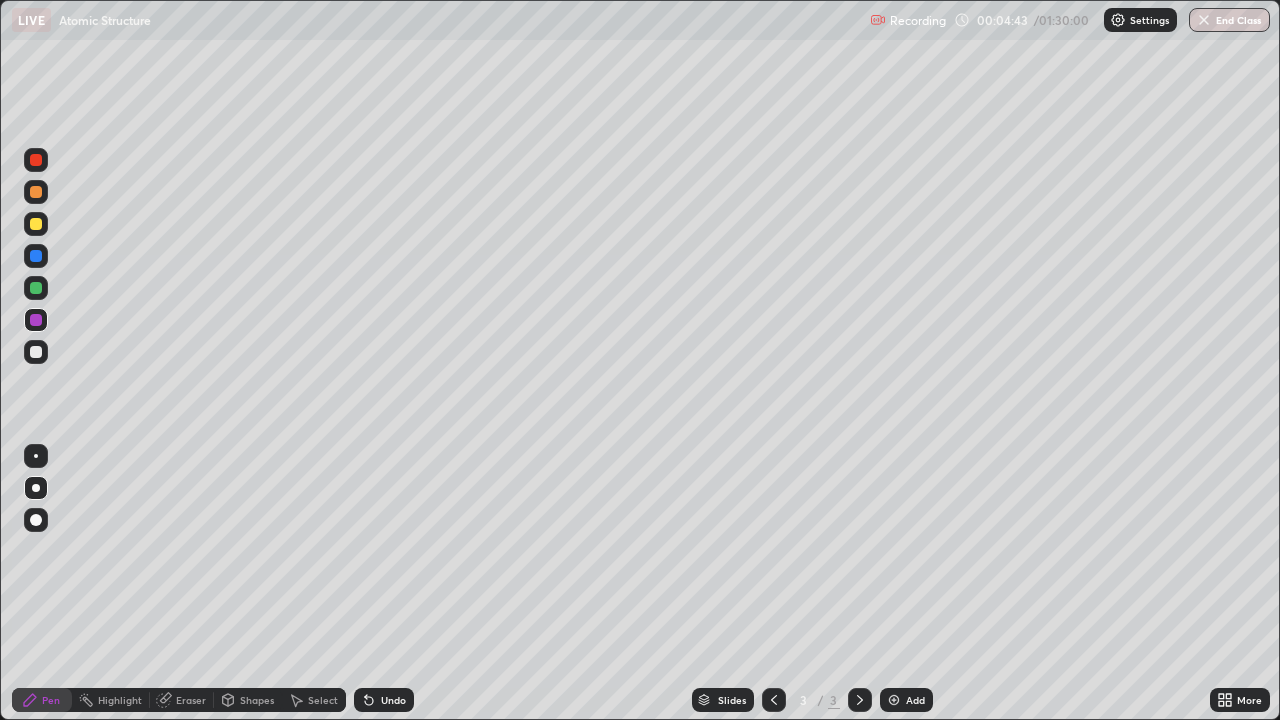 click at bounding box center (36, 352) 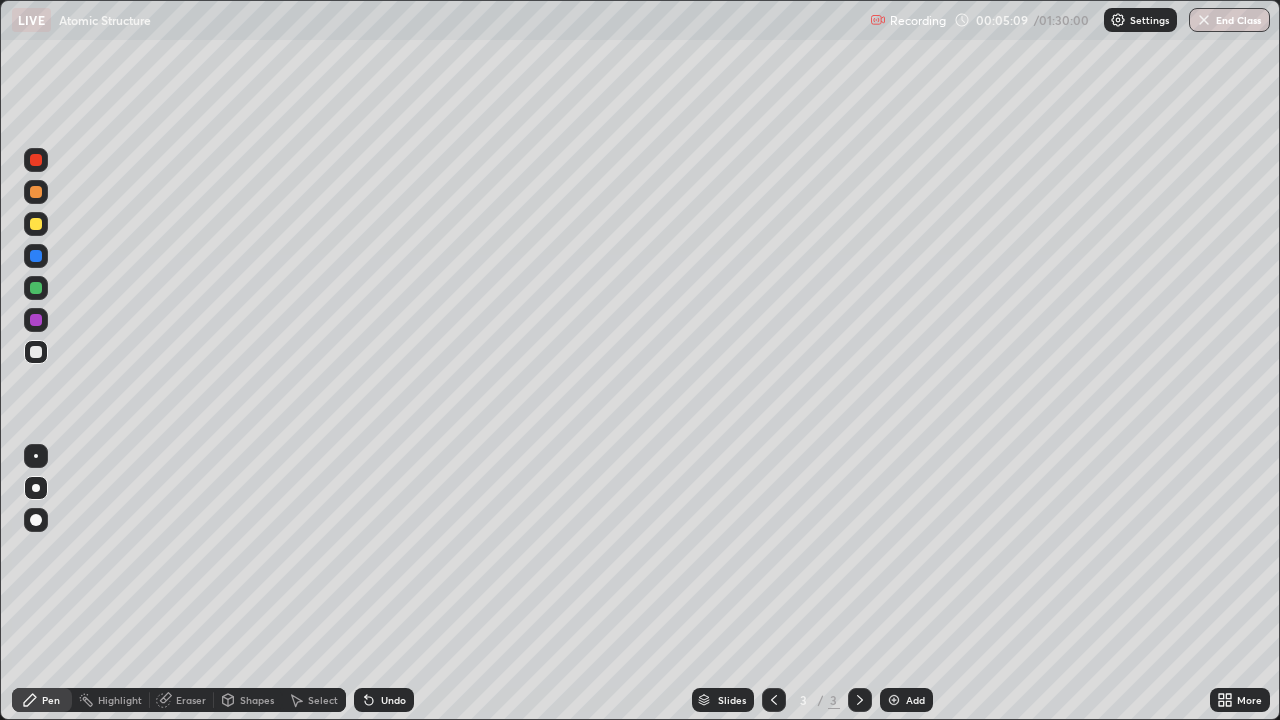click on "Undo" at bounding box center [384, 700] 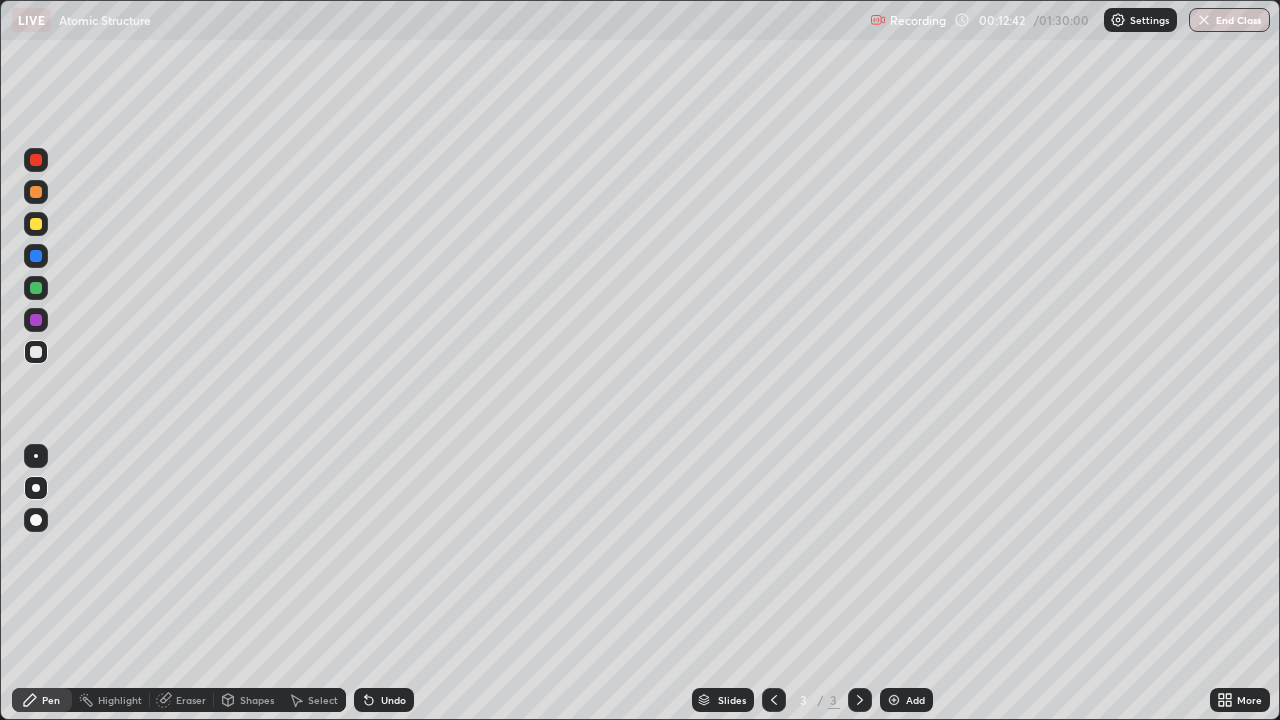 click on "Add" at bounding box center (906, 700) 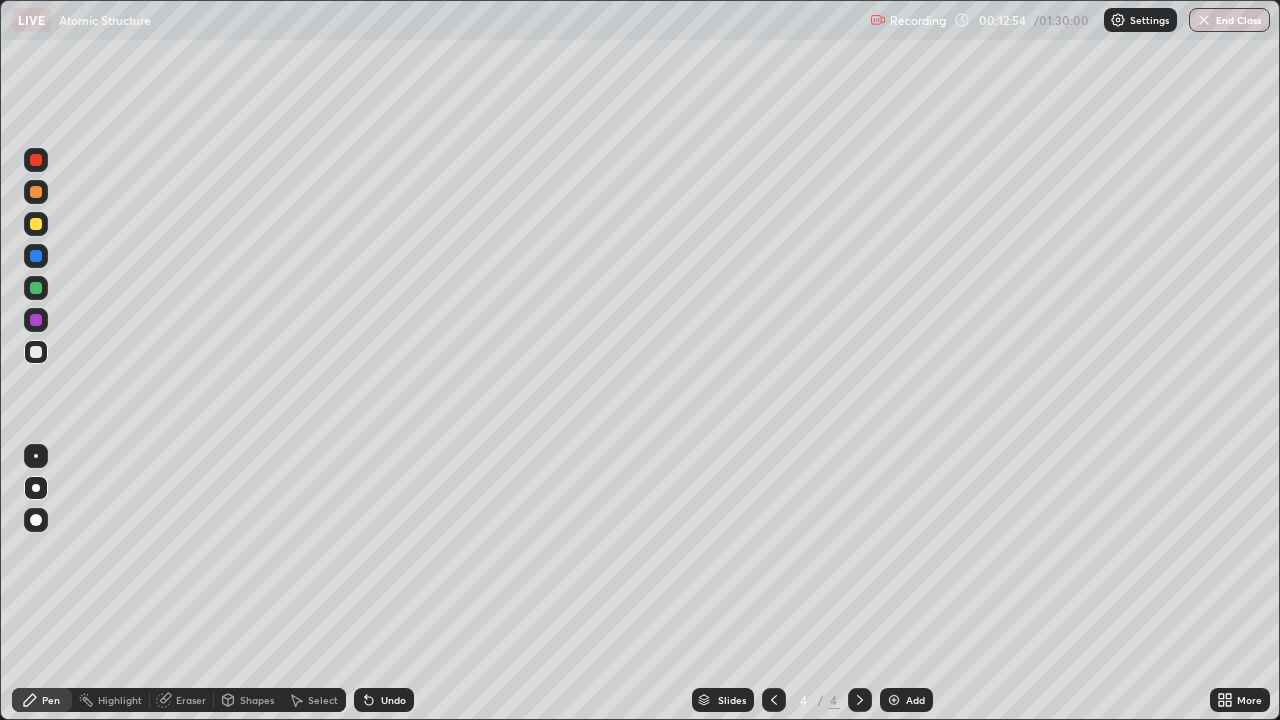click at bounding box center [36, 352] 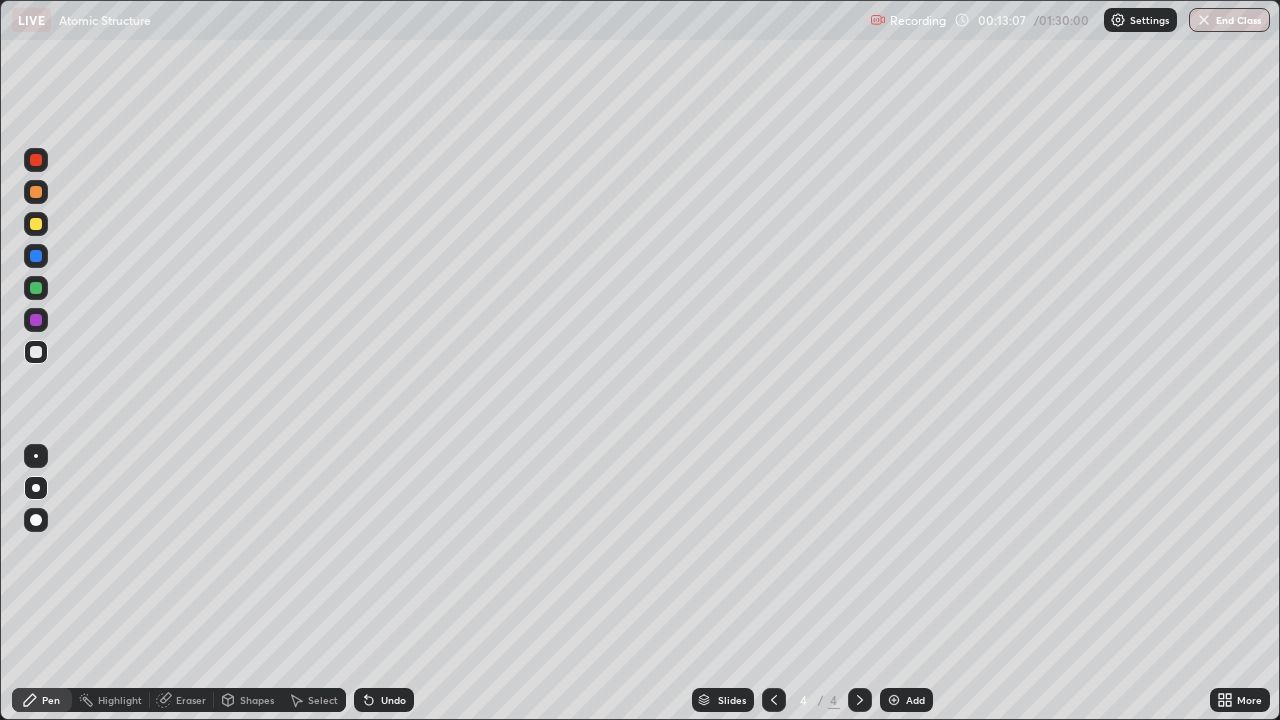 click at bounding box center [36, 288] 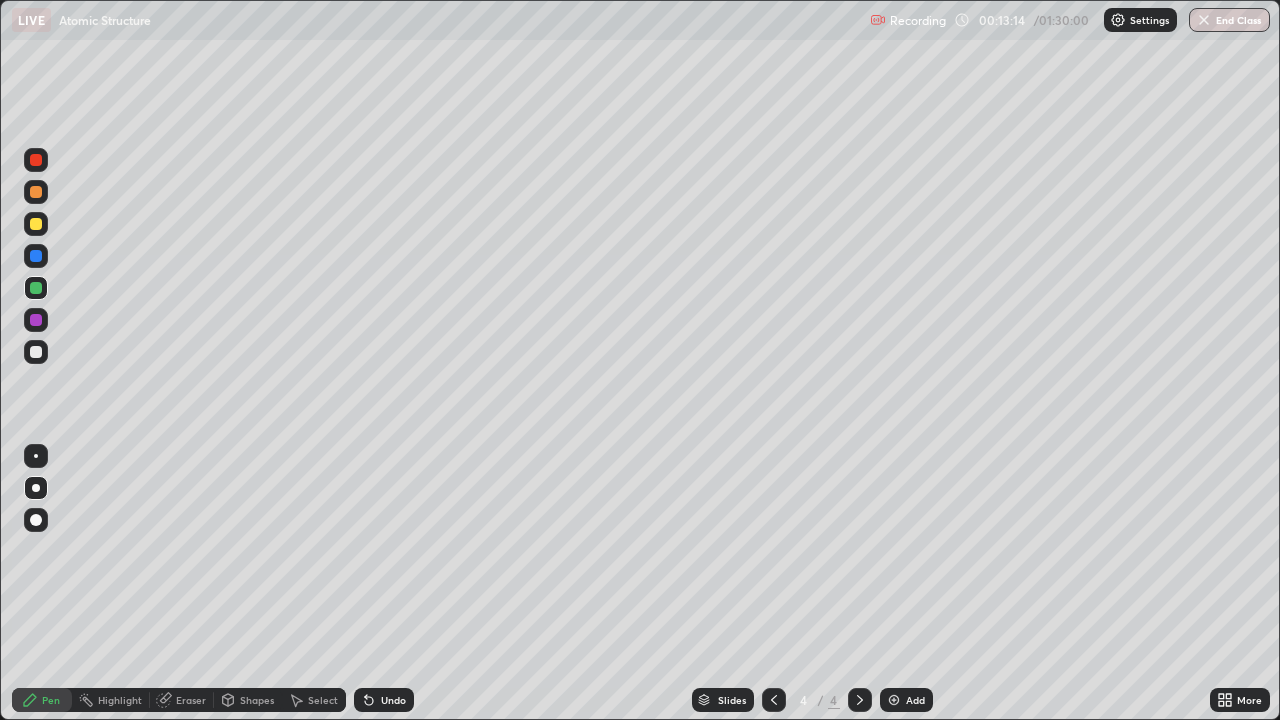 click on "Undo" at bounding box center (393, 700) 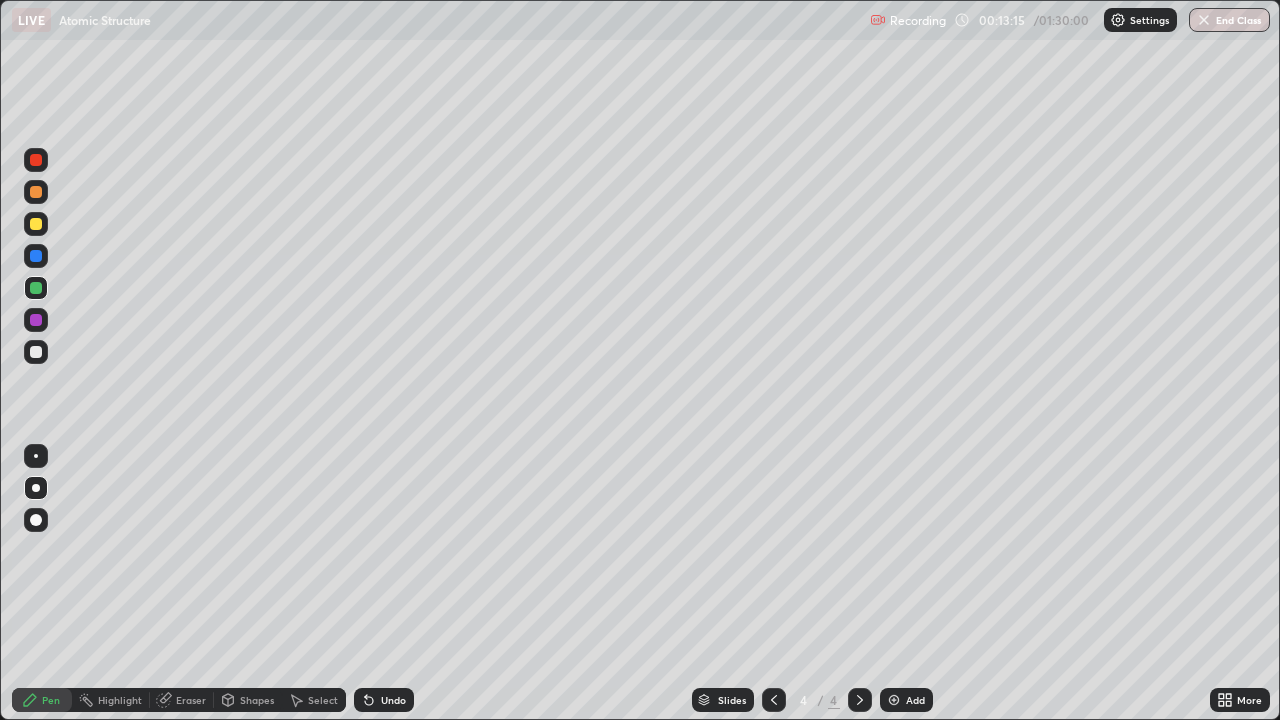 click 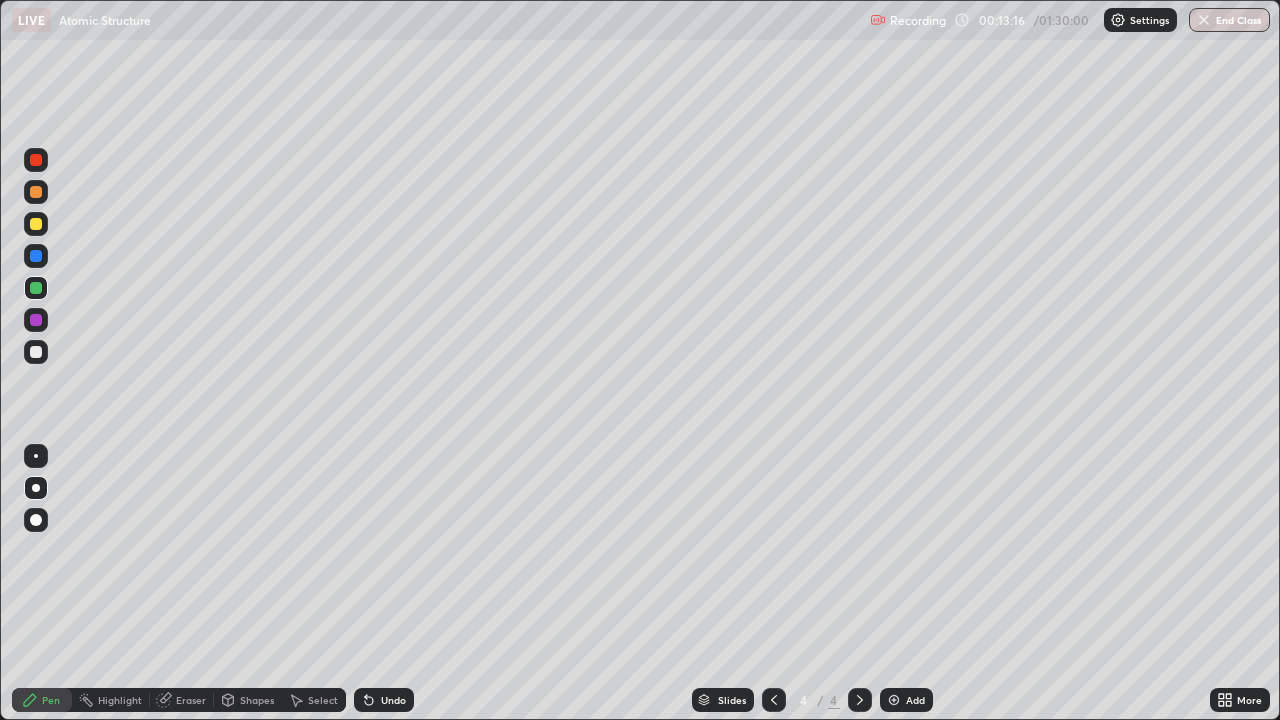 click on "Undo" at bounding box center [384, 700] 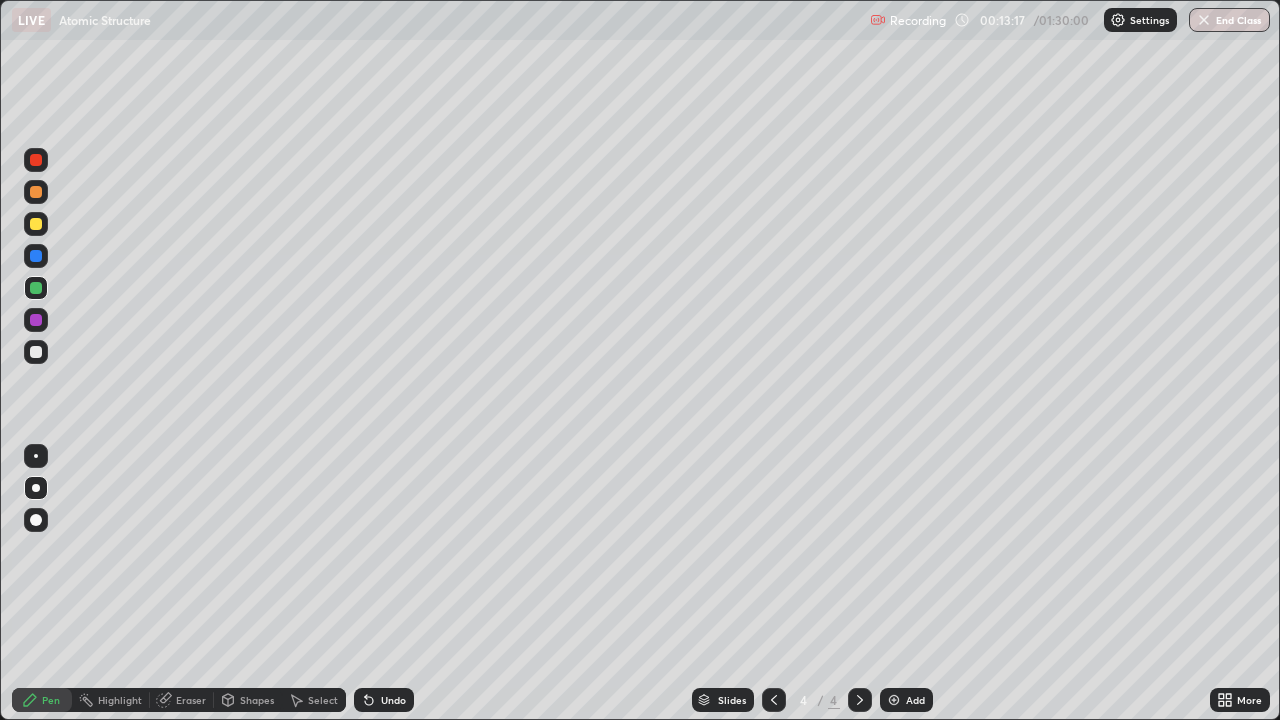 click on "Undo" at bounding box center [384, 700] 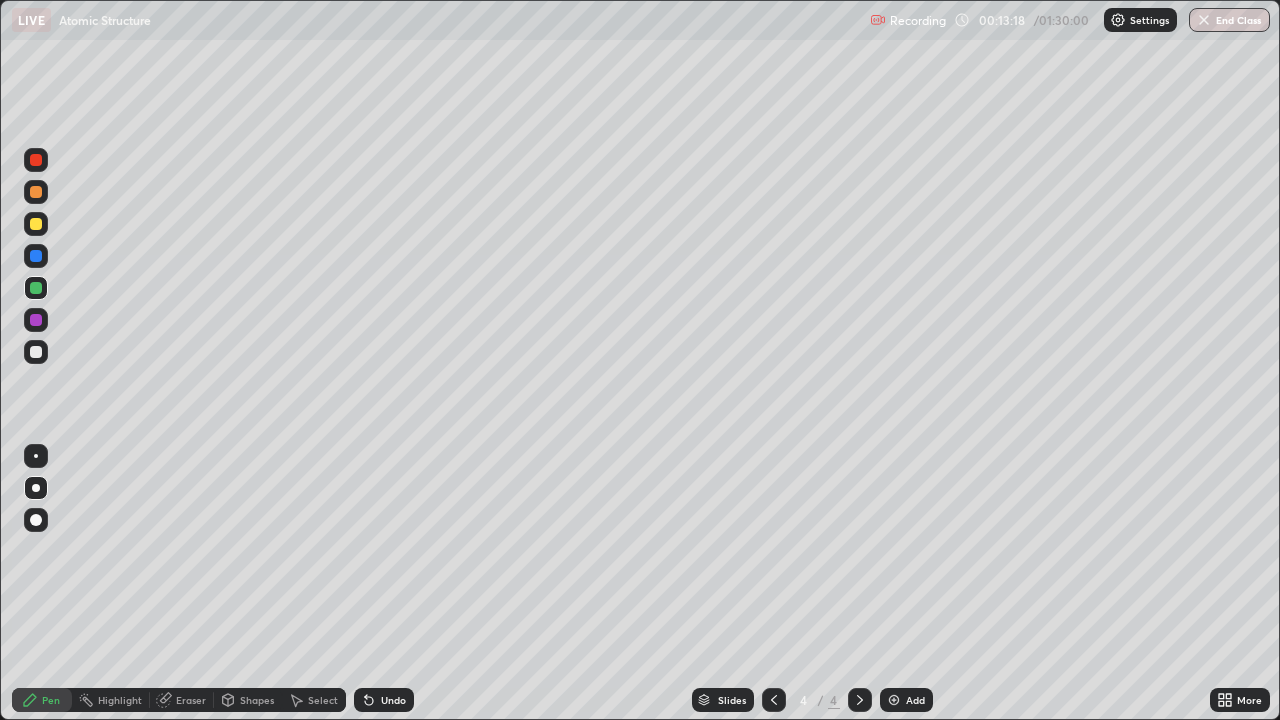 click 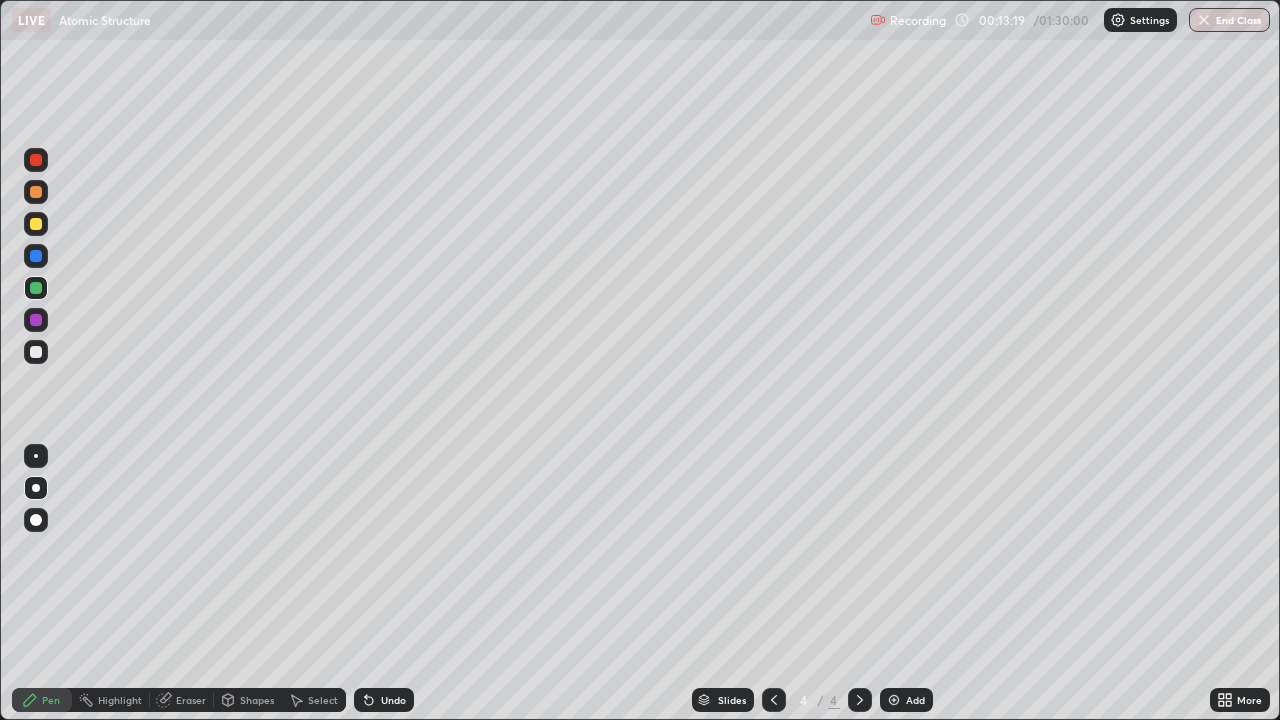click 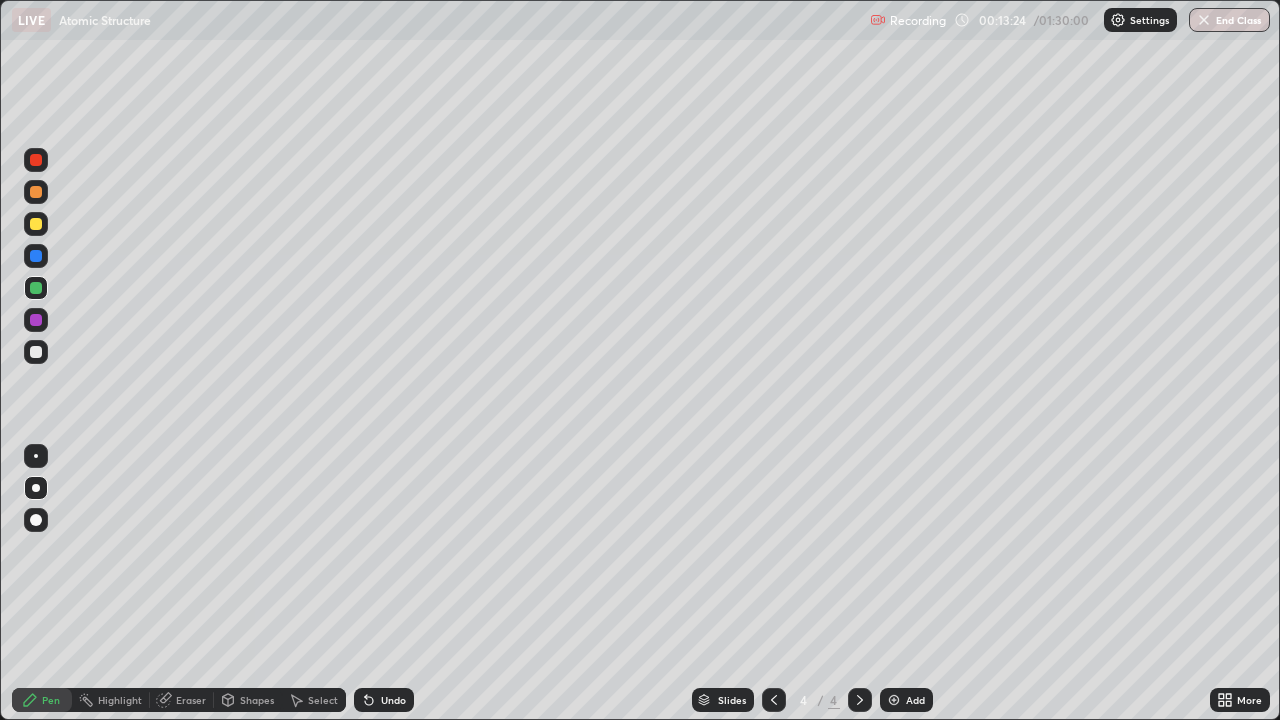 click 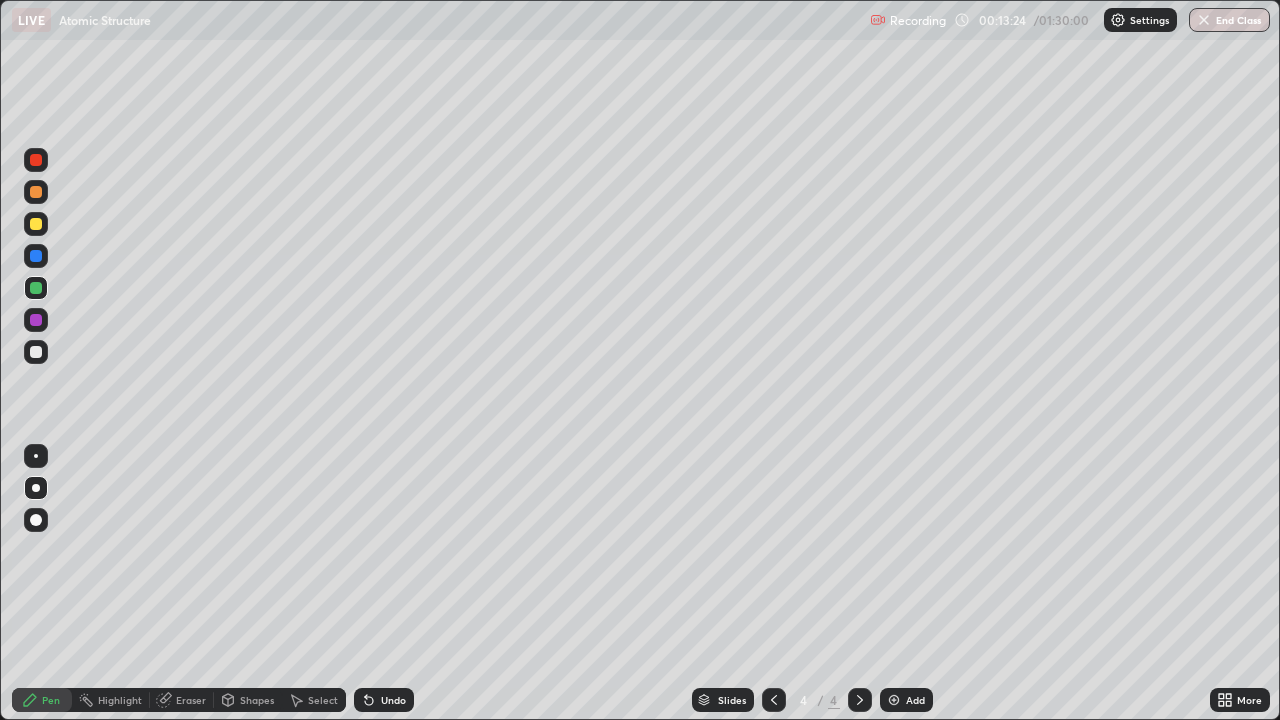 click on "Undo" at bounding box center (384, 700) 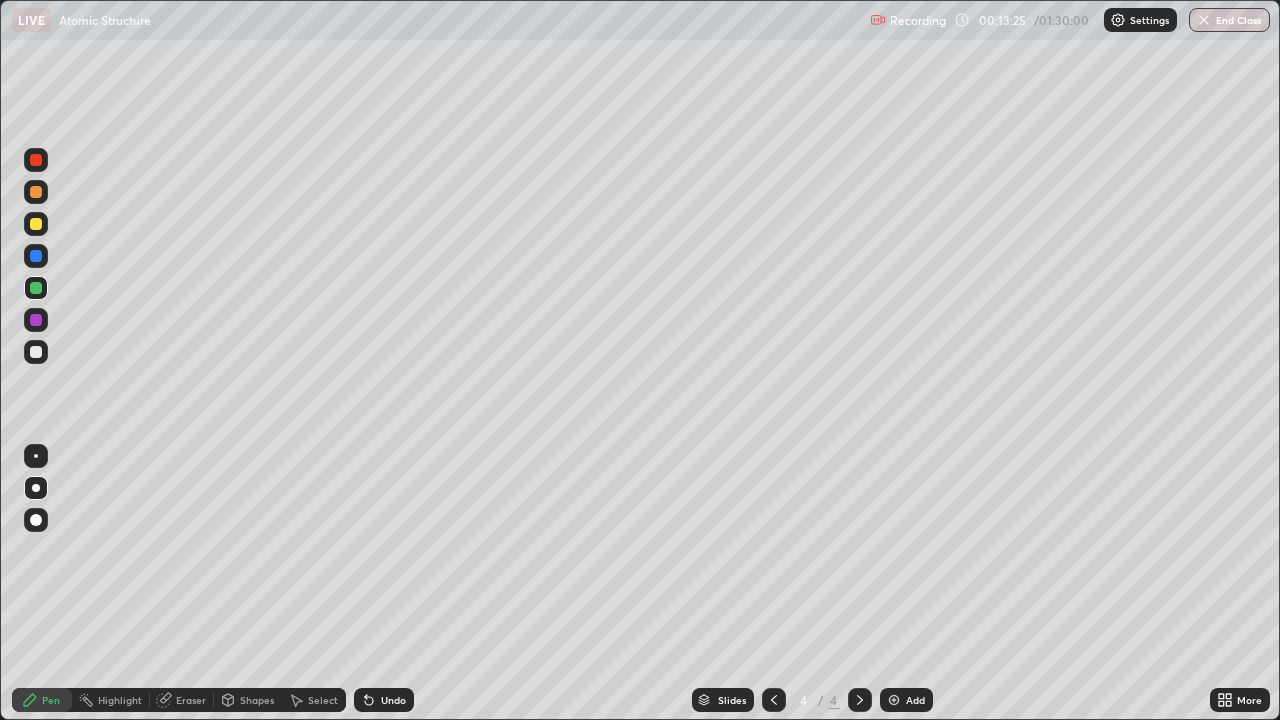 click 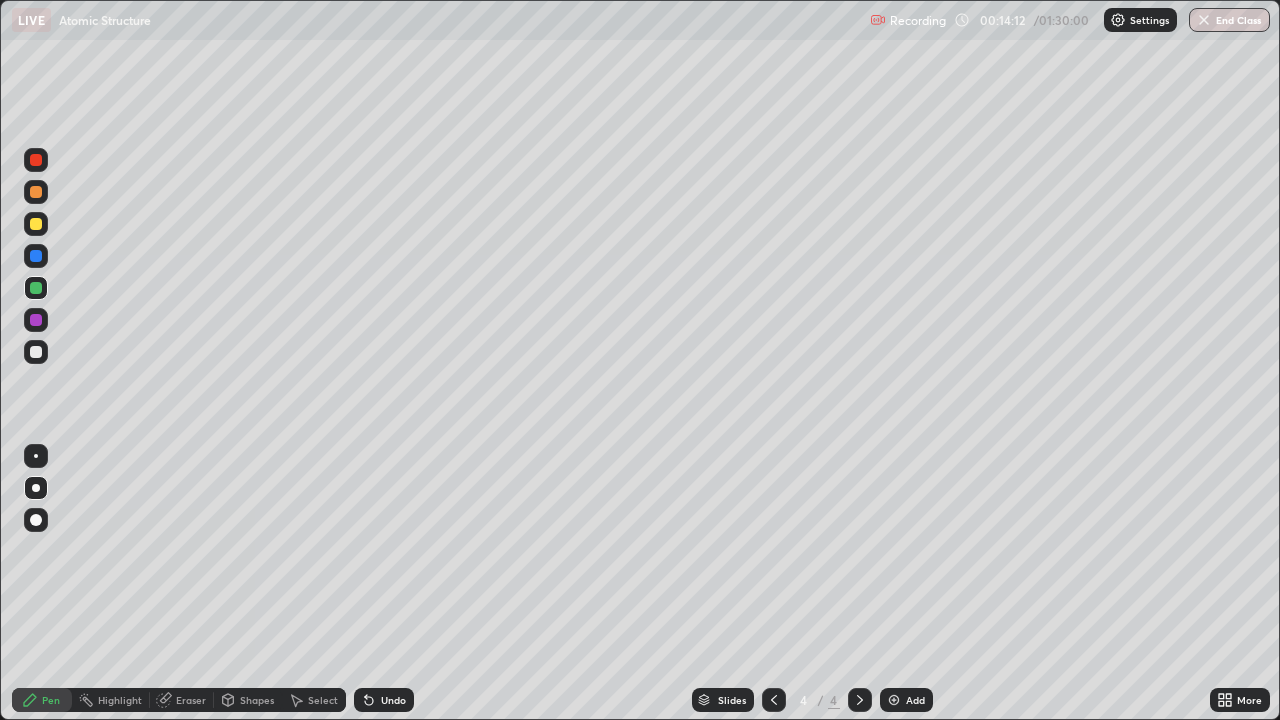 click at bounding box center [36, 320] 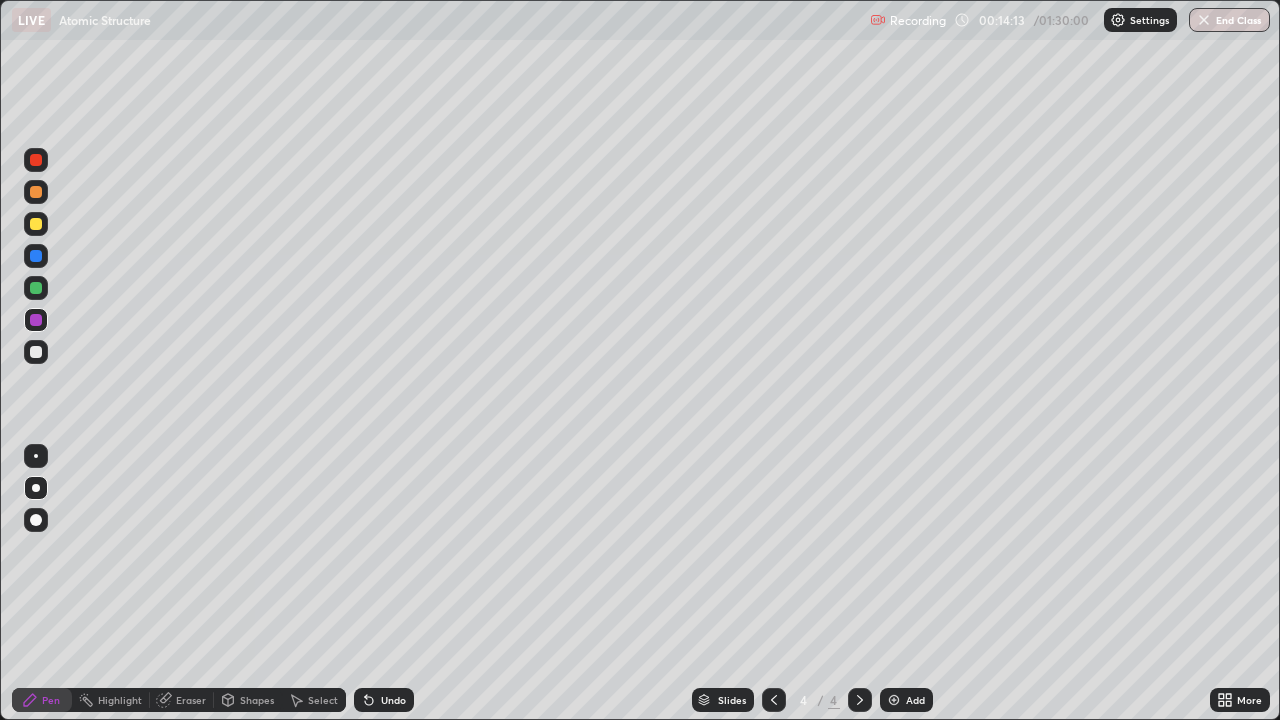 click on "Shapes" at bounding box center (257, 700) 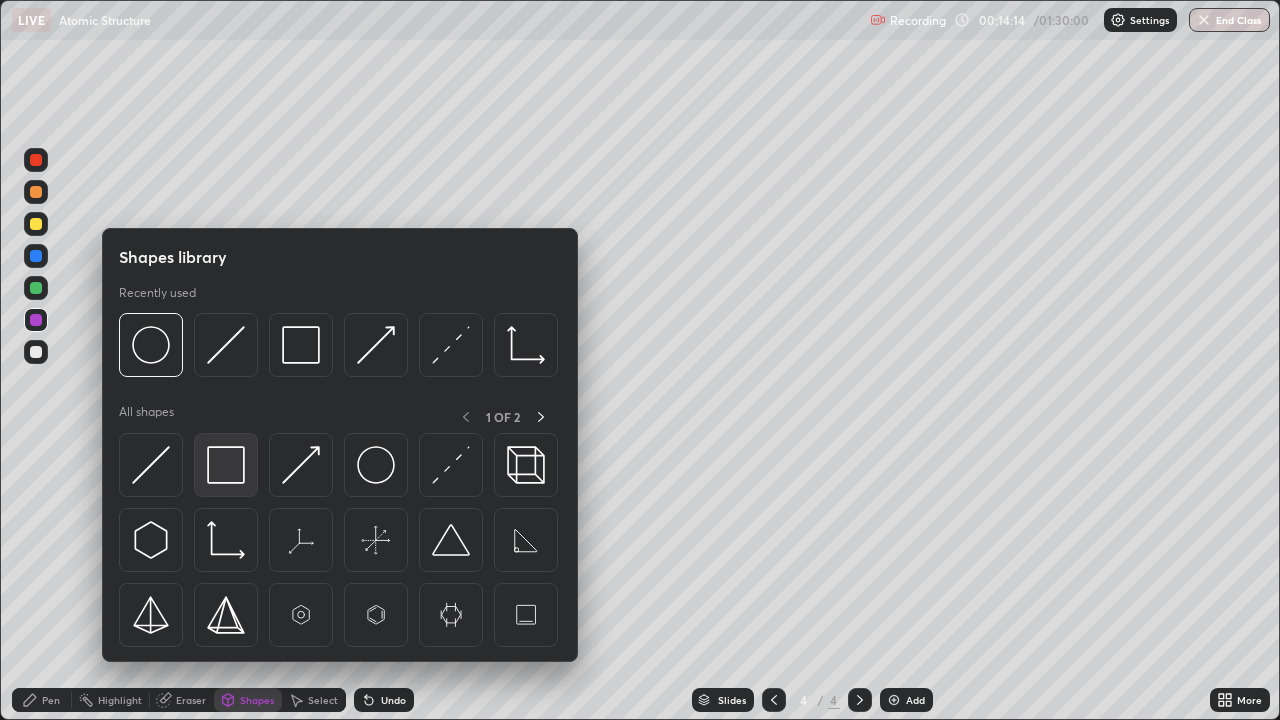 click at bounding box center [226, 465] 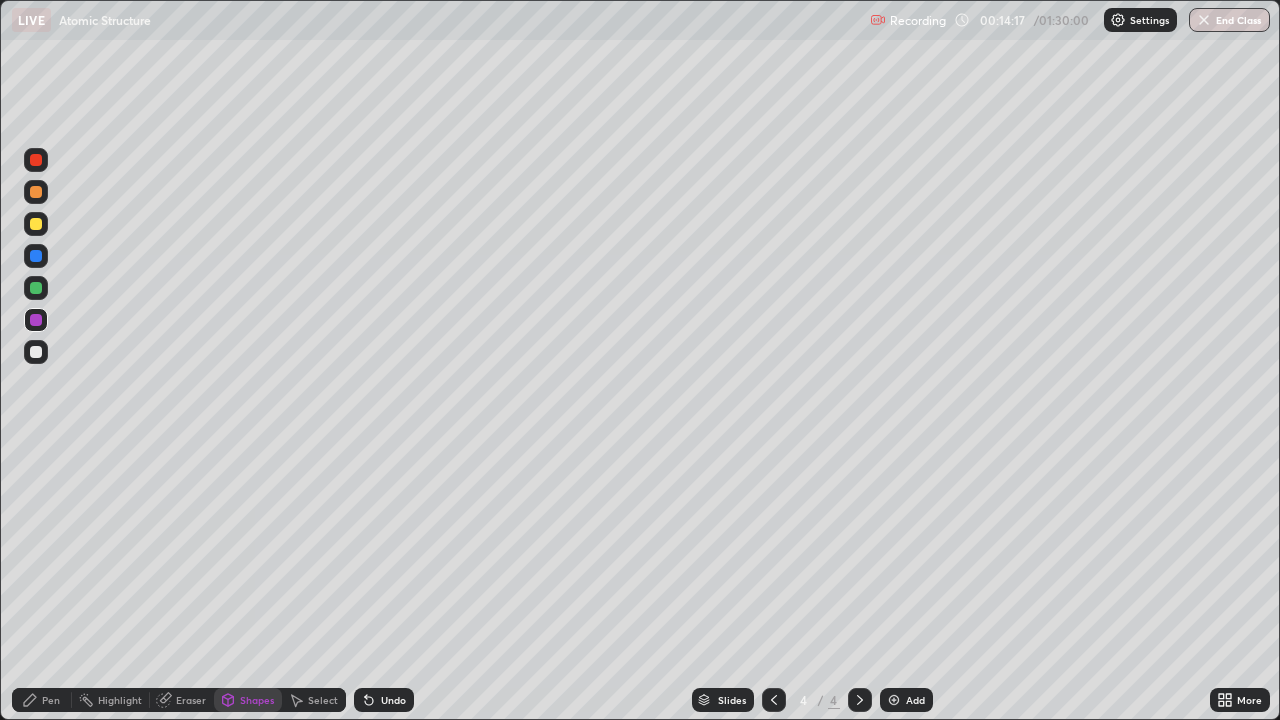 click on "Pen" at bounding box center (51, 700) 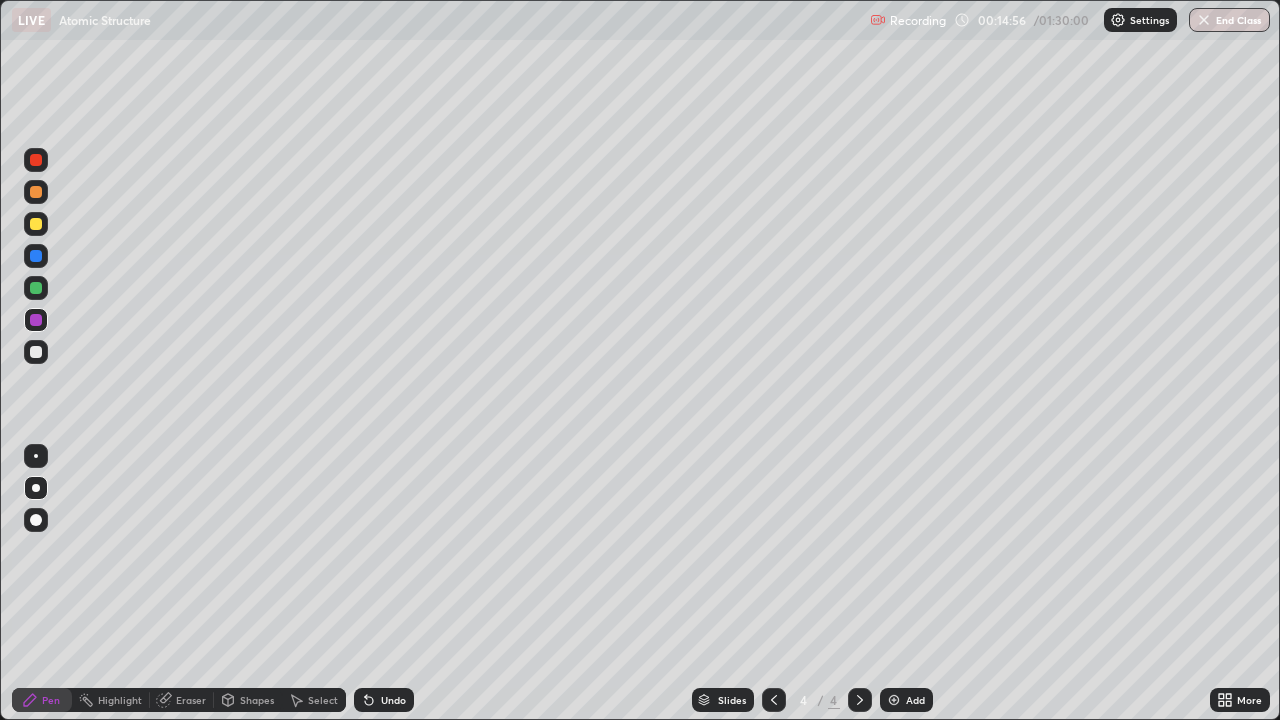 click at bounding box center (36, 352) 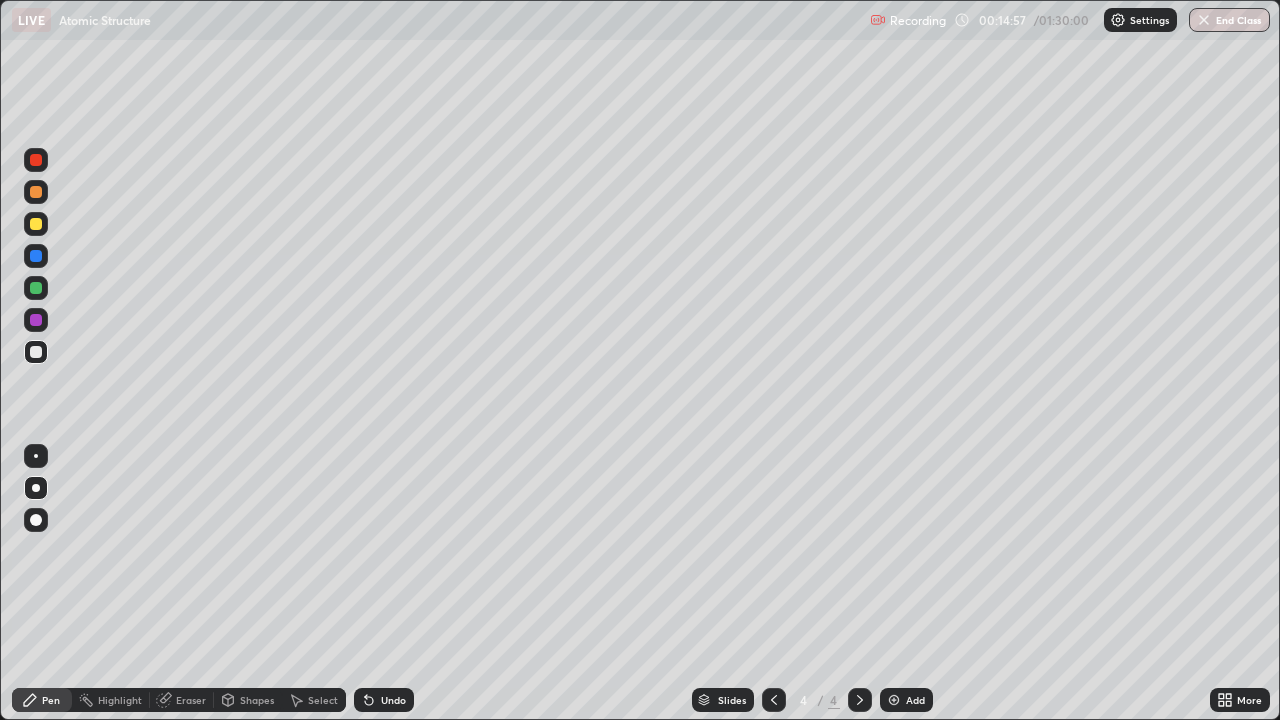 click on "Shapes" at bounding box center (257, 700) 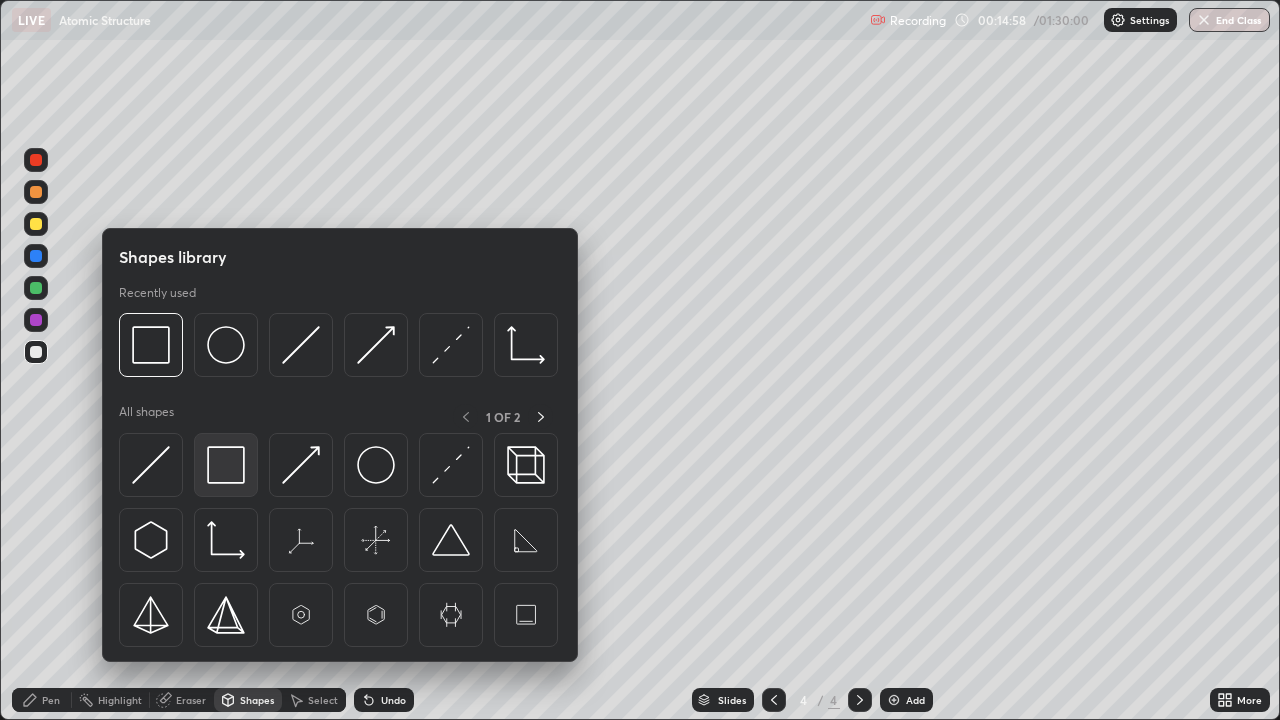 click at bounding box center (226, 465) 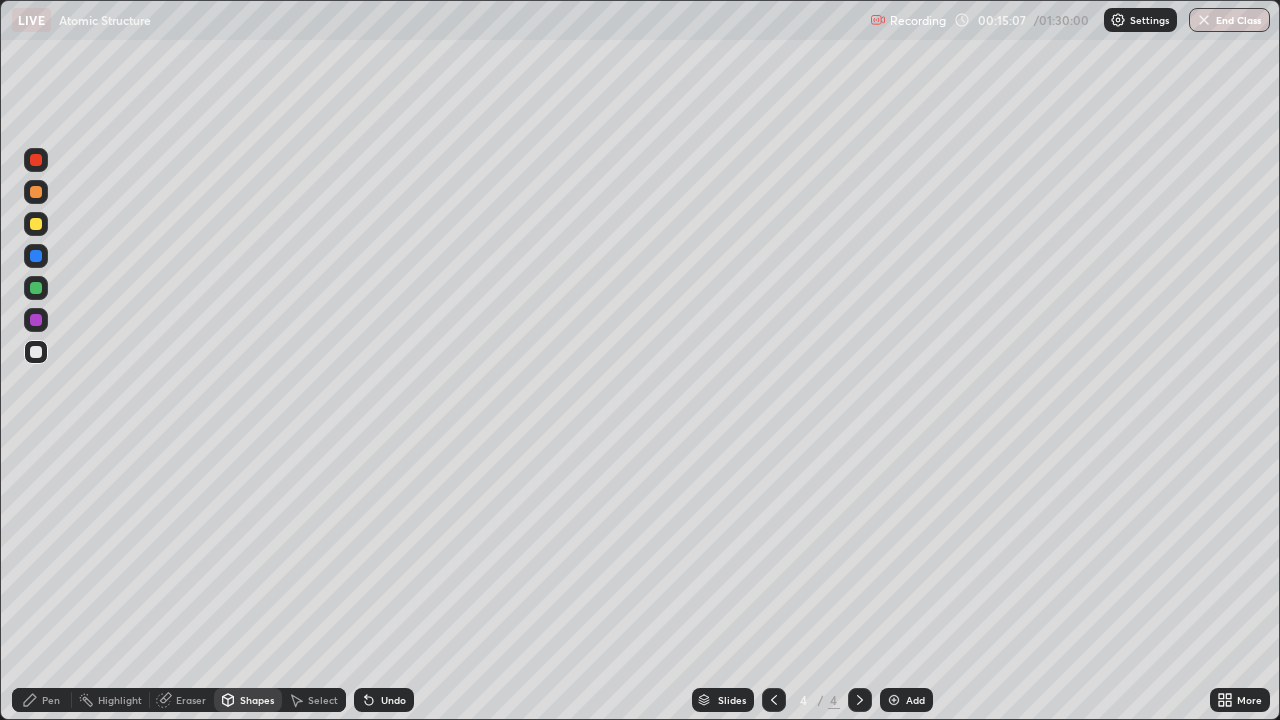 click at bounding box center [36, 320] 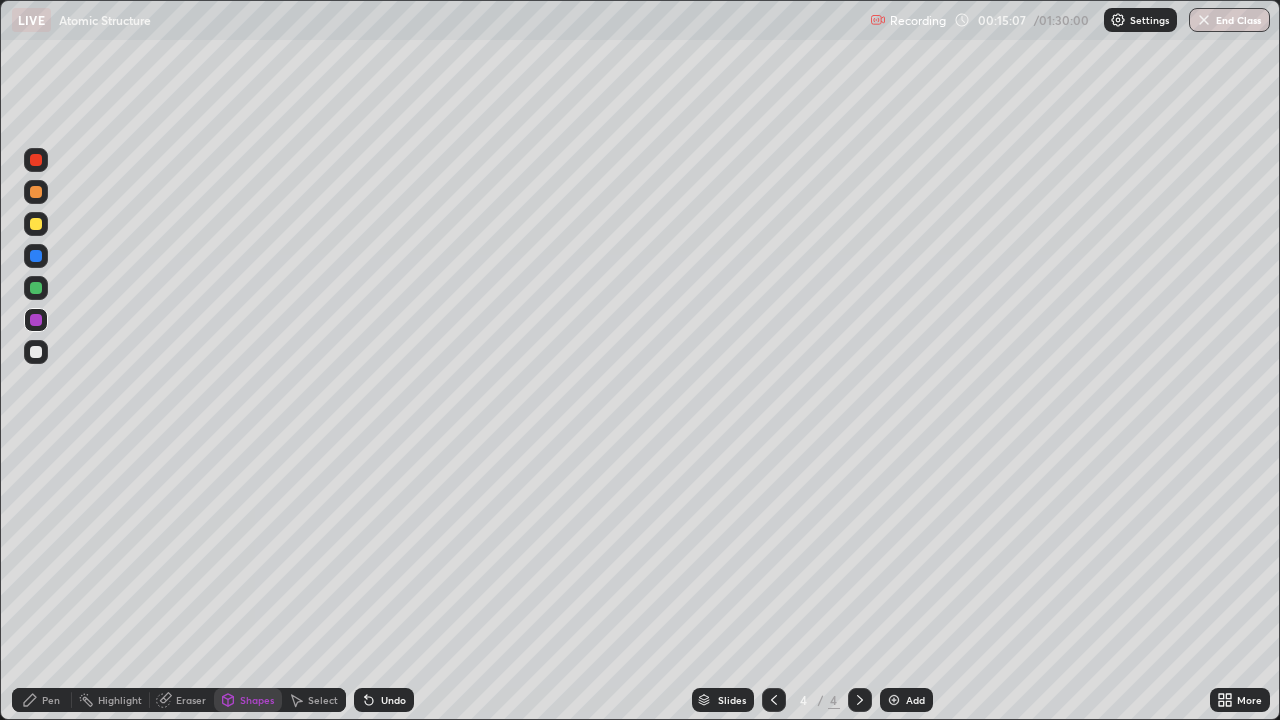 click at bounding box center [36, 288] 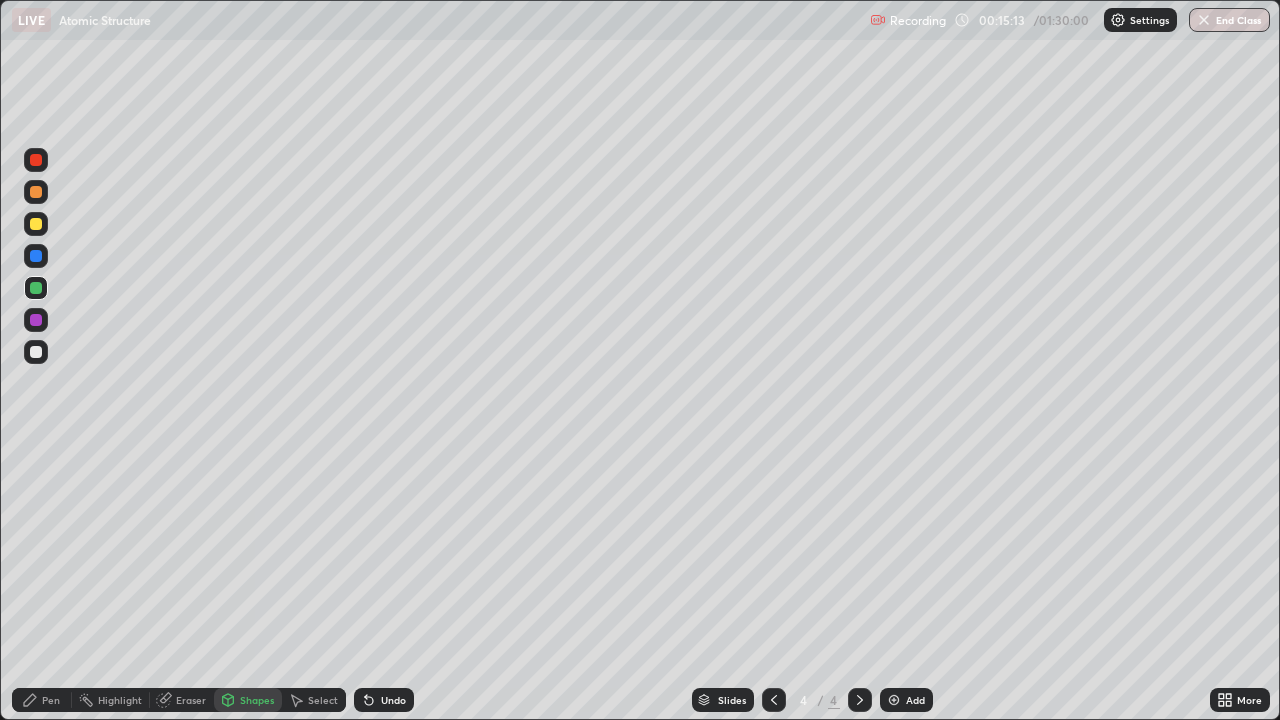 click on "Undo" at bounding box center [384, 700] 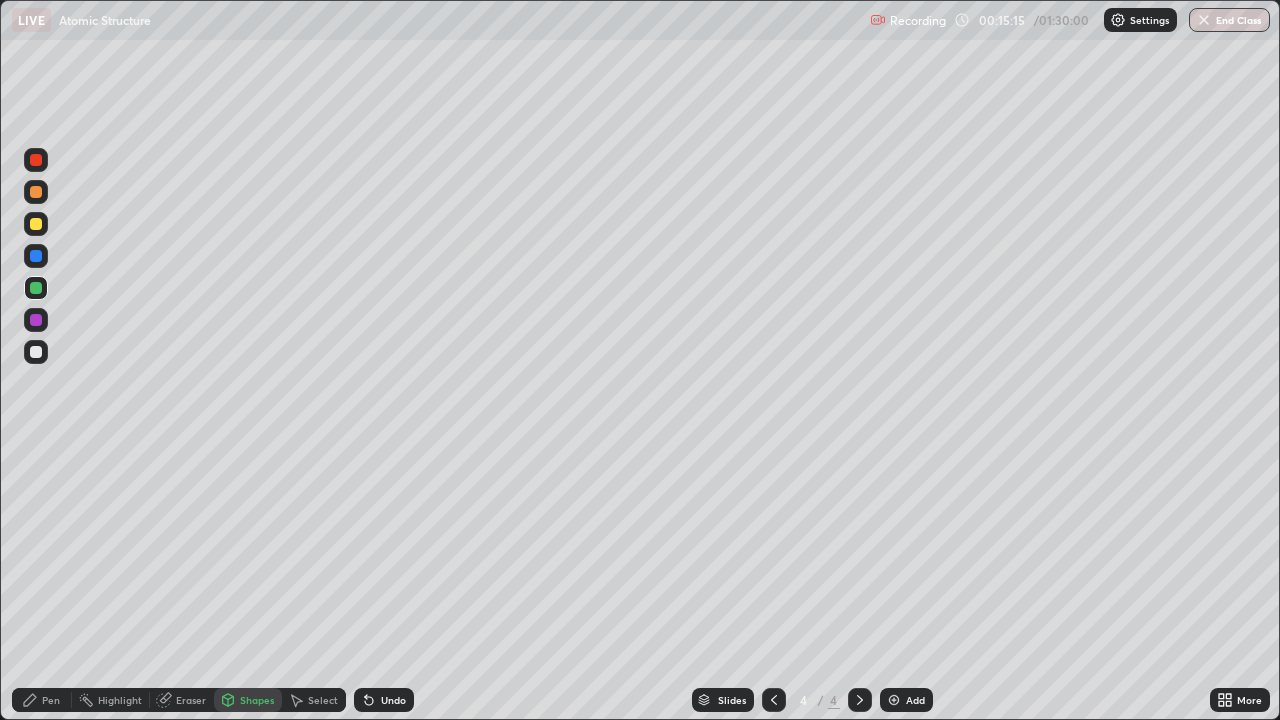 click on "Undo" at bounding box center [384, 700] 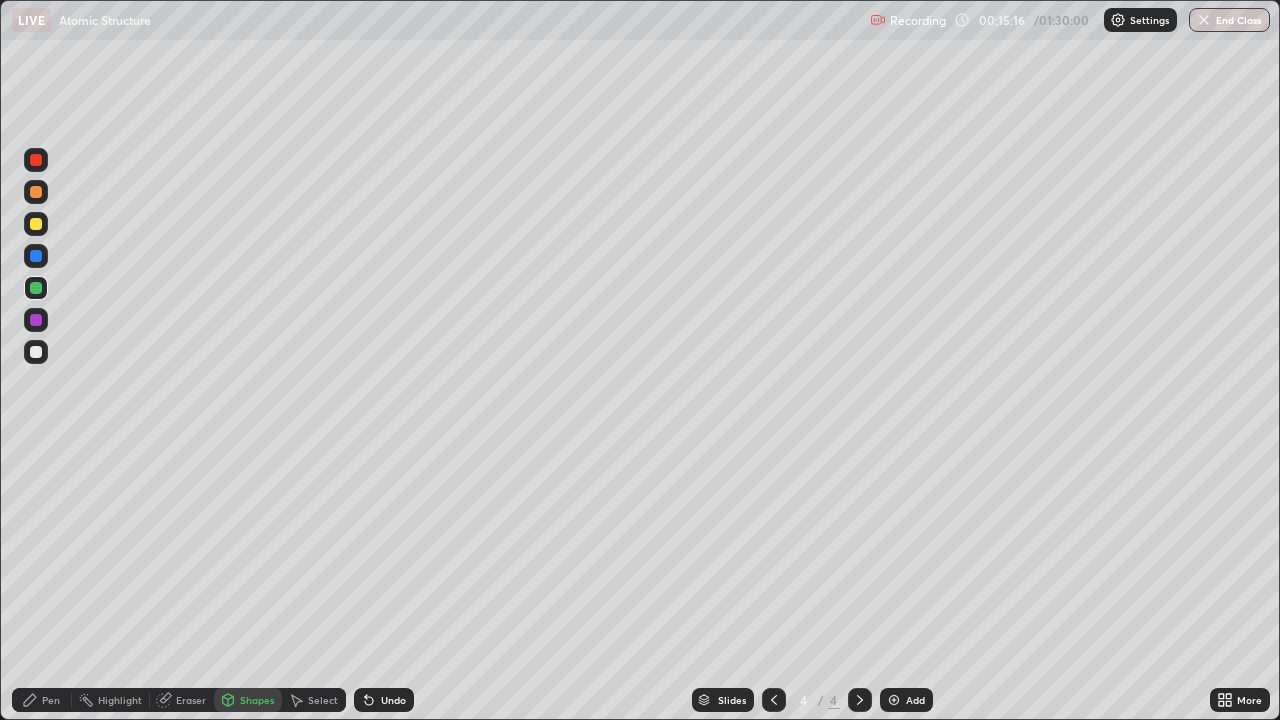 click on "Undo" at bounding box center (384, 700) 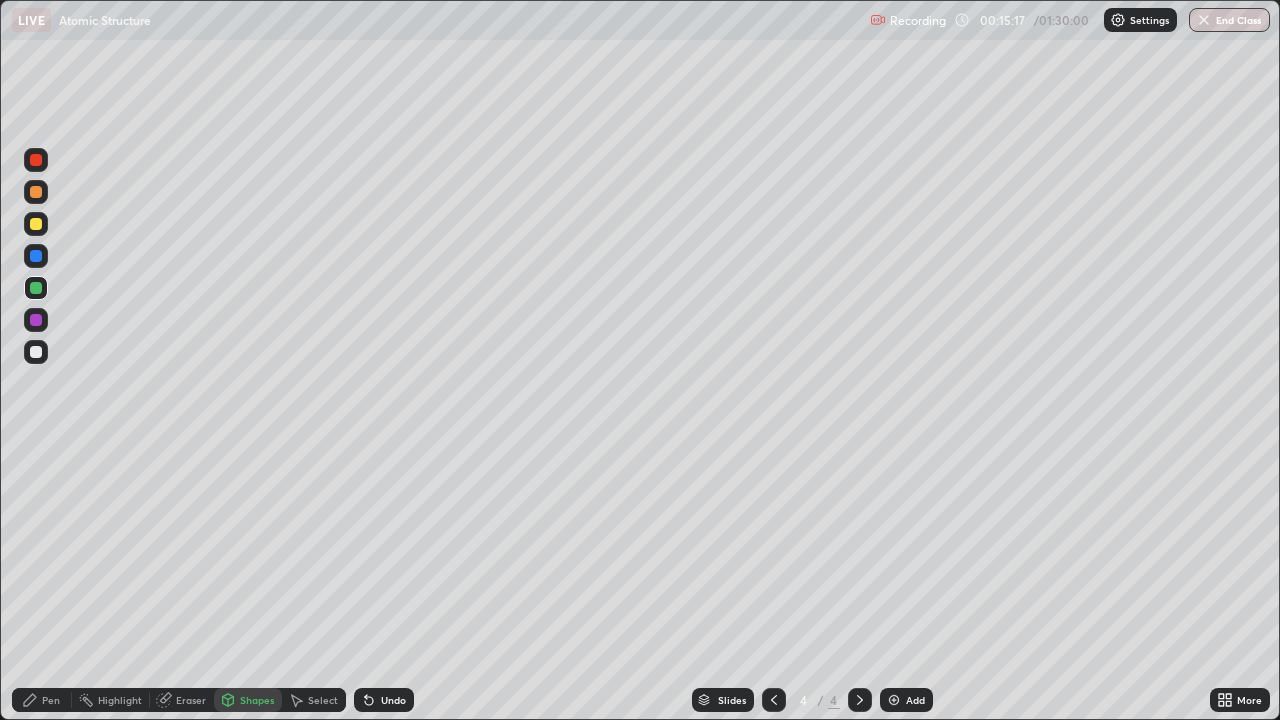 click on "Undo" at bounding box center (384, 700) 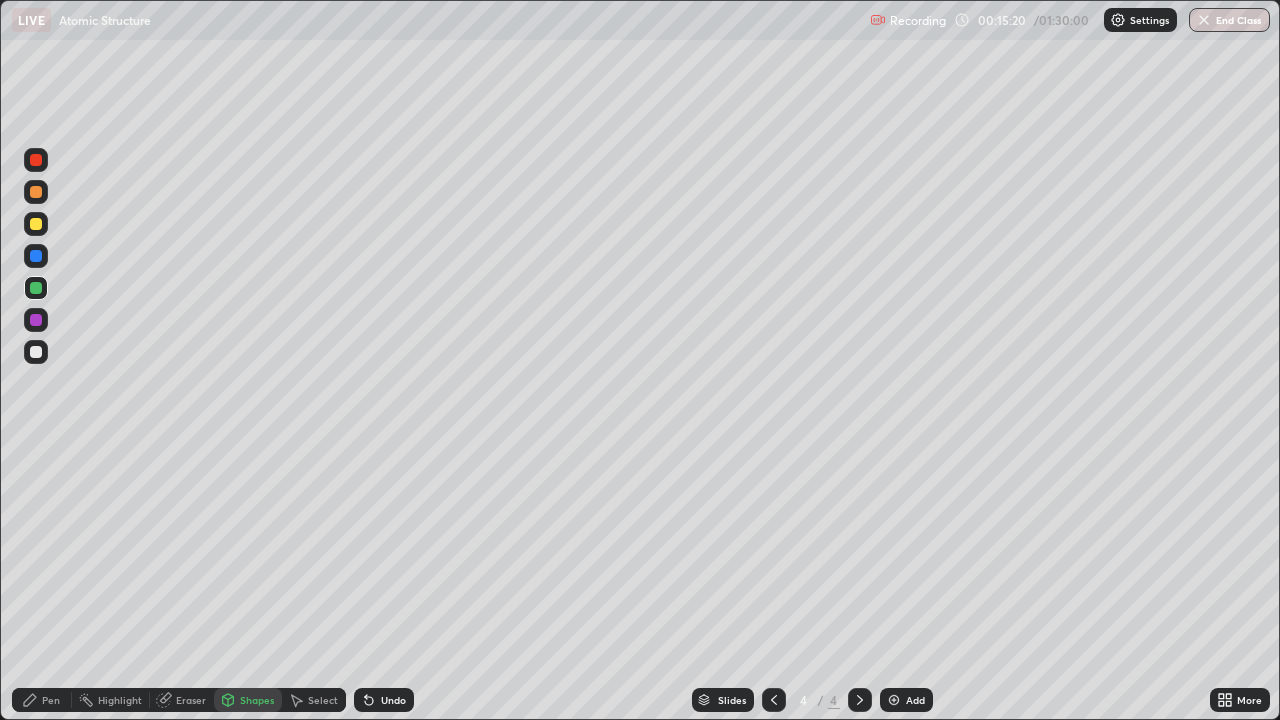 click on "Pen" at bounding box center (51, 700) 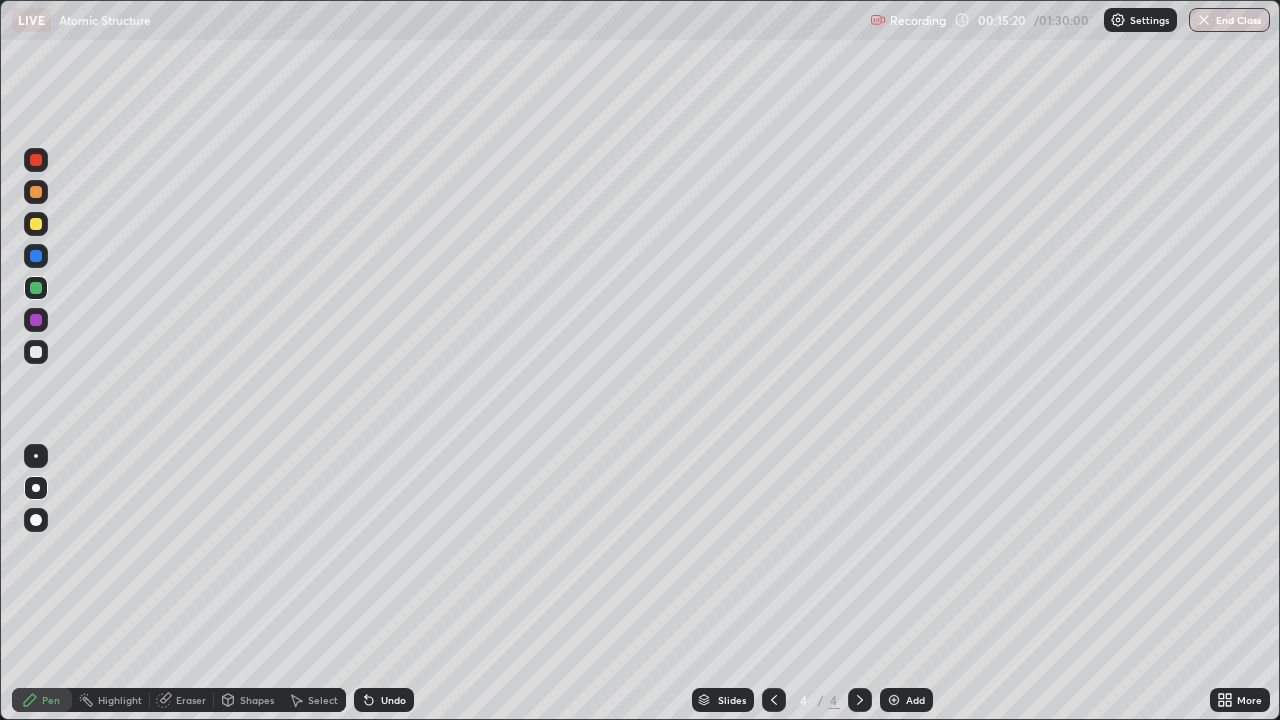 click 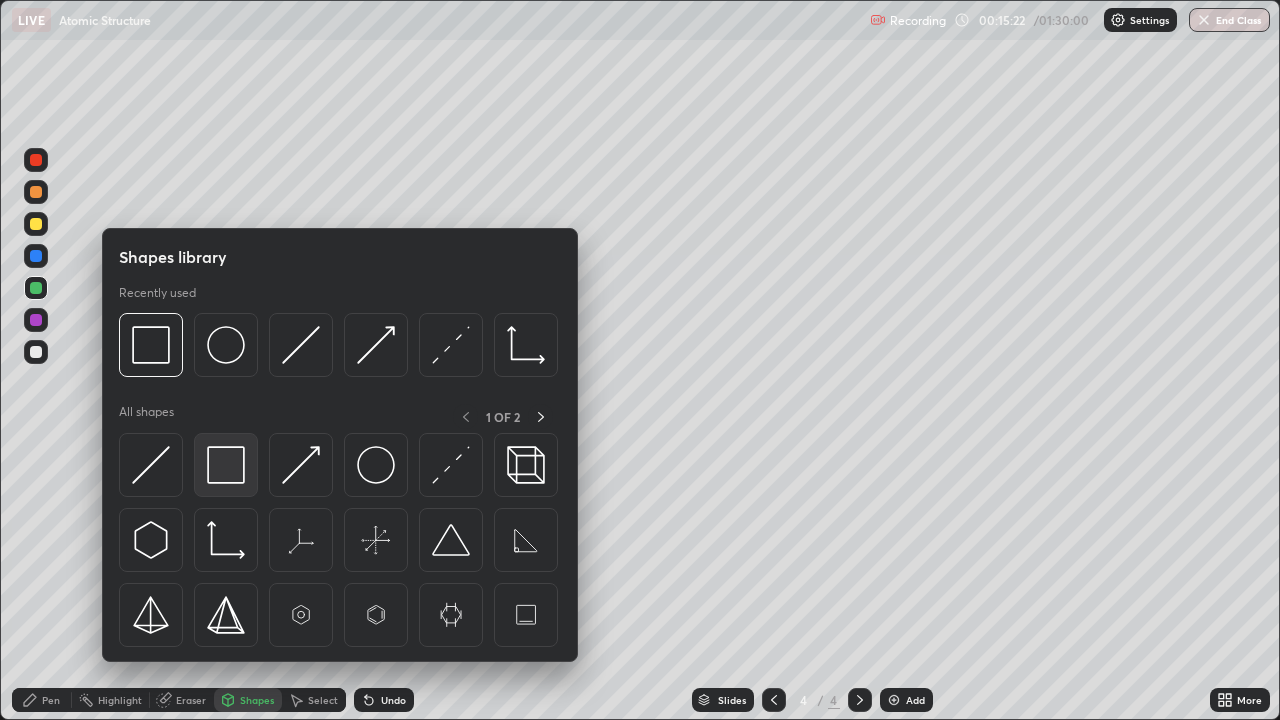 click at bounding box center (226, 465) 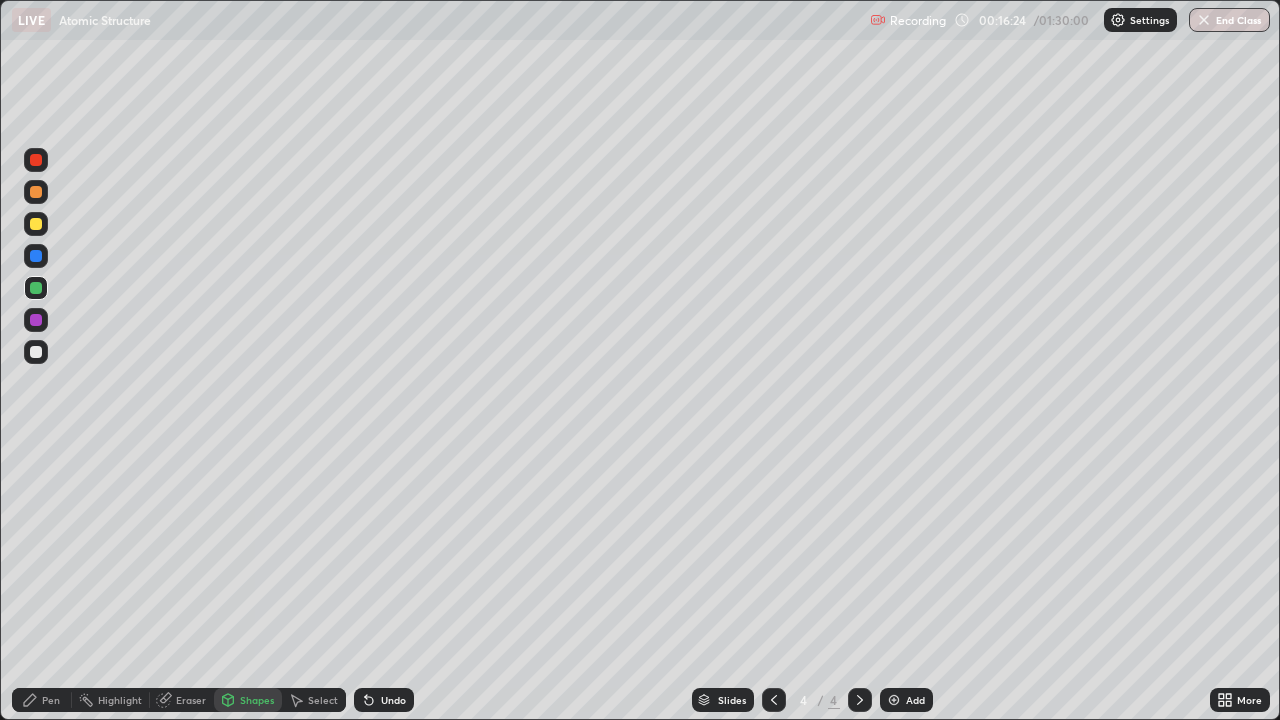 click 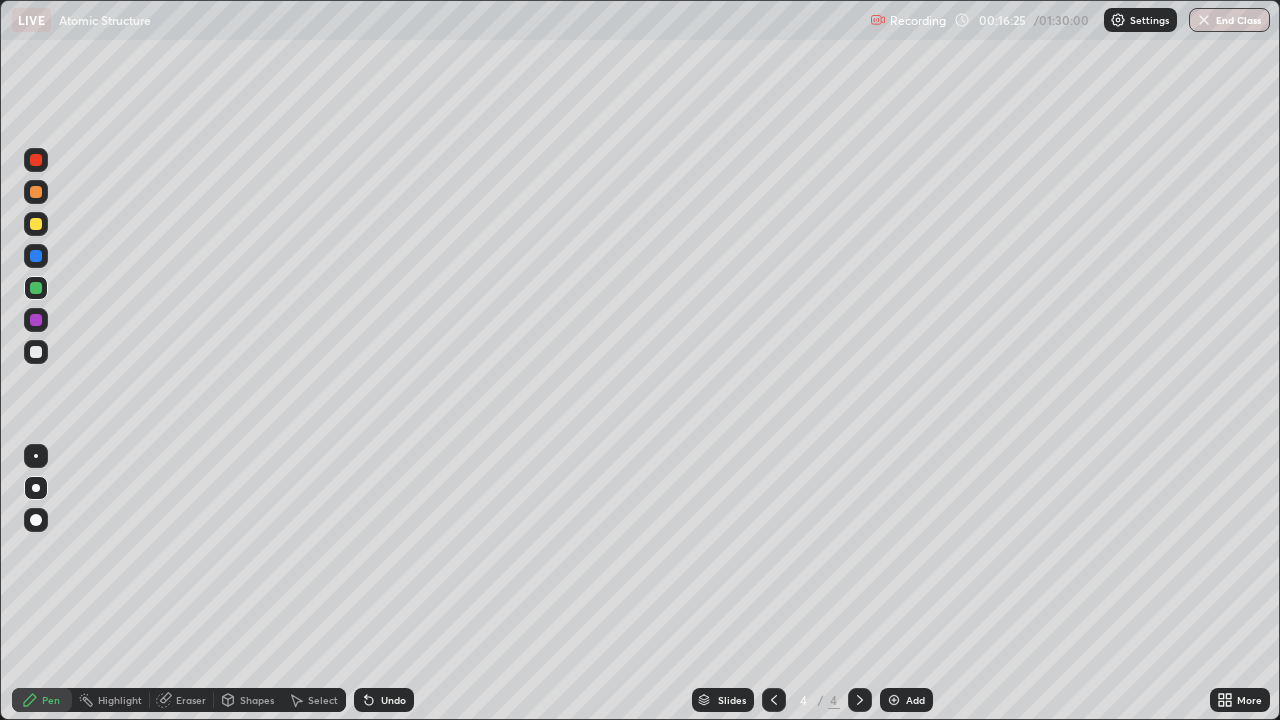 click at bounding box center [36, 352] 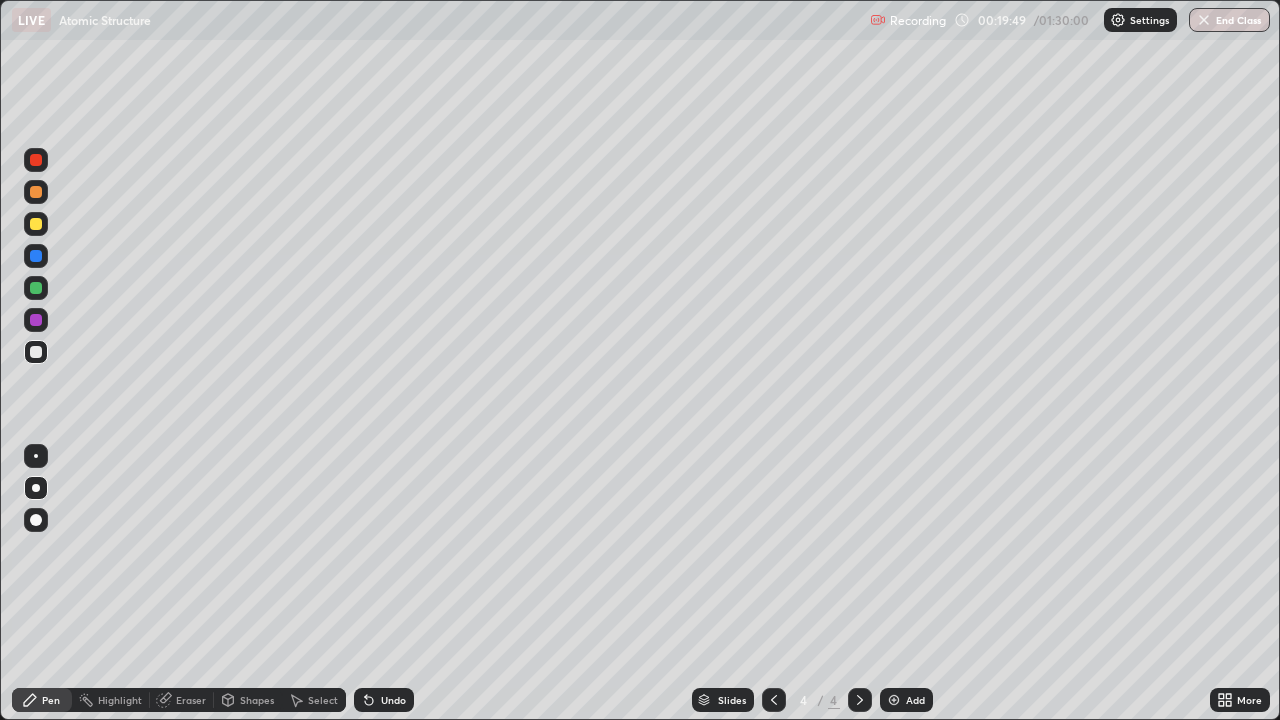 click at bounding box center [894, 700] 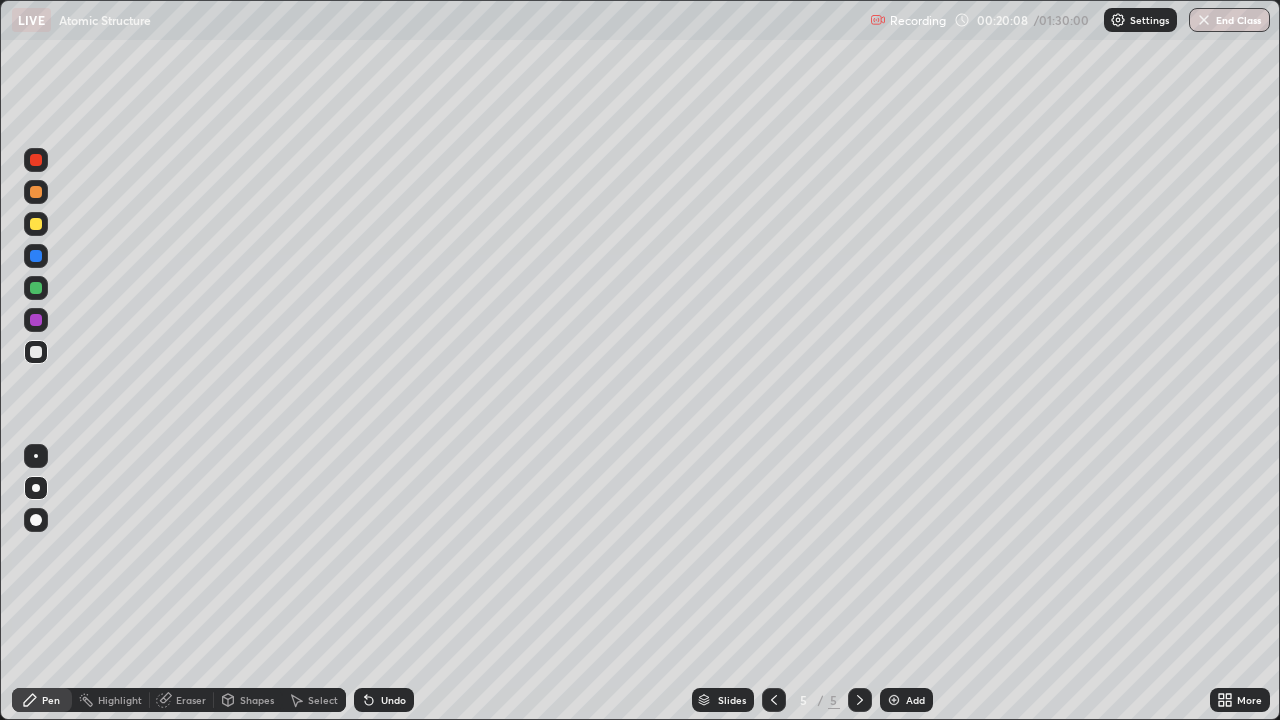click at bounding box center (36, 288) 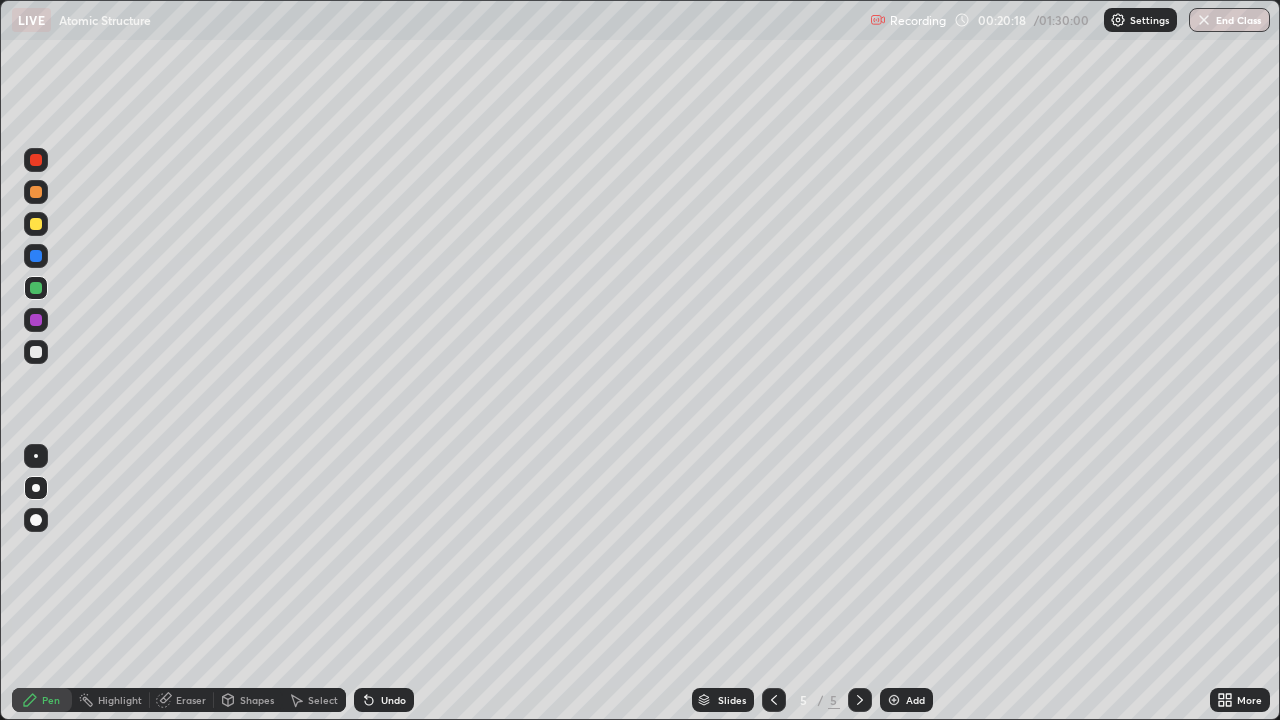 click on "Undo" at bounding box center (384, 700) 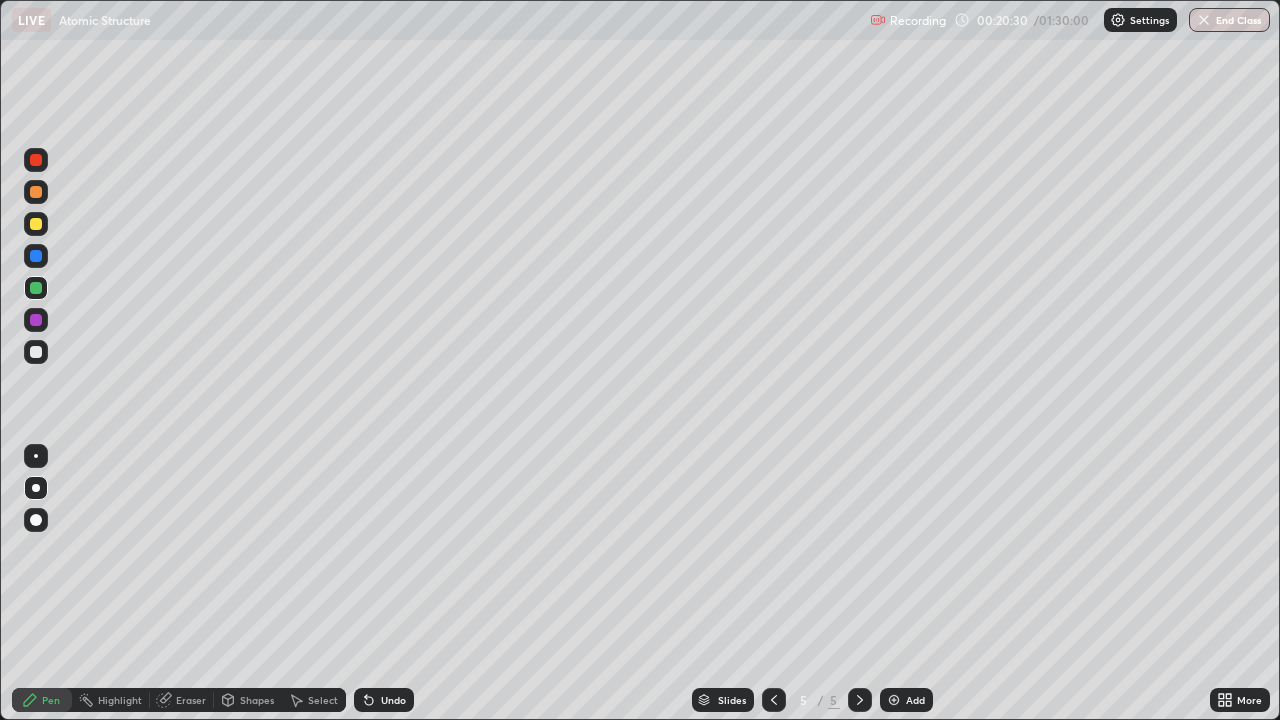 click on "Eraser" at bounding box center (191, 700) 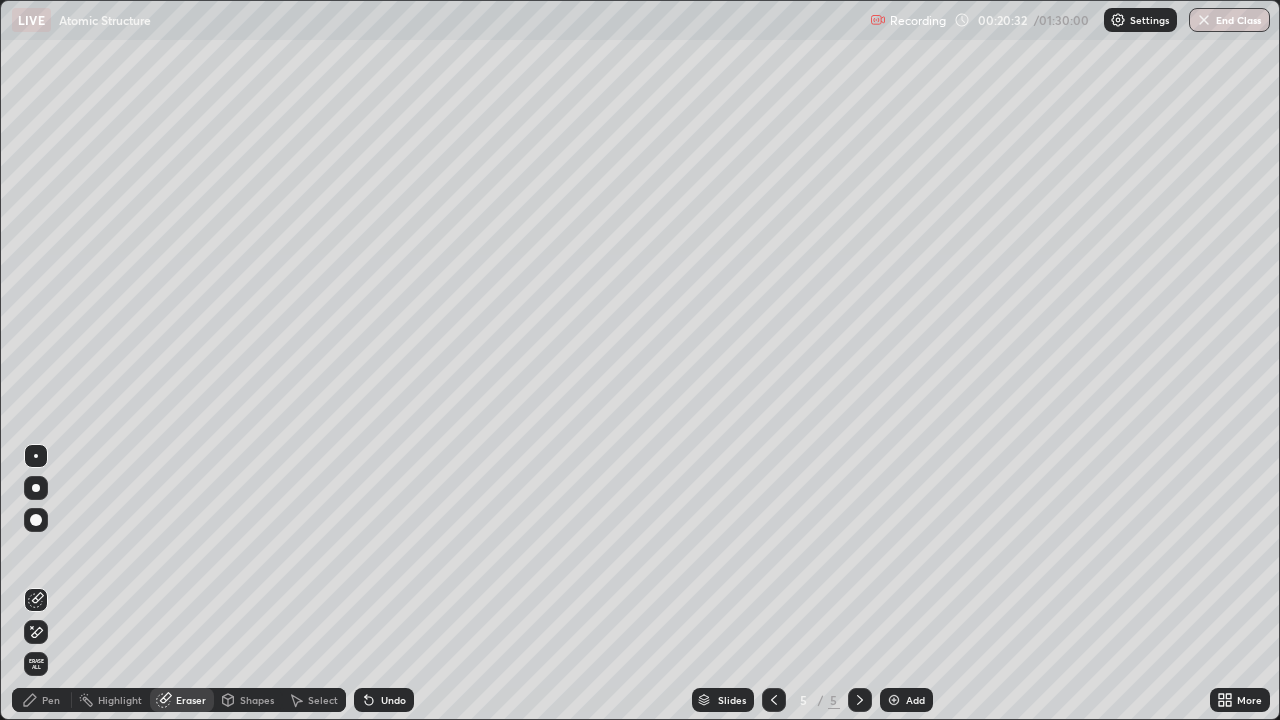 click on "Pen" at bounding box center [42, 700] 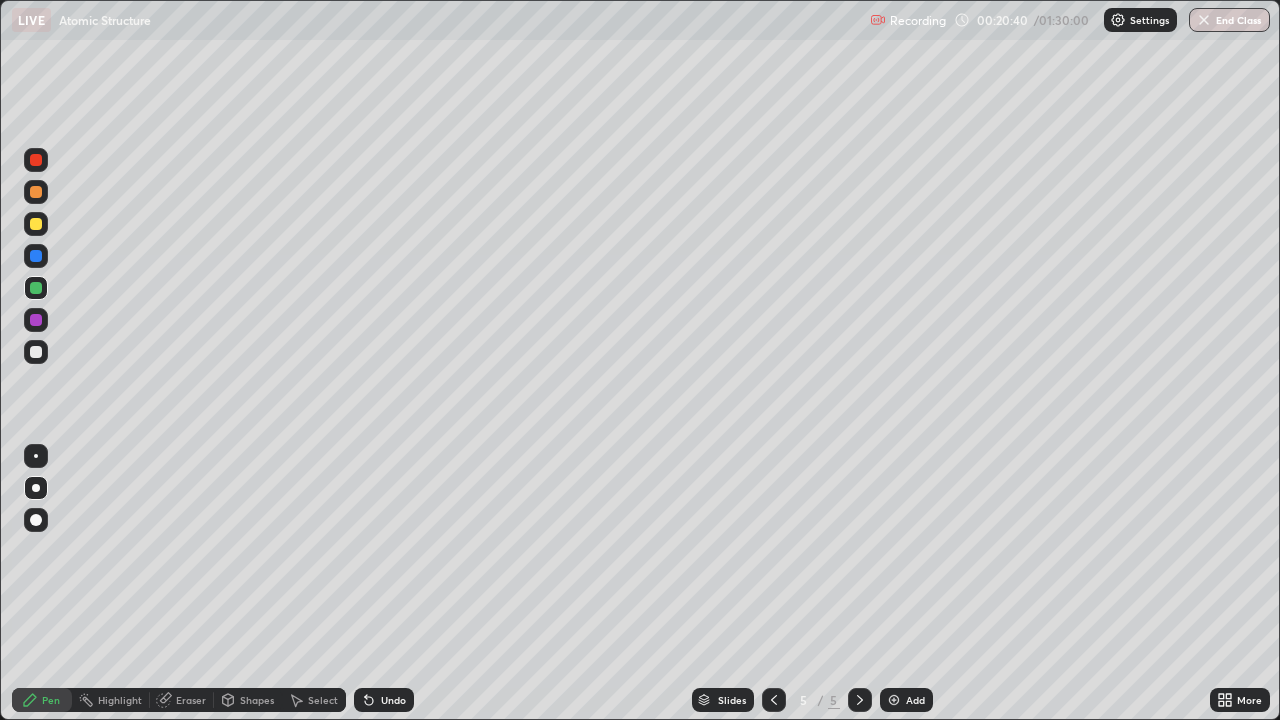 click on "Eraser" at bounding box center (191, 700) 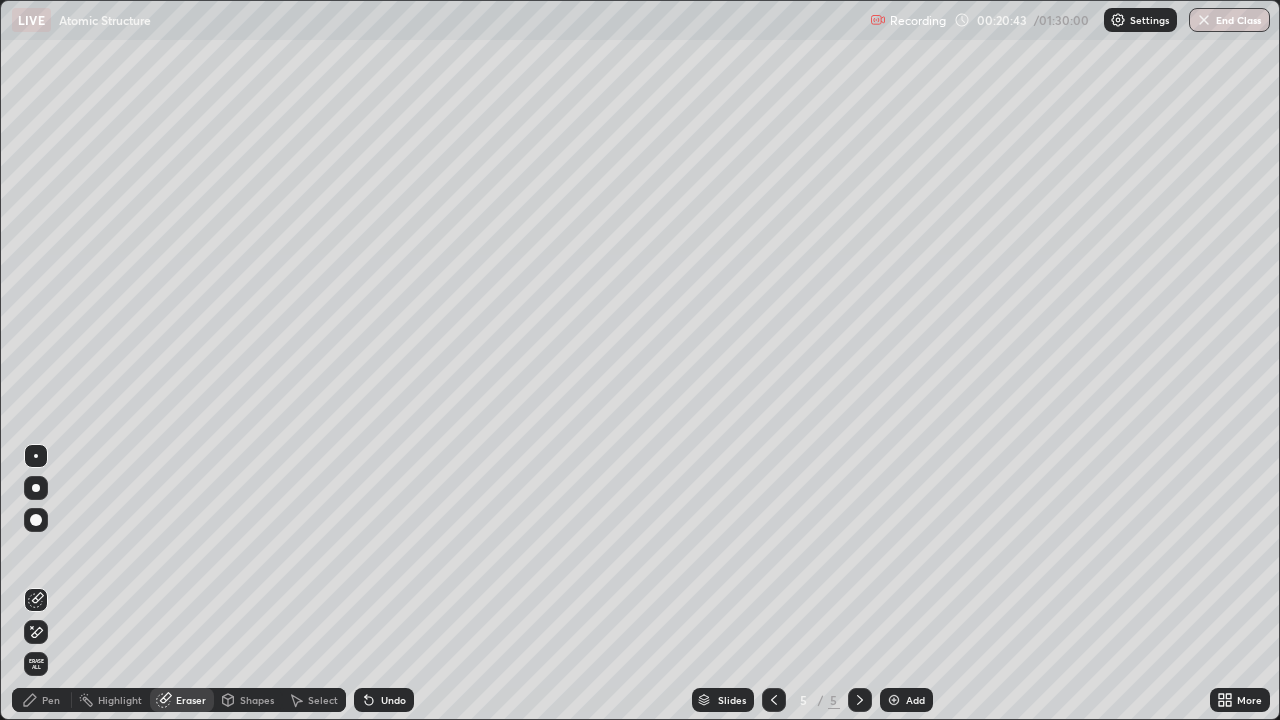 click on "Pen" at bounding box center (42, 700) 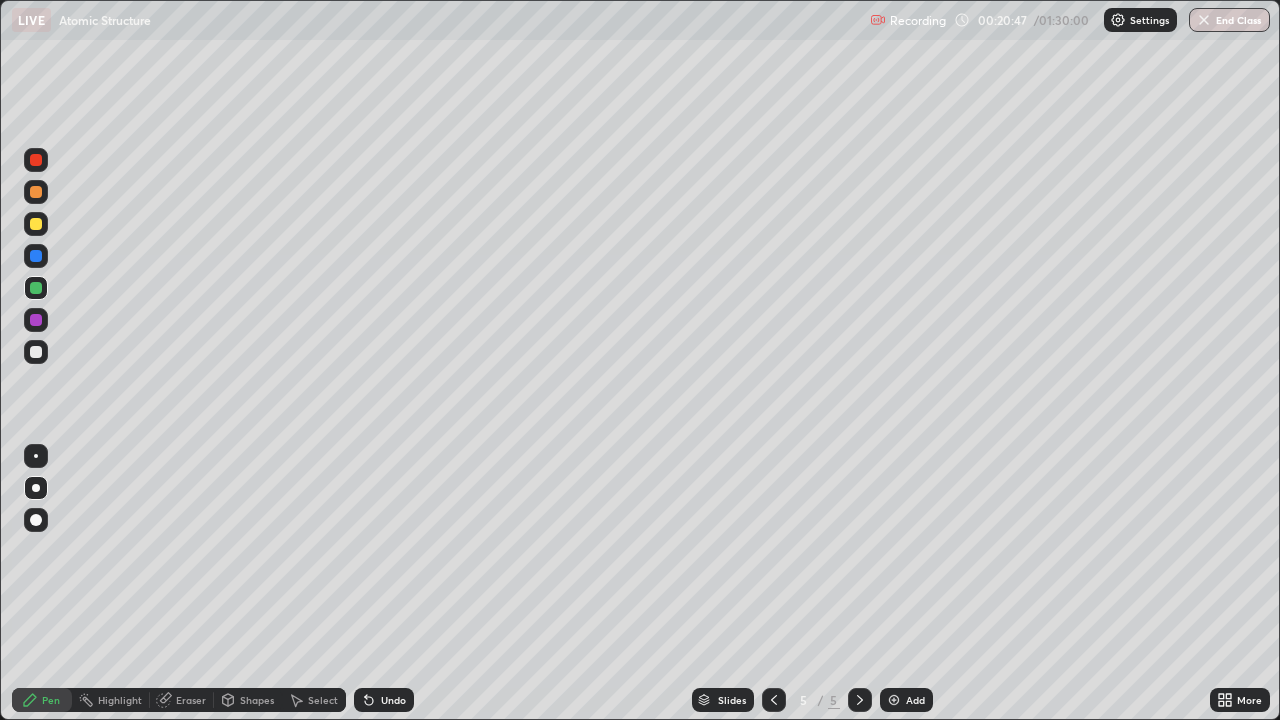click on "Eraser" at bounding box center (182, 700) 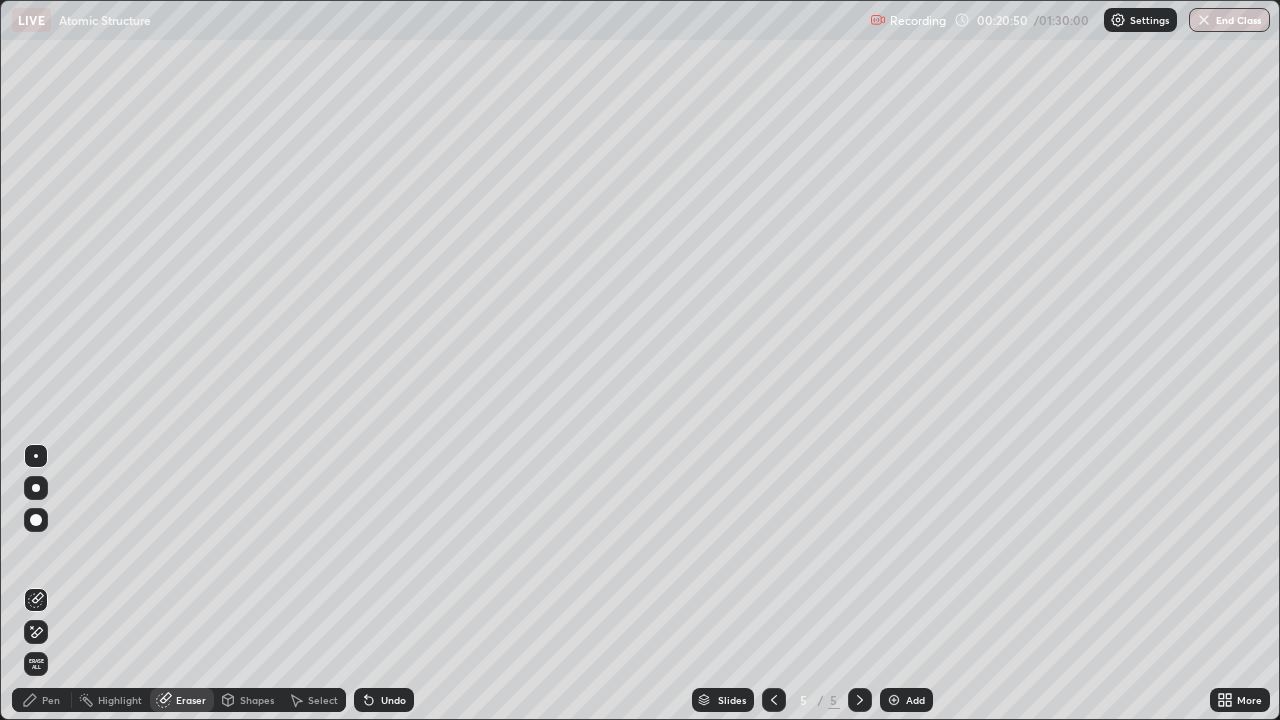 click on "Pen" at bounding box center [51, 700] 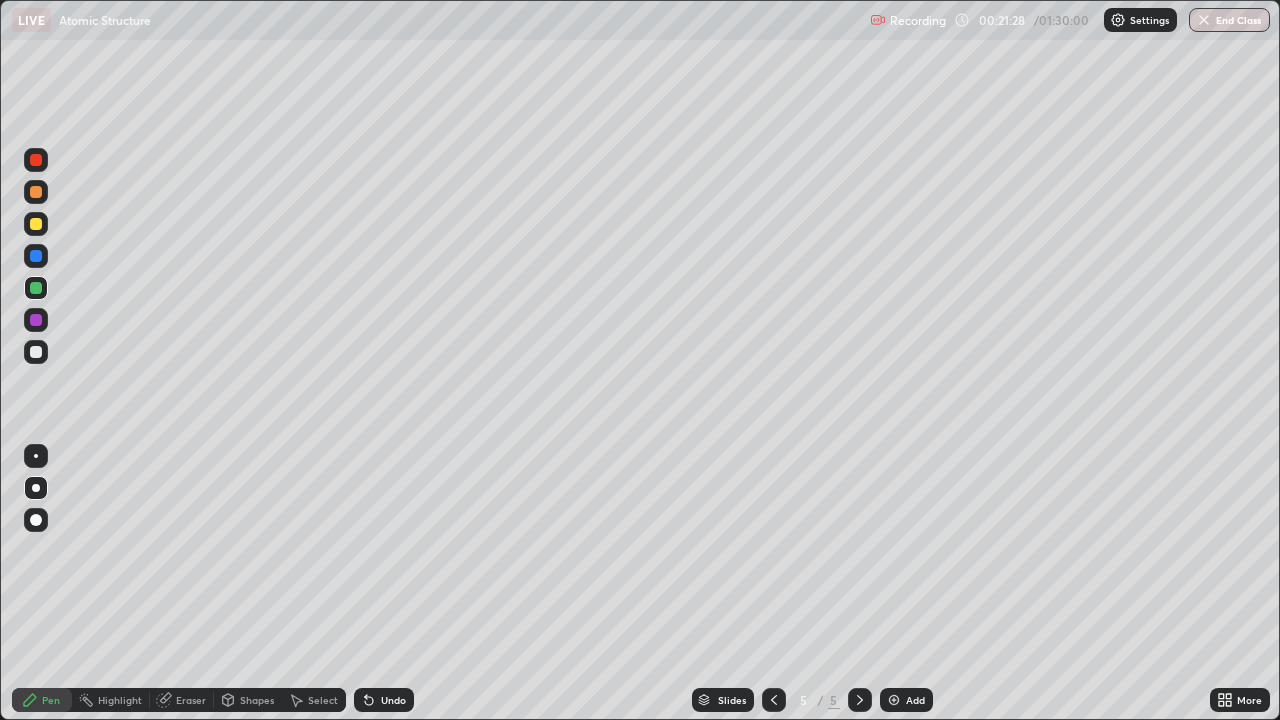 click at bounding box center (36, 320) 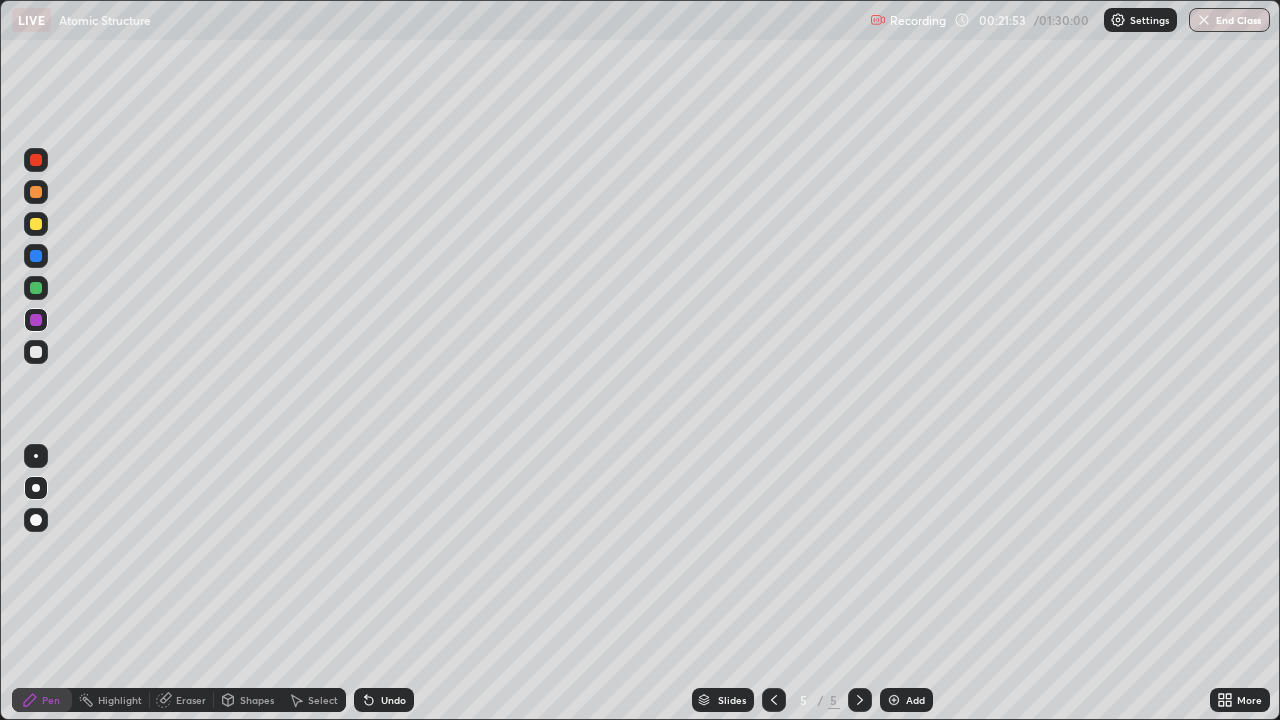 click at bounding box center (36, 352) 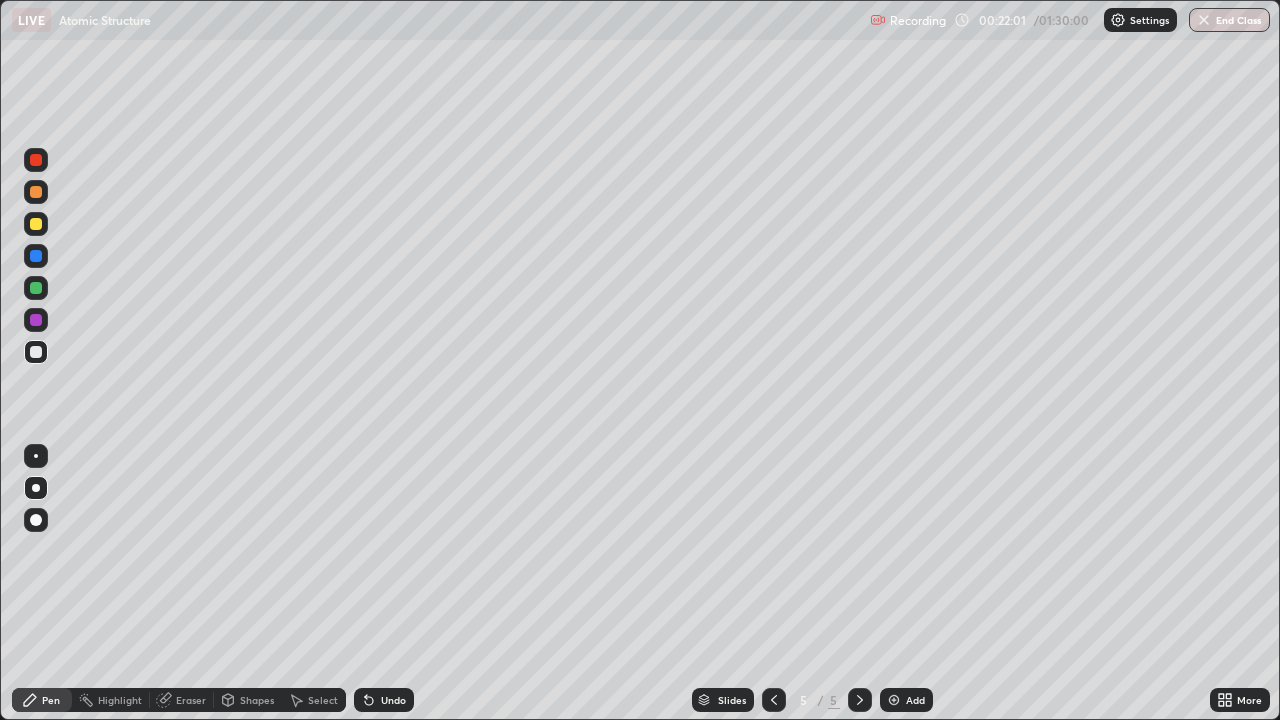 click 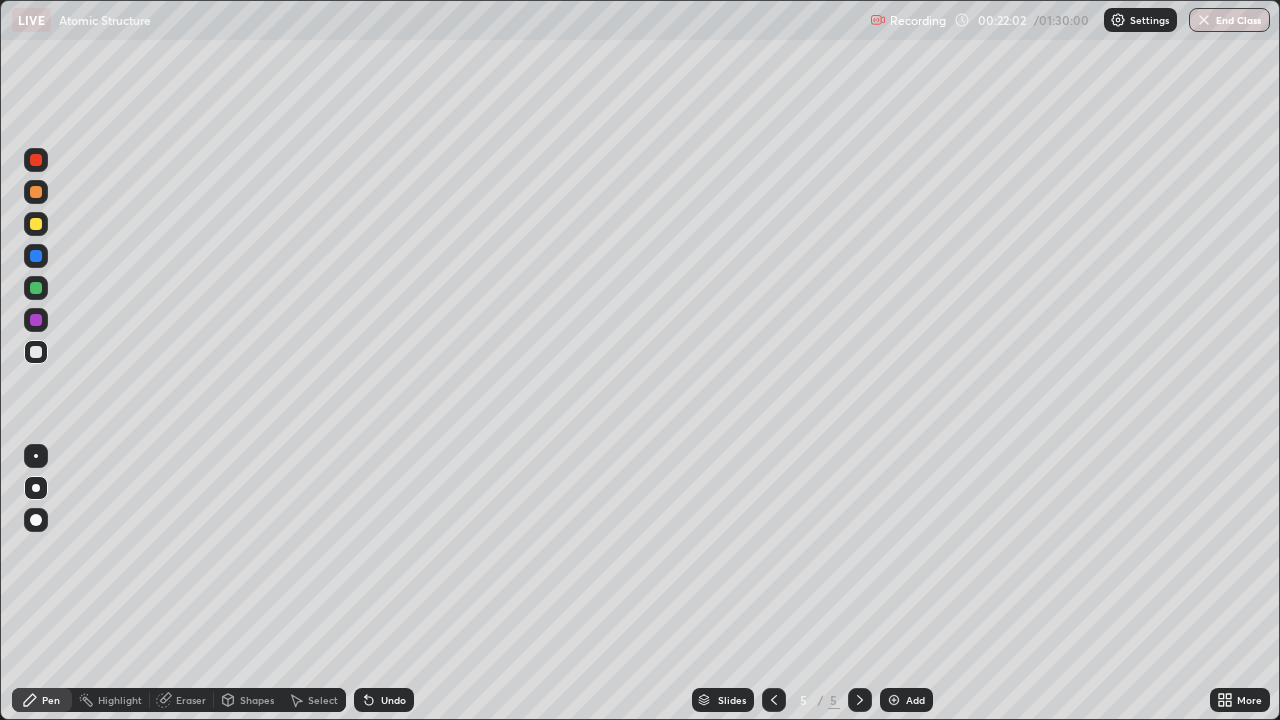 click 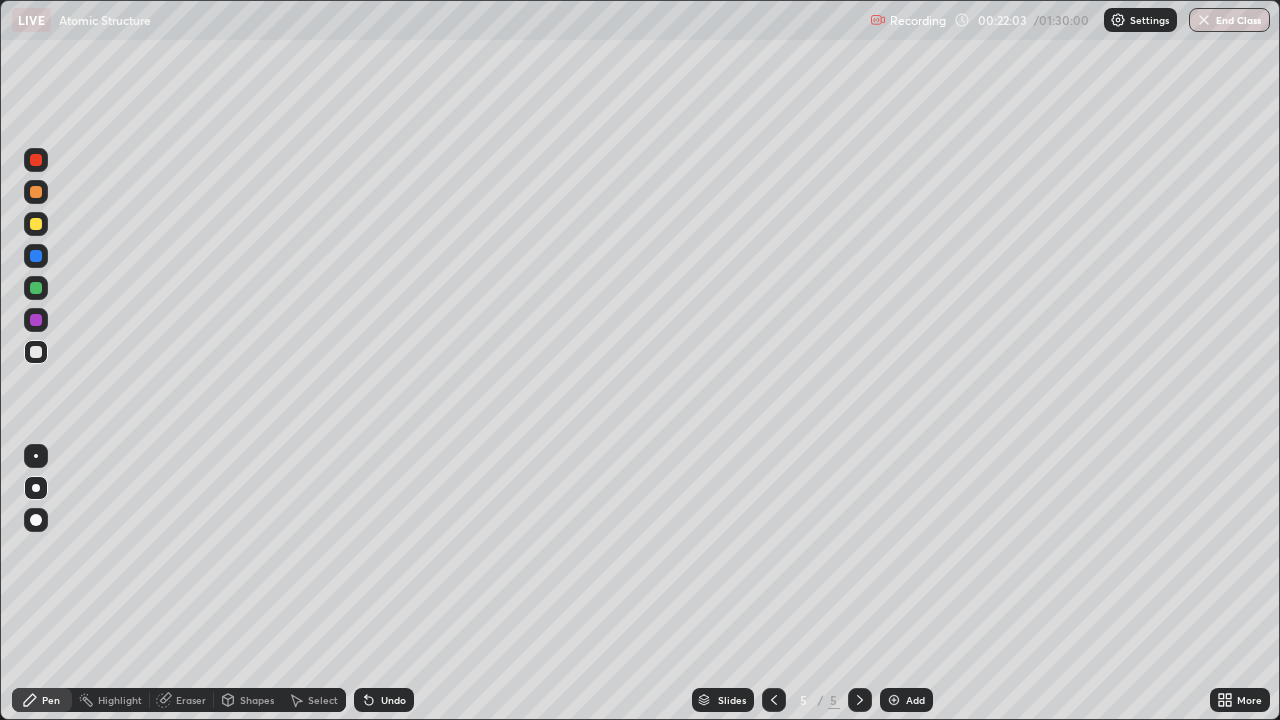 click 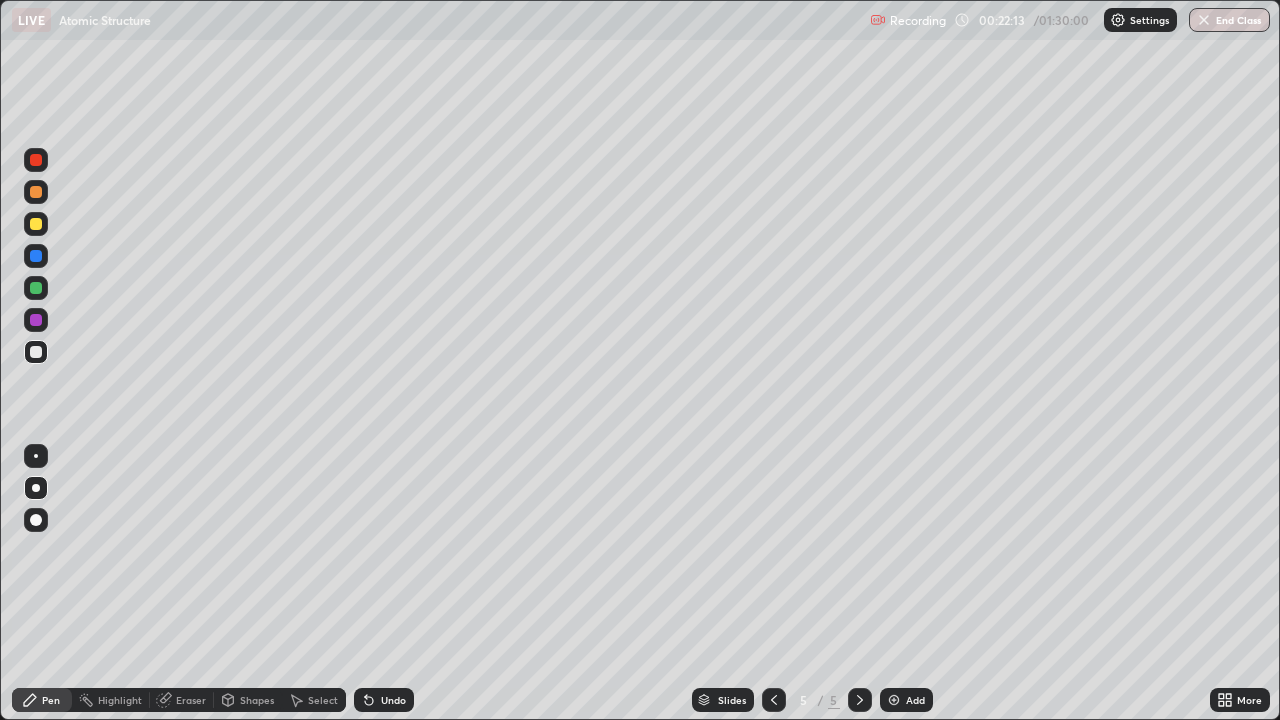 click at bounding box center [36, 320] 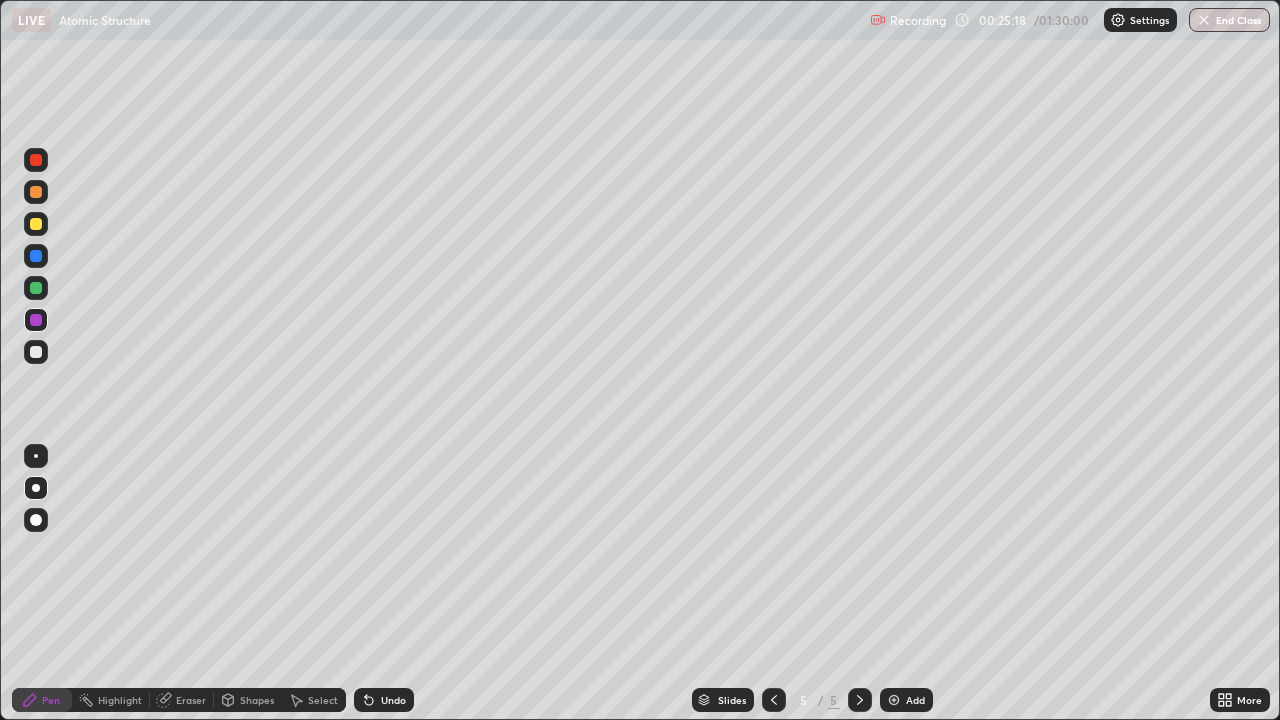 click at bounding box center [36, 352] 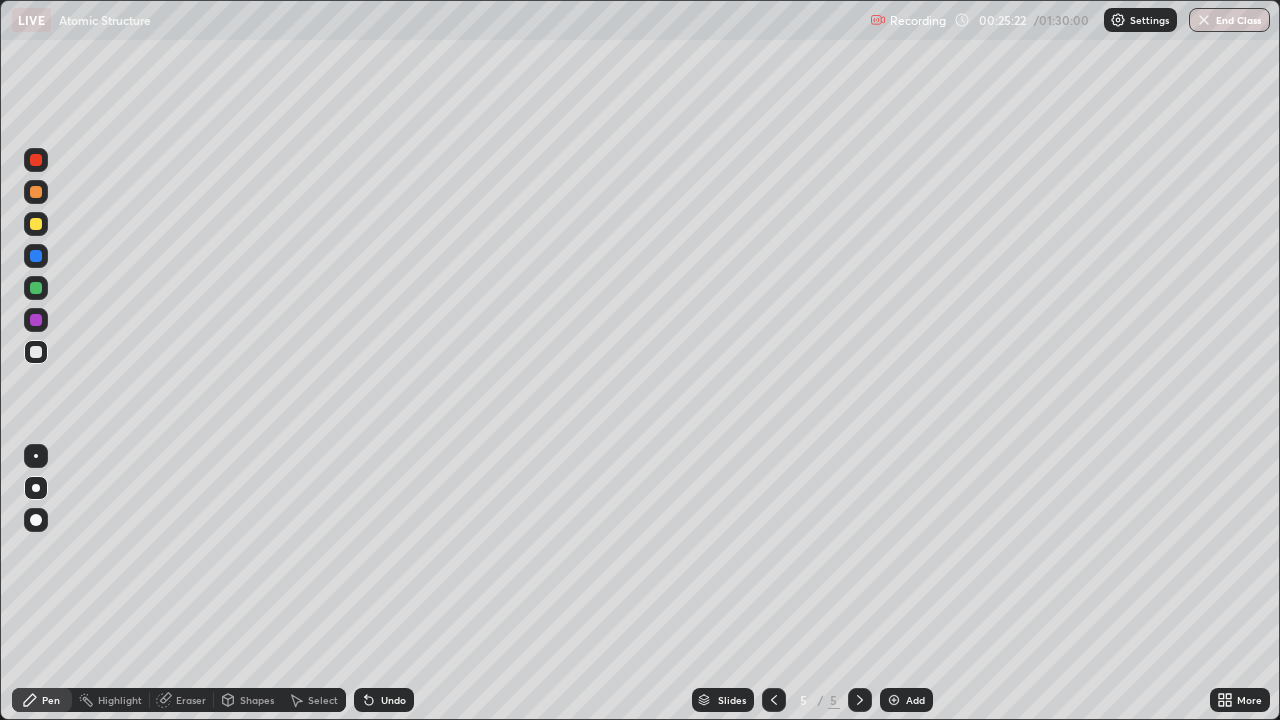 click on "Shapes" at bounding box center (248, 700) 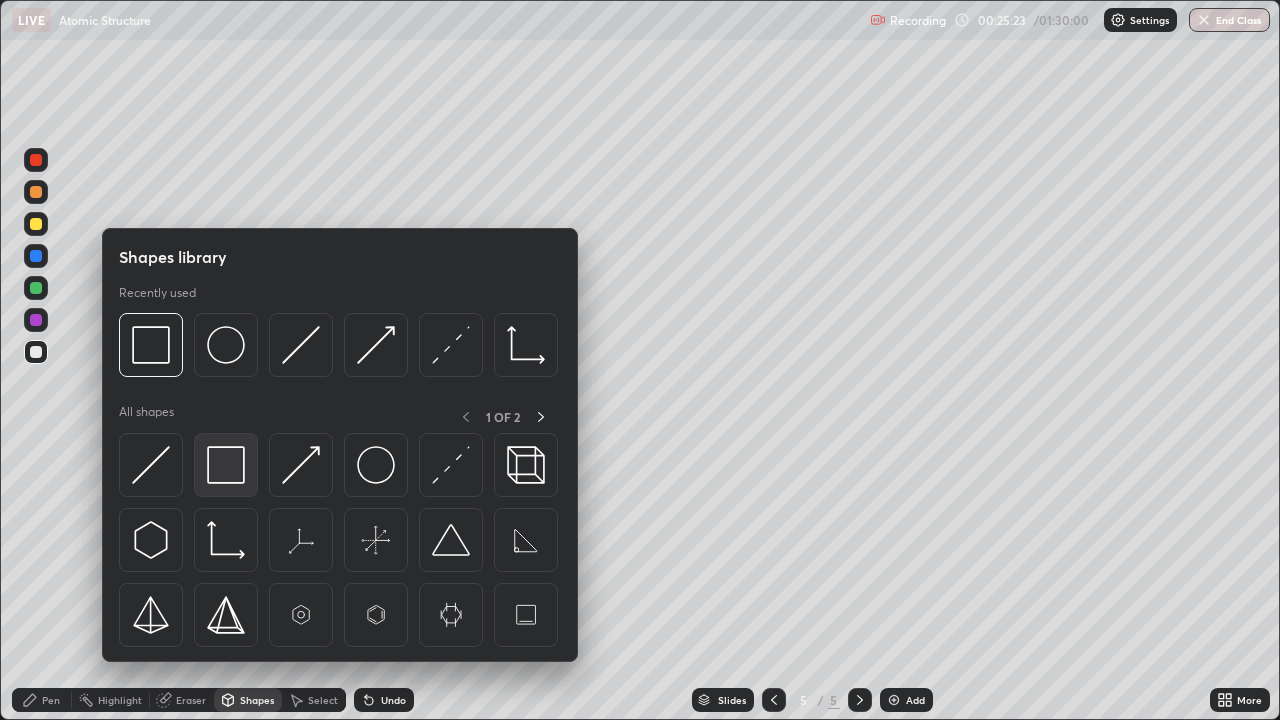 click at bounding box center [226, 465] 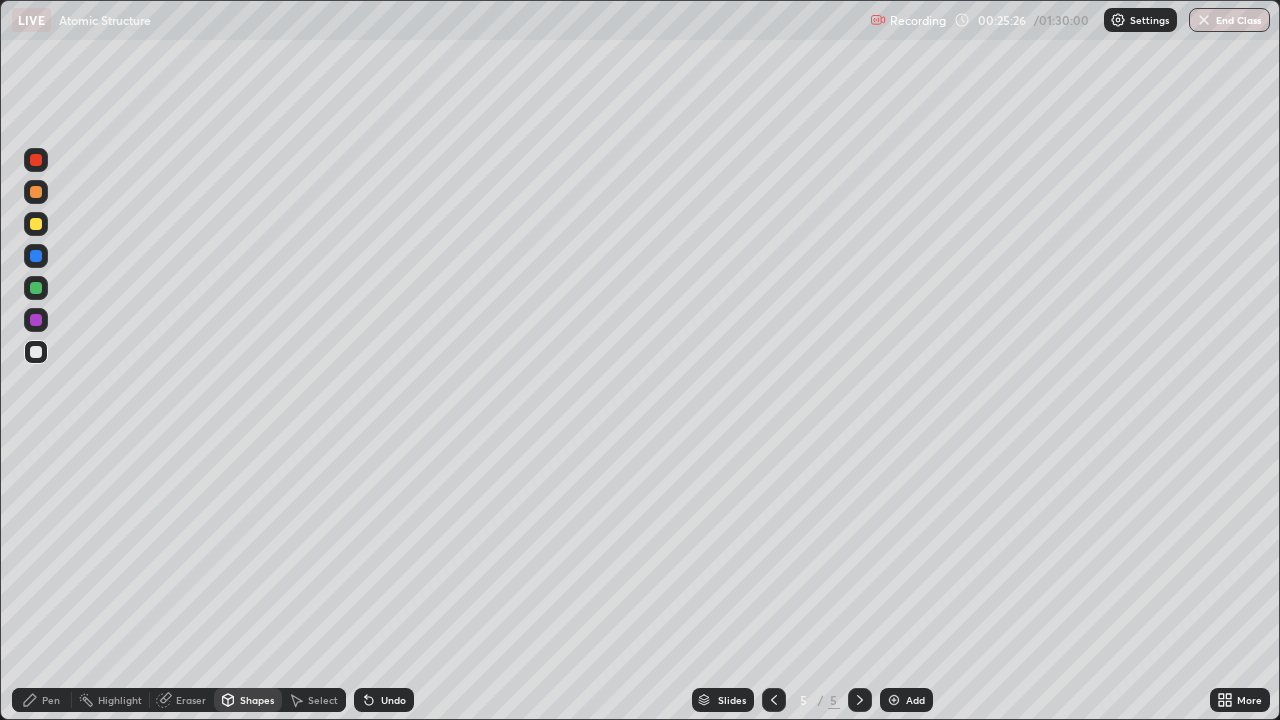 click 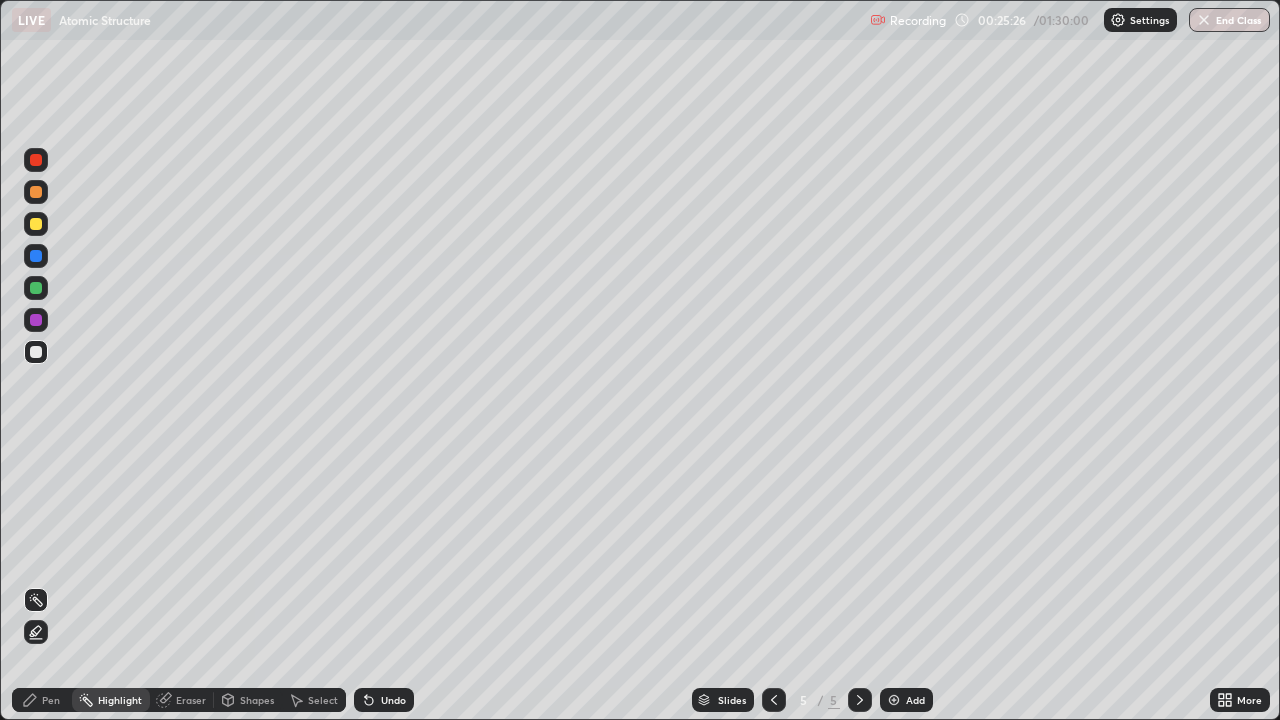 click on "Pen" at bounding box center [42, 700] 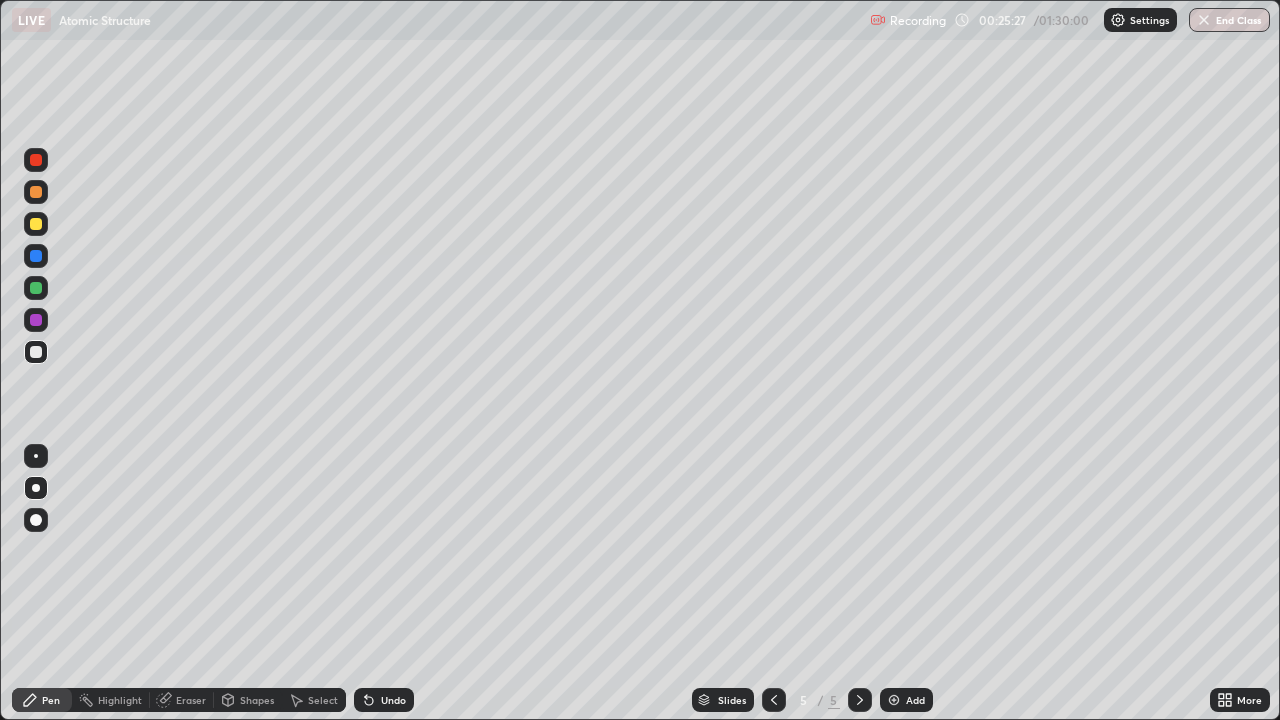 click at bounding box center [36, 288] 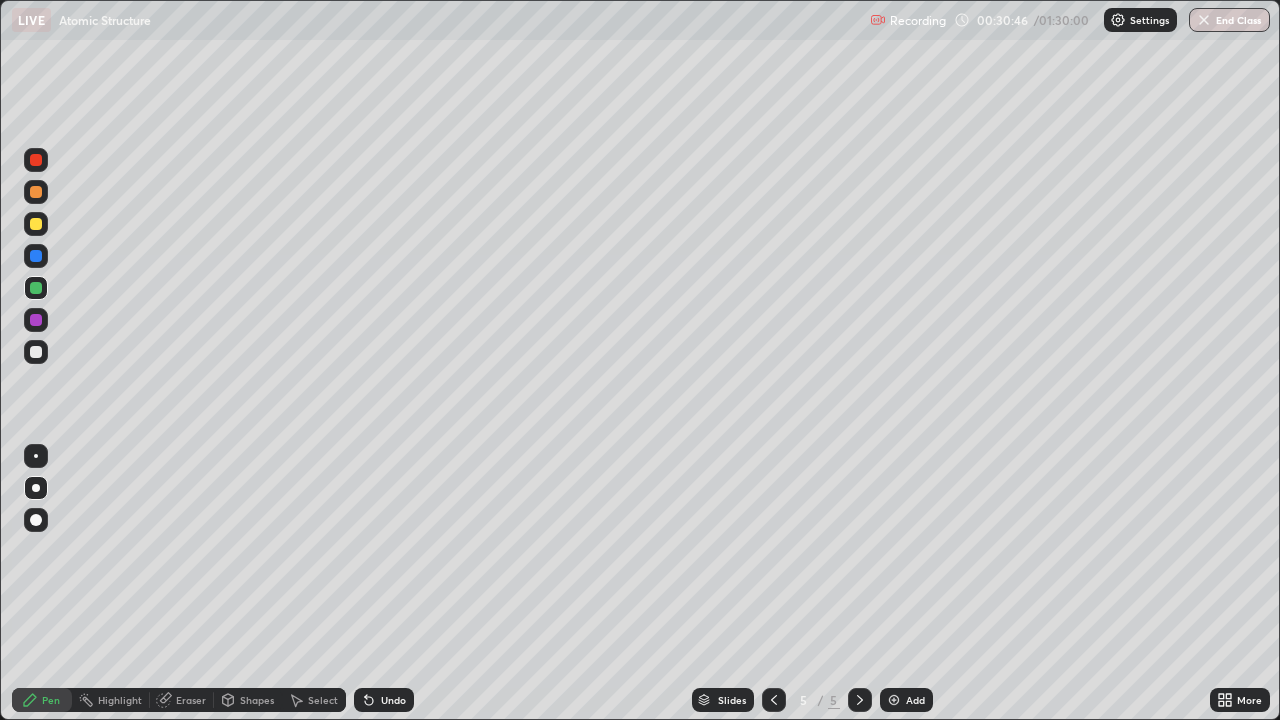 click on "Eraser" at bounding box center [182, 700] 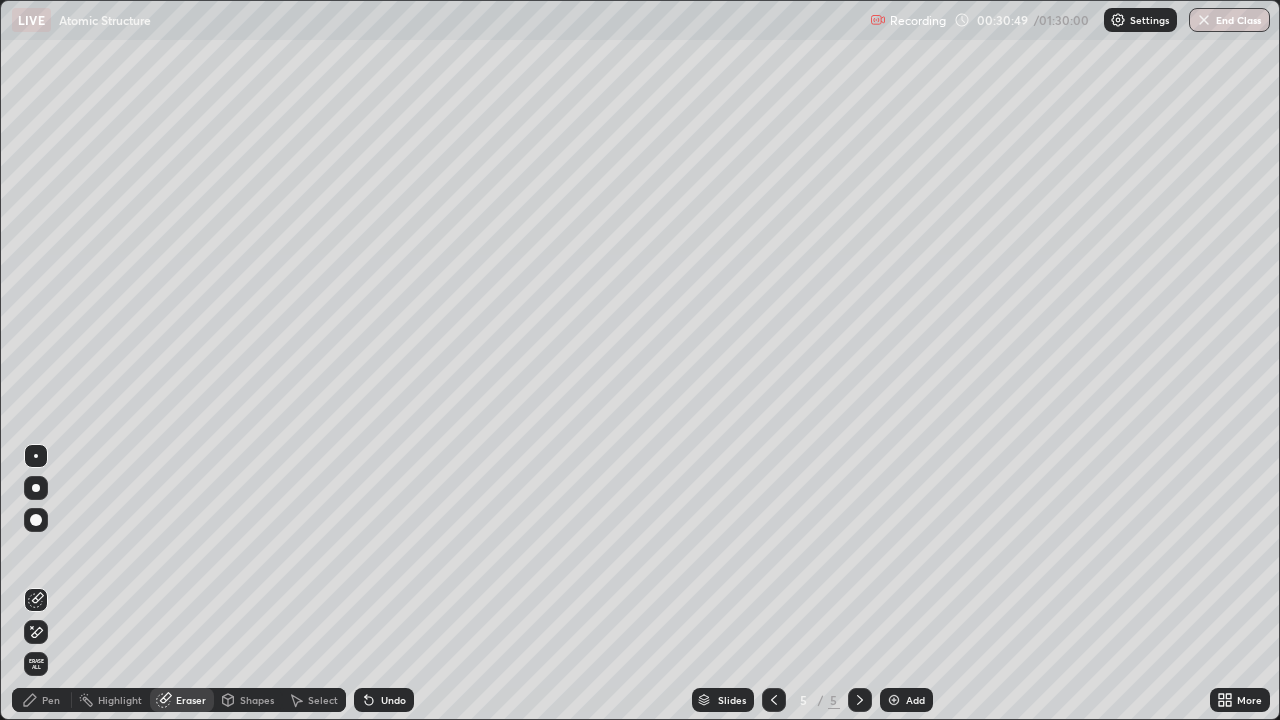 click on "Pen" at bounding box center [42, 700] 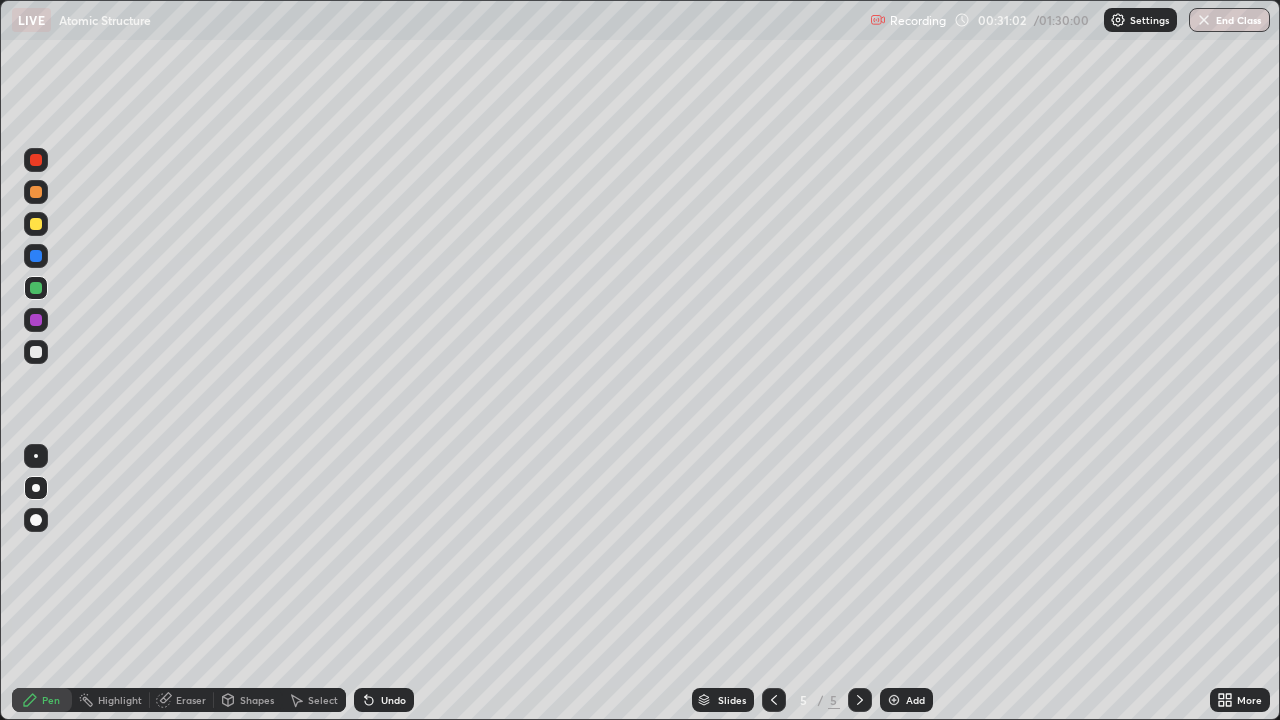 click at bounding box center (36, 352) 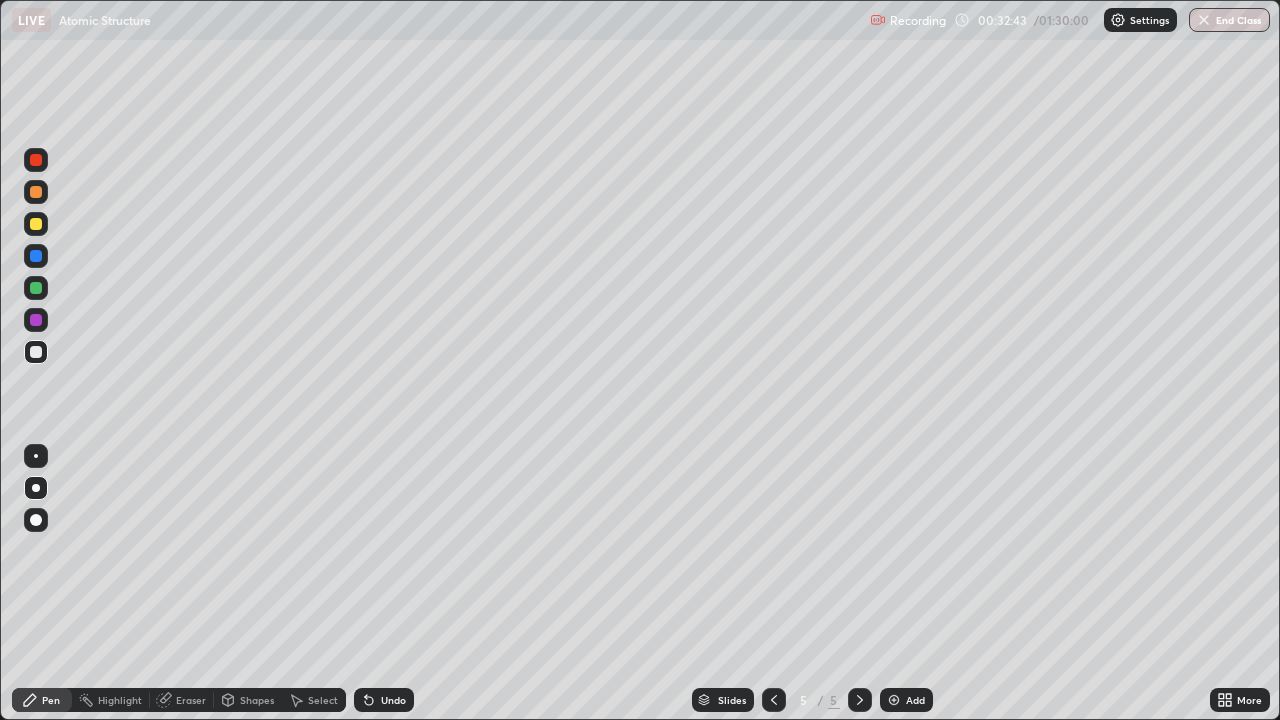 click at bounding box center (894, 700) 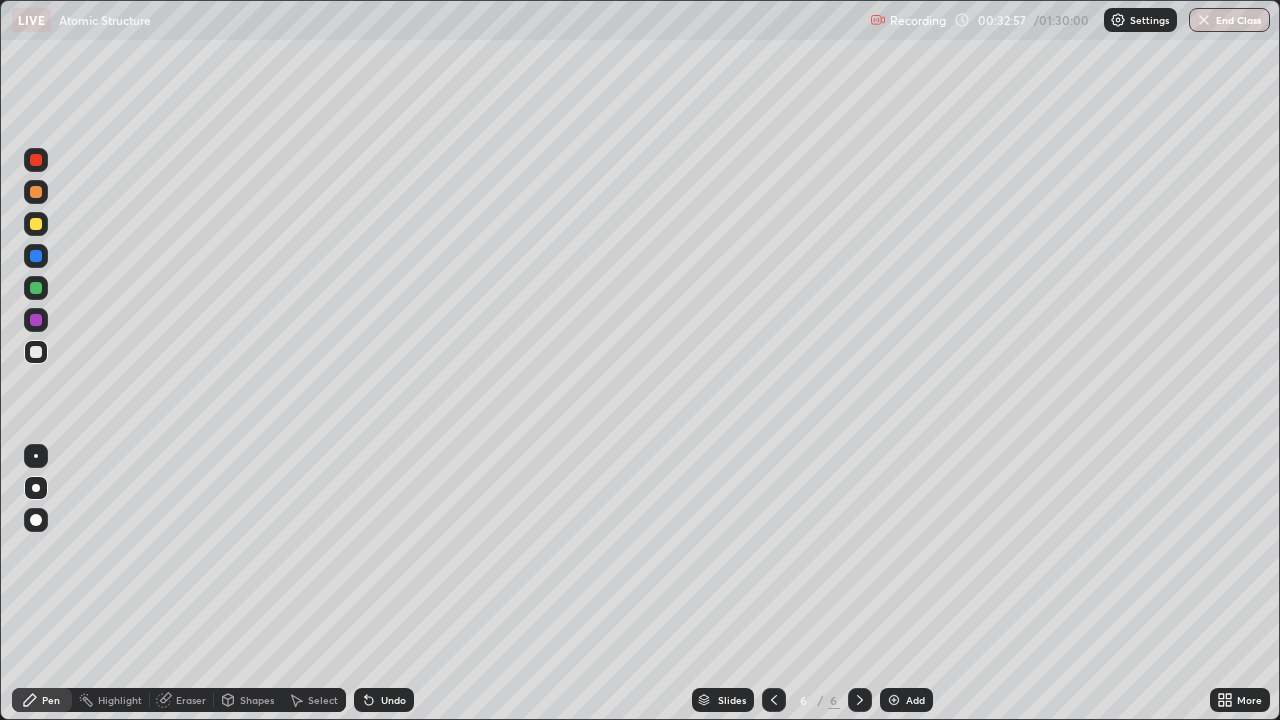click on "Undo" at bounding box center [384, 700] 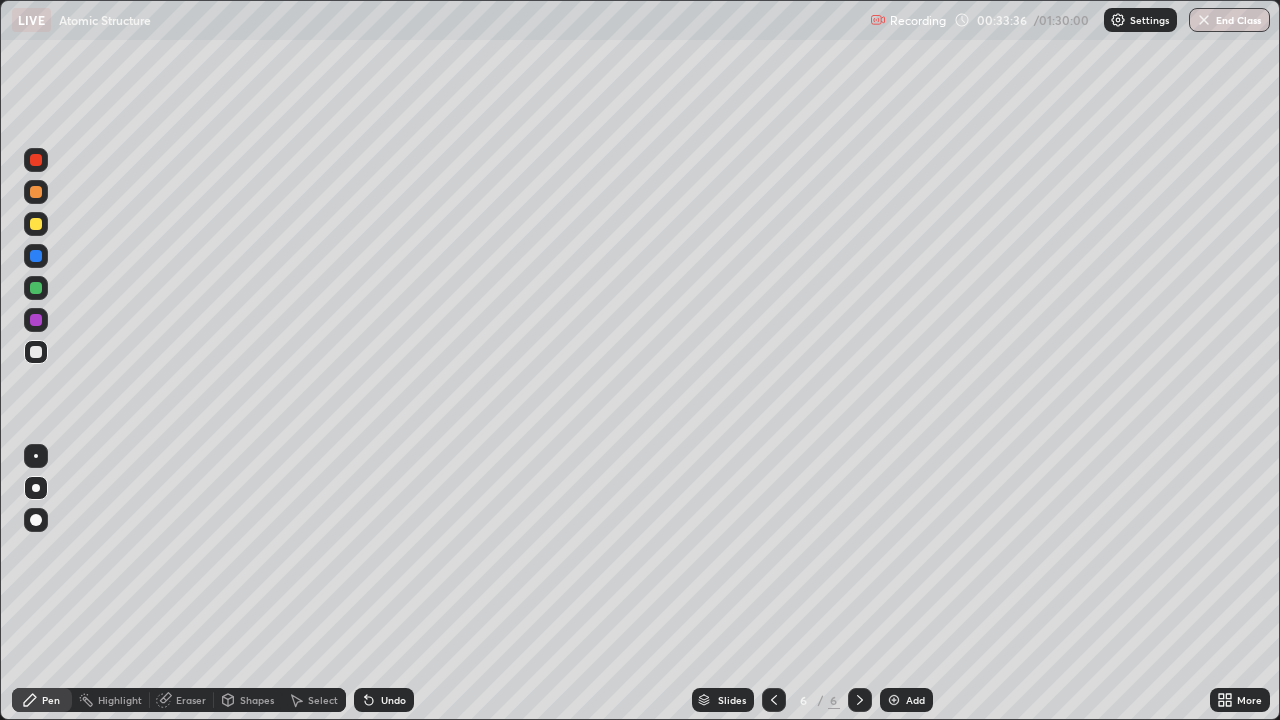 click on "Undo" at bounding box center [393, 700] 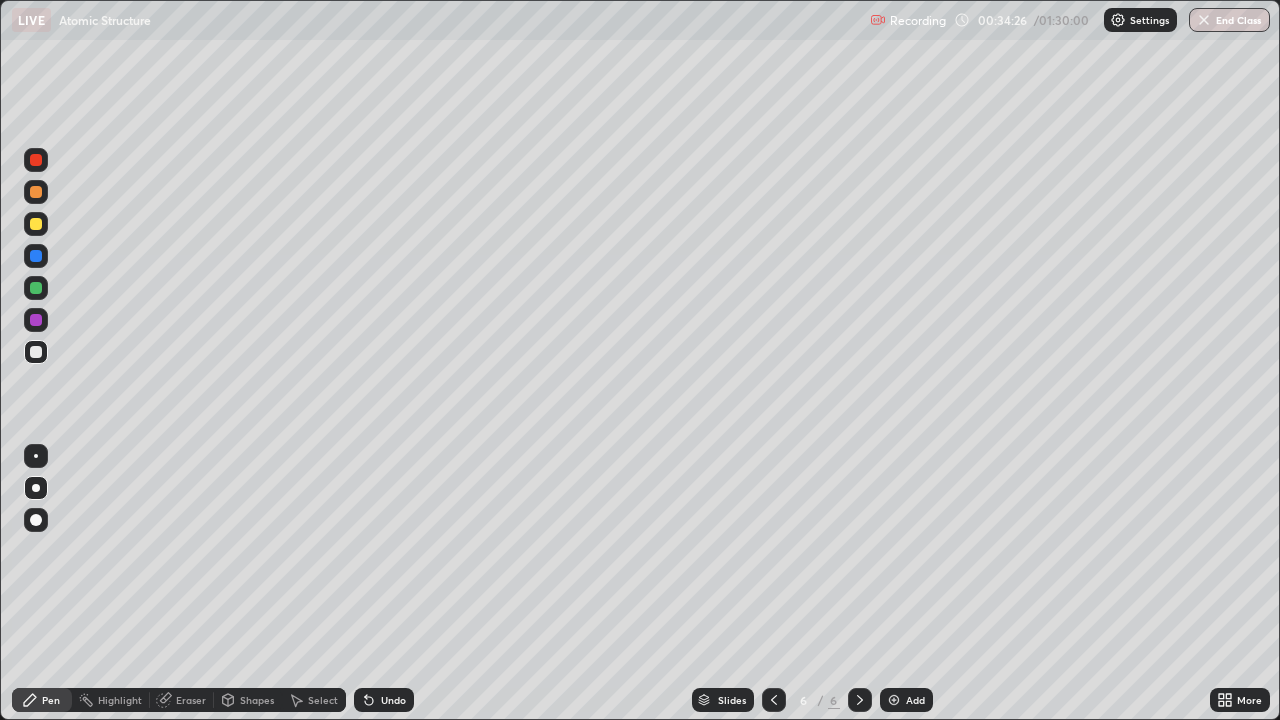 click at bounding box center (36, 320) 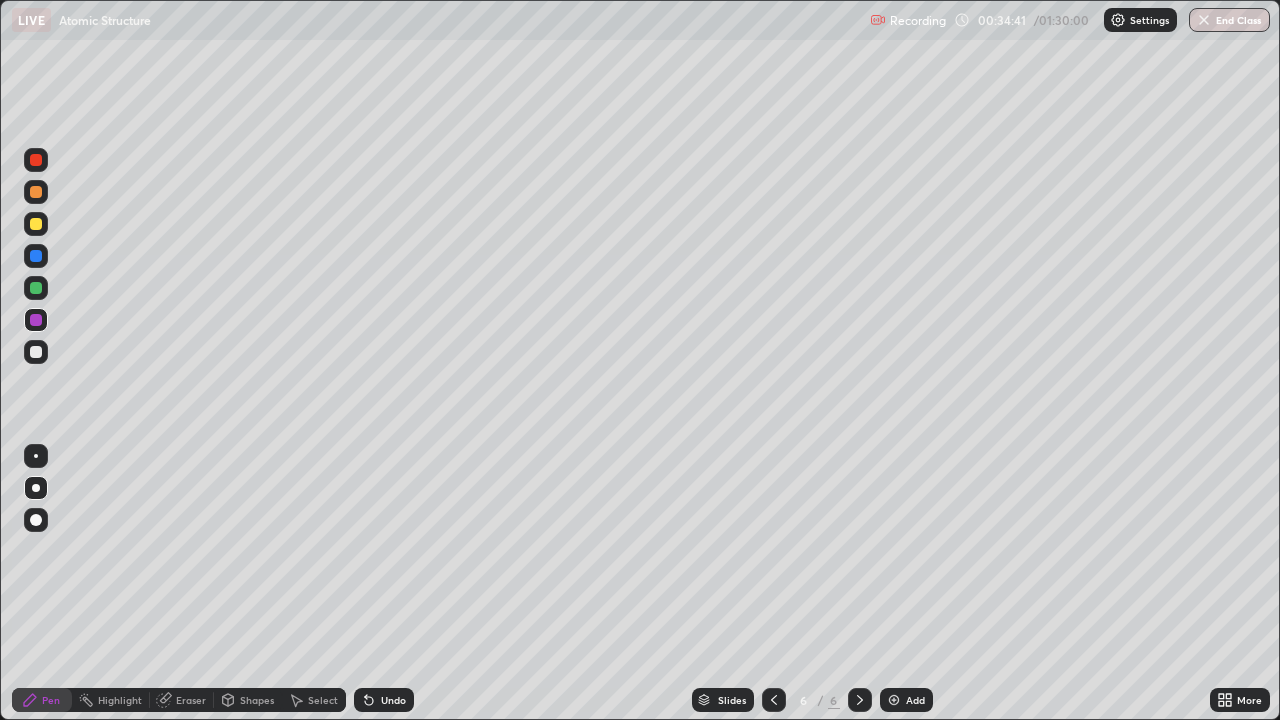 click on "Undo" at bounding box center (384, 700) 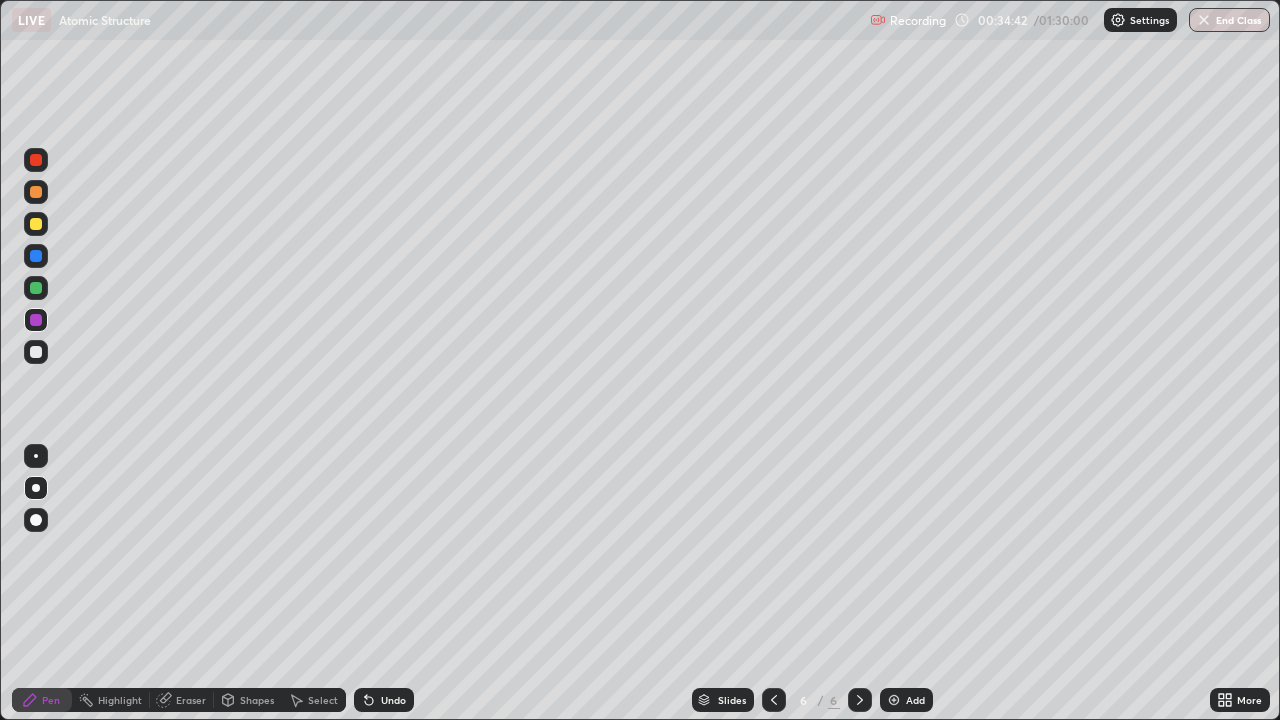 click on "Undo" at bounding box center (393, 700) 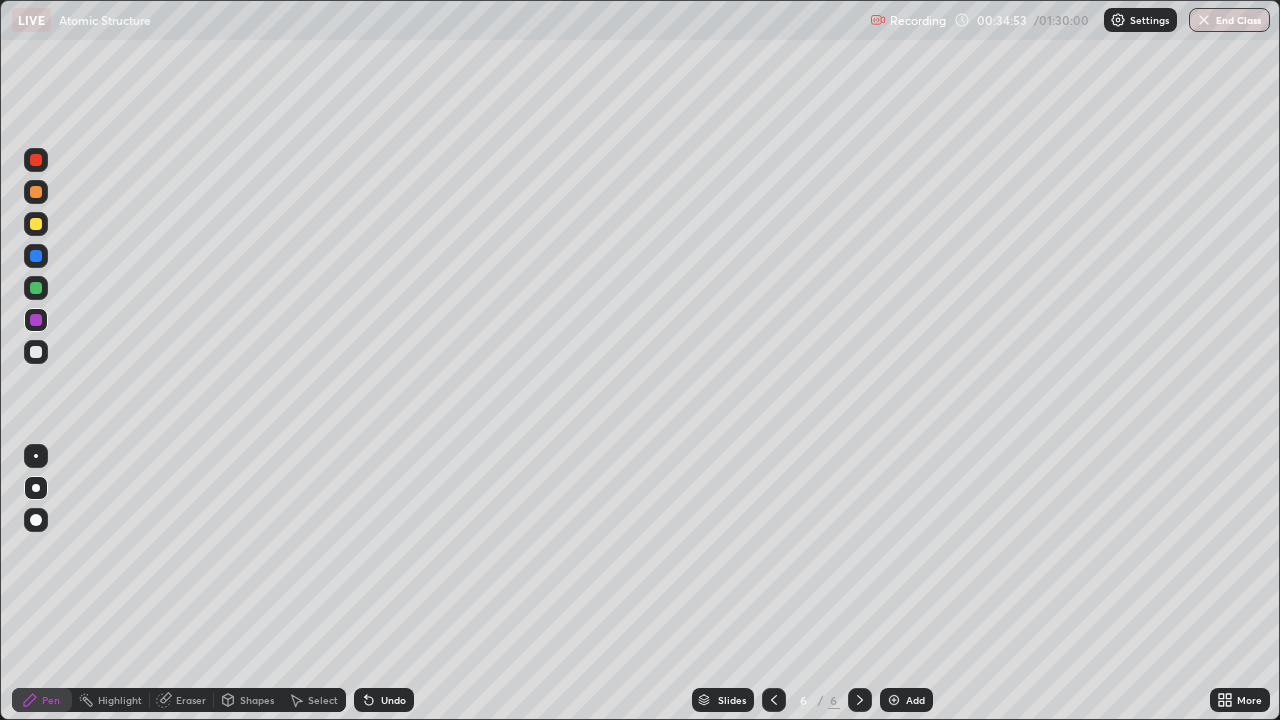 click at bounding box center (36, 352) 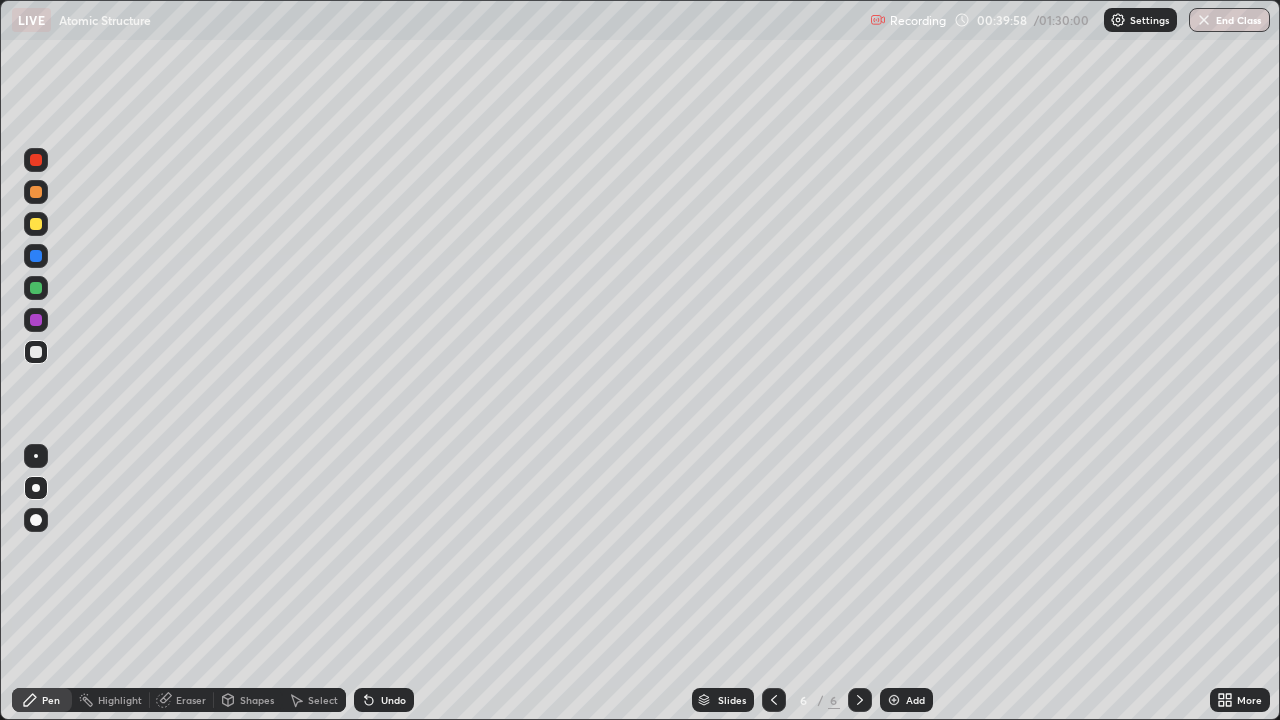 click on "Add" at bounding box center [906, 700] 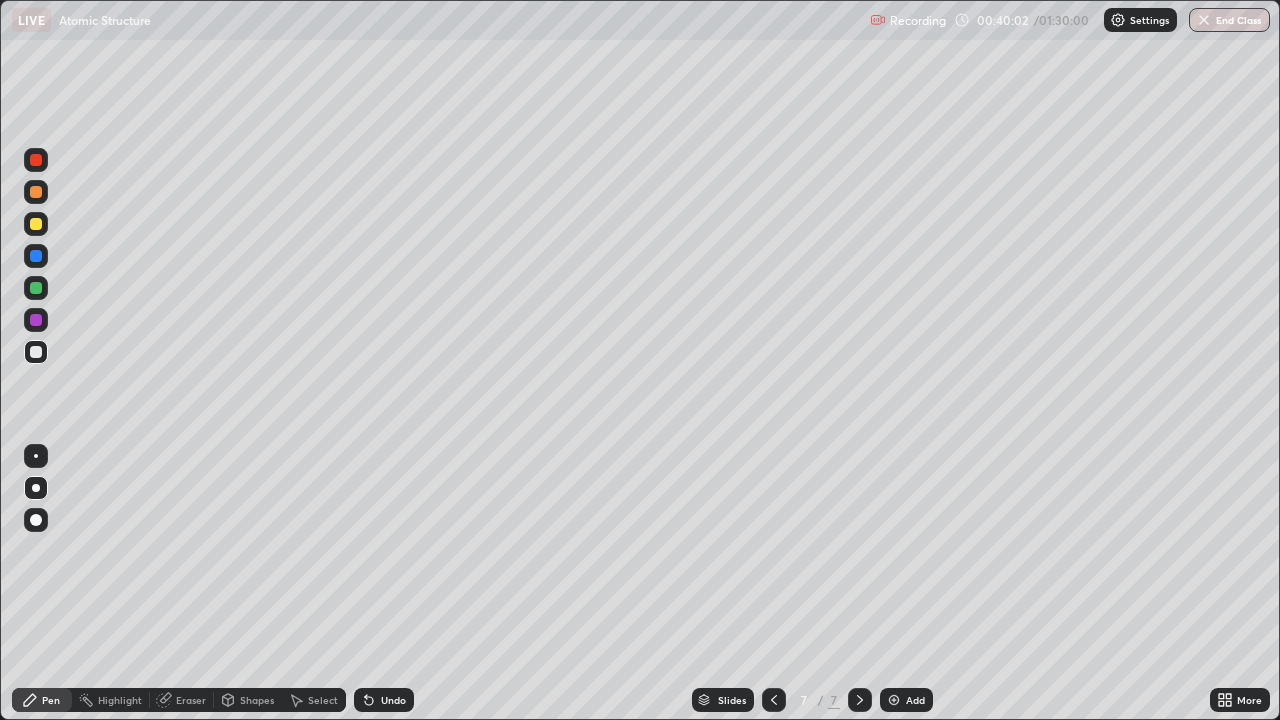 click at bounding box center [774, 700] 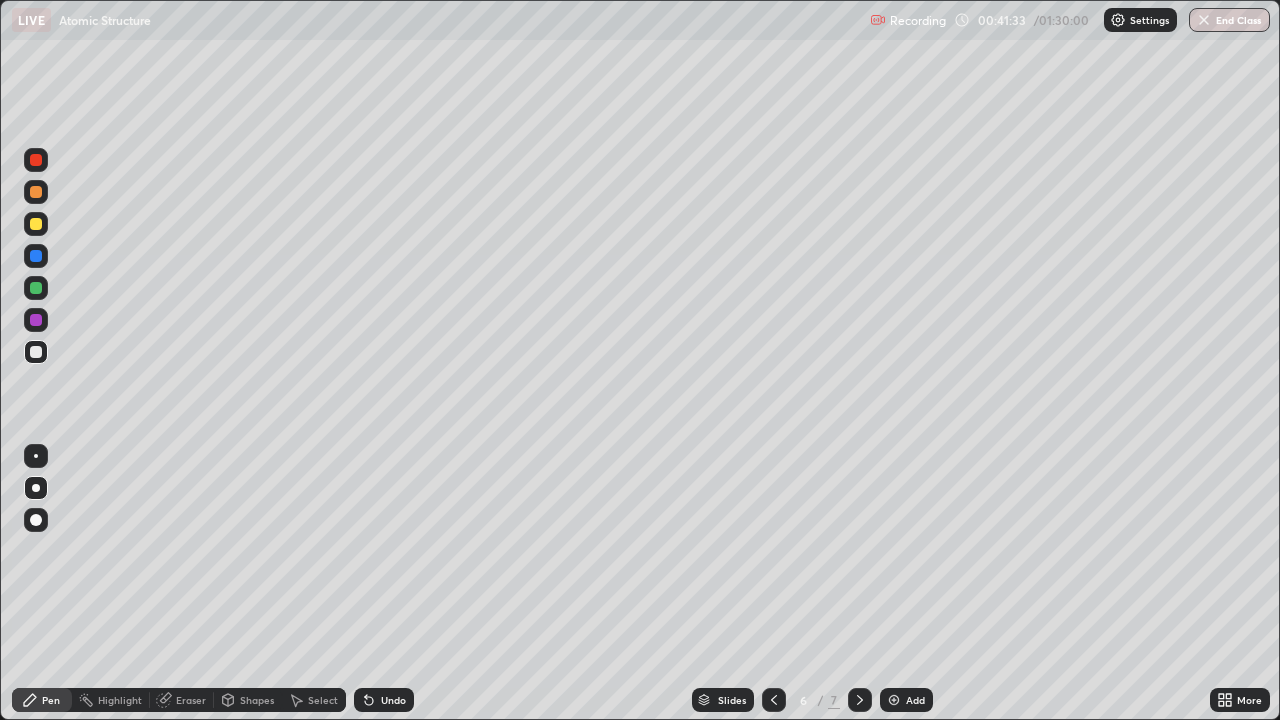 click 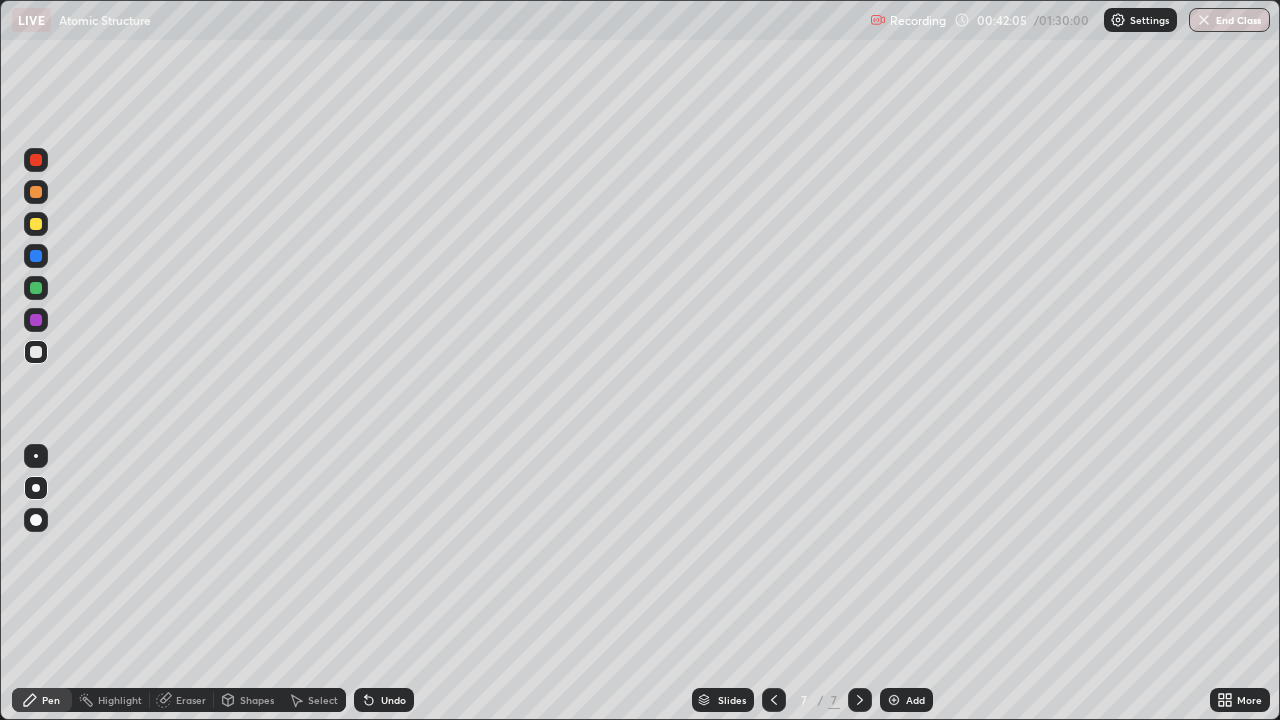 click at bounding box center (36, 352) 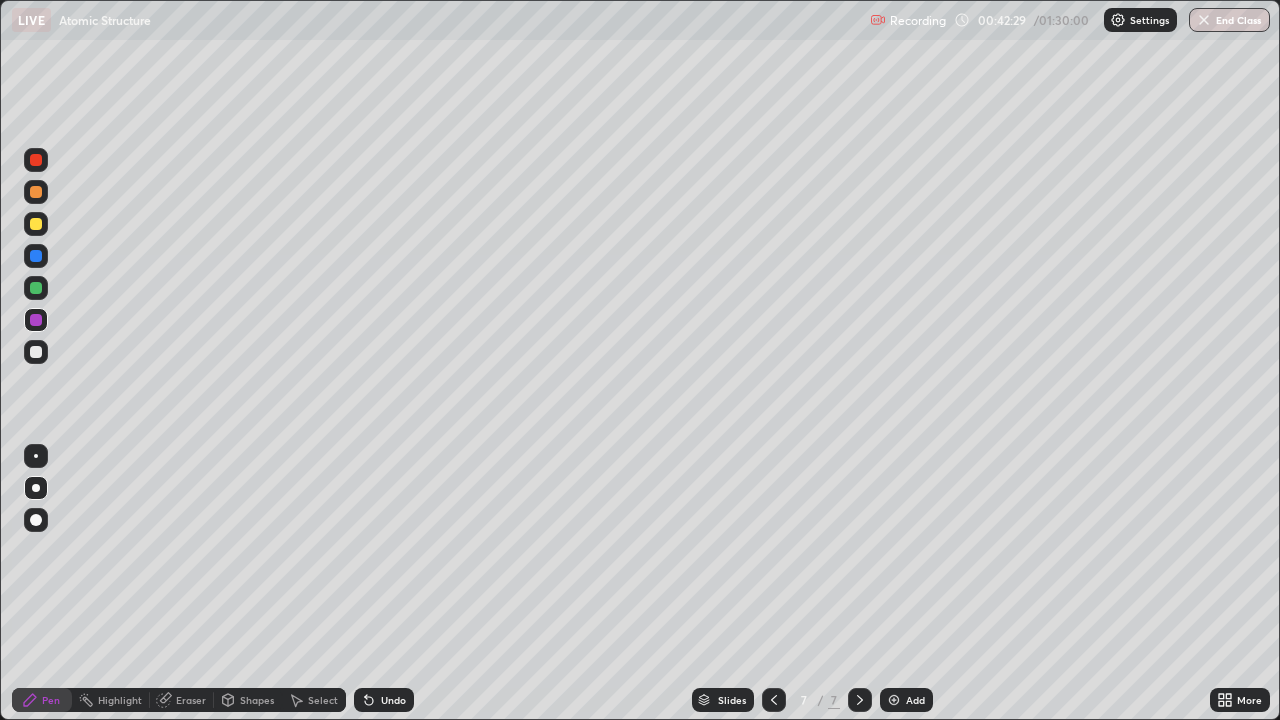 click at bounding box center [36, 352] 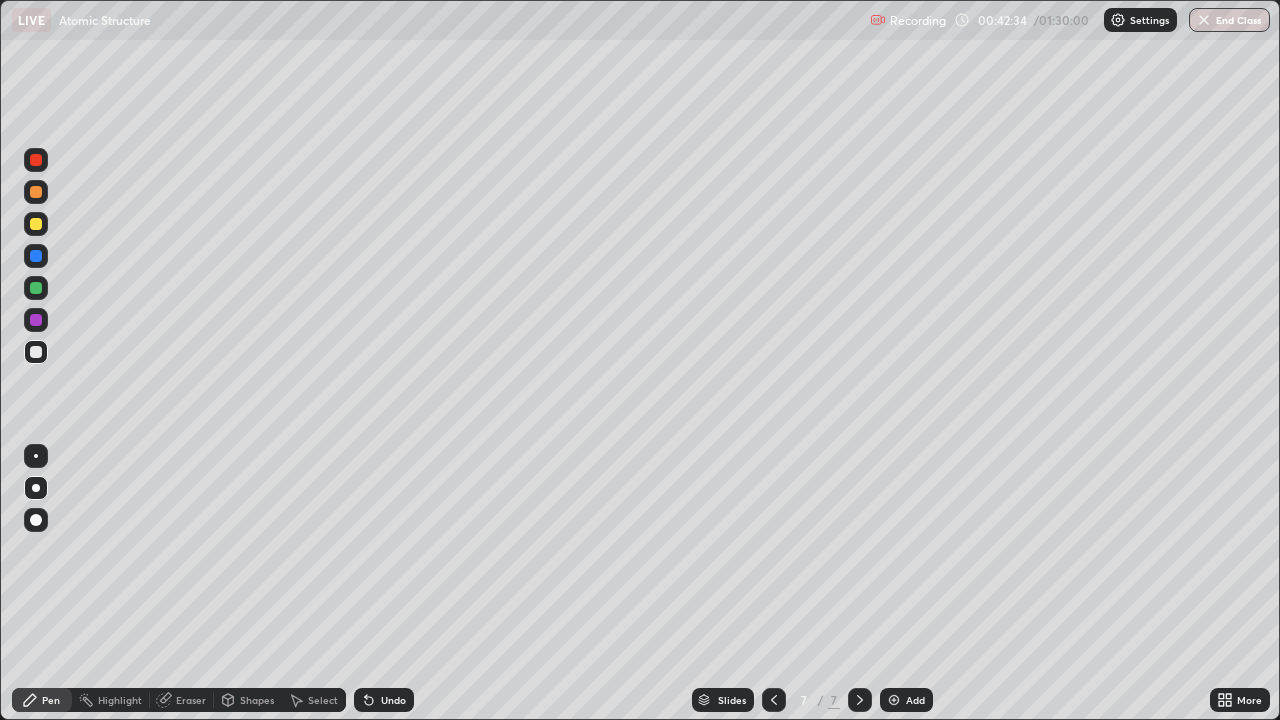 click on "Undo" at bounding box center [393, 700] 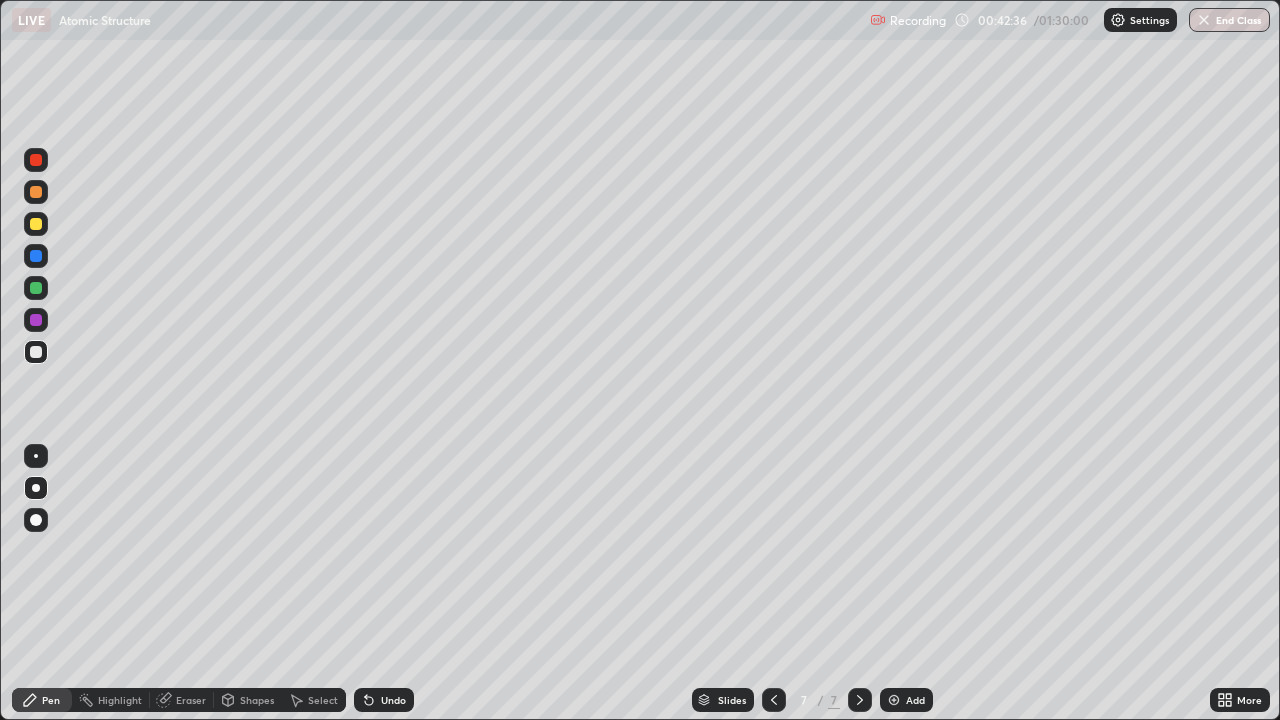 click on "Undo" at bounding box center [384, 700] 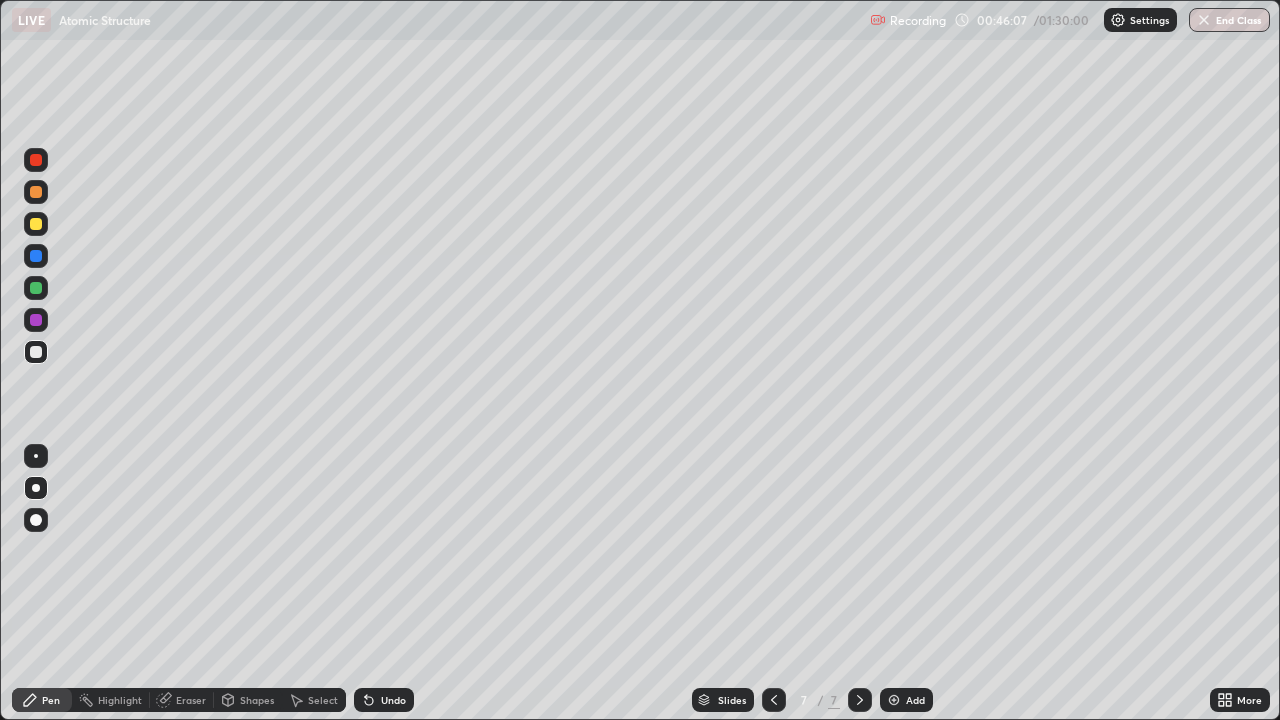 click on "Eraser" at bounding box center (191, 700) 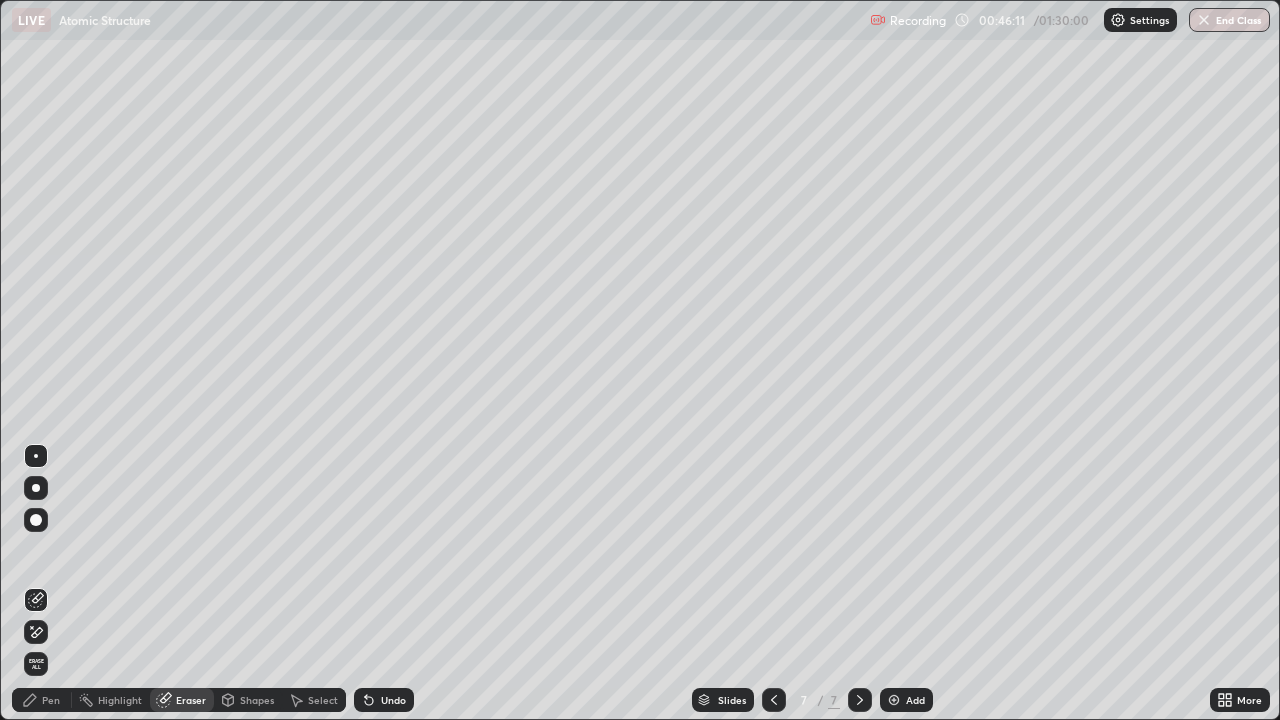 click on "Pen" at bounding box center (42, 700) 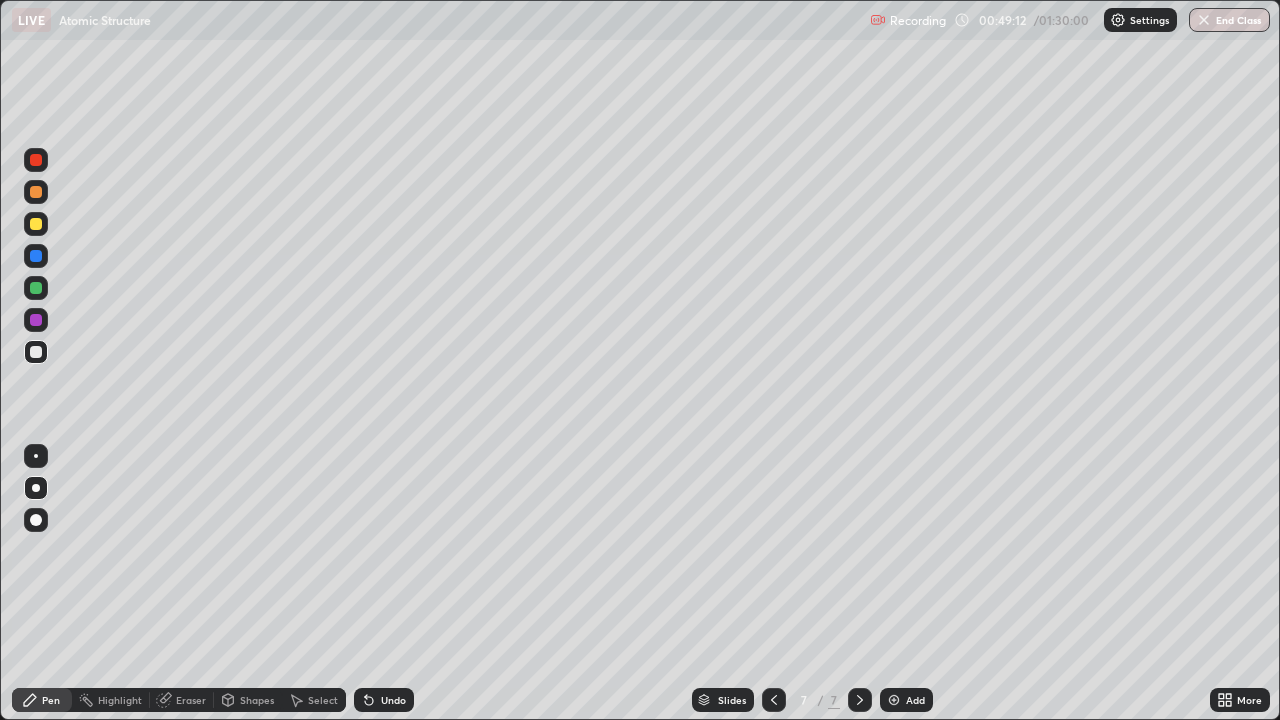click on "Undo" at bounding box center [384, 700] 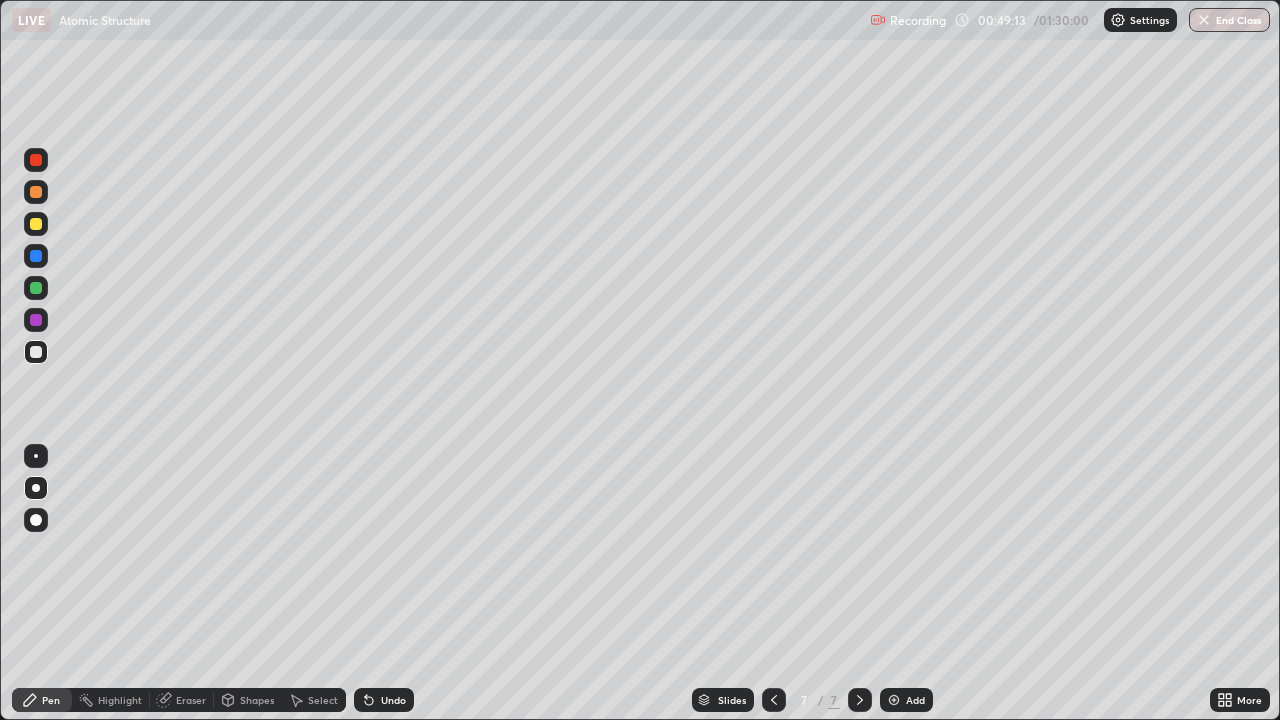 click on "Undo" at bounding box center [384, 700] 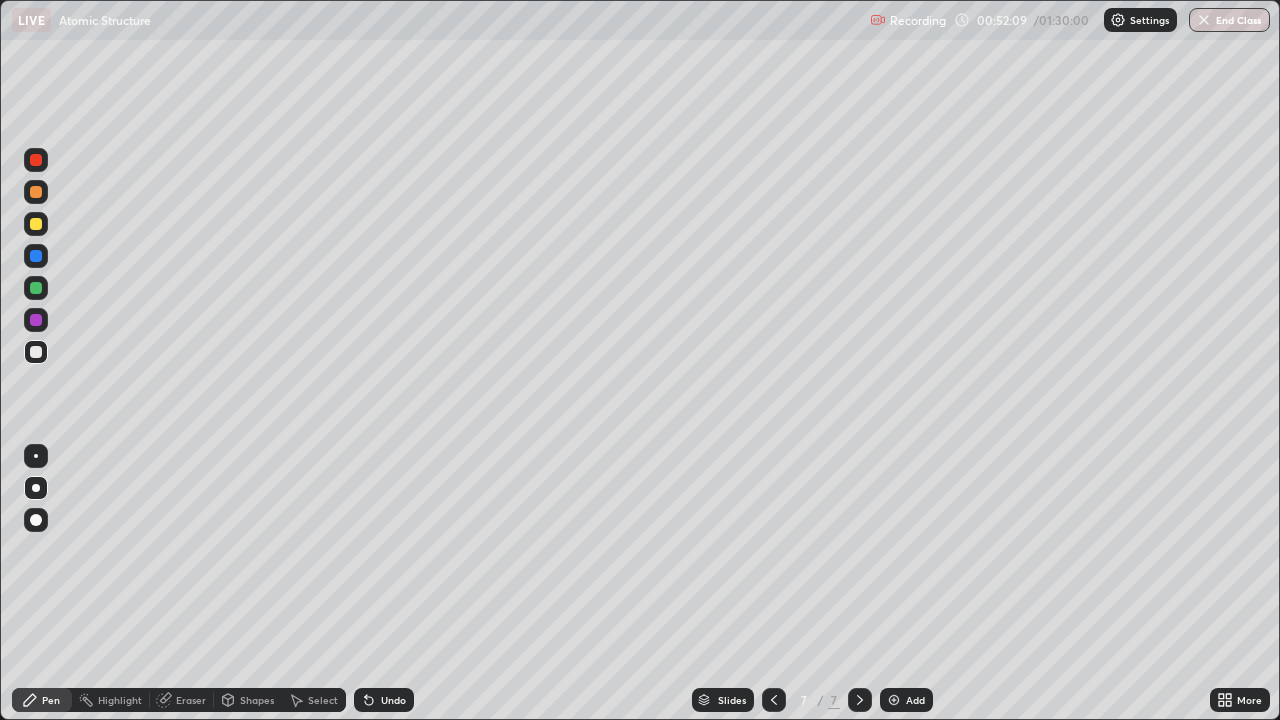 click at bounding box center [894, 700] 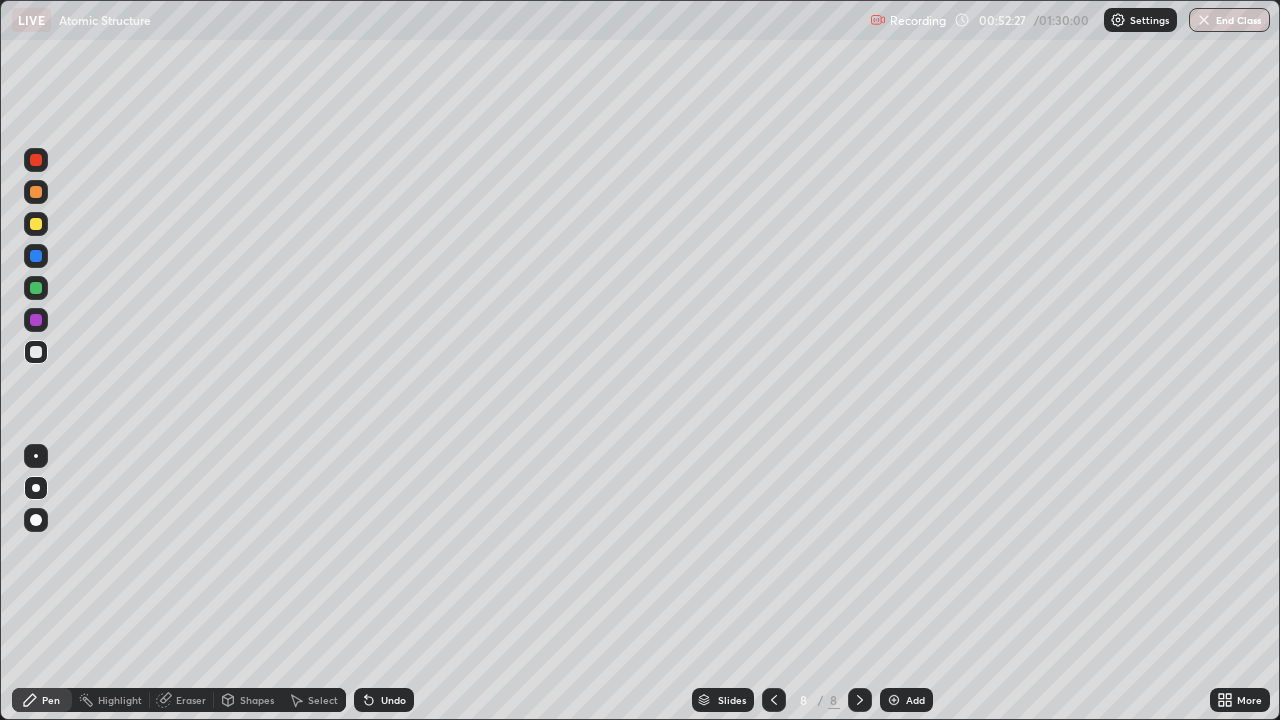 click on "Undo" at bounding box center [393, 700] 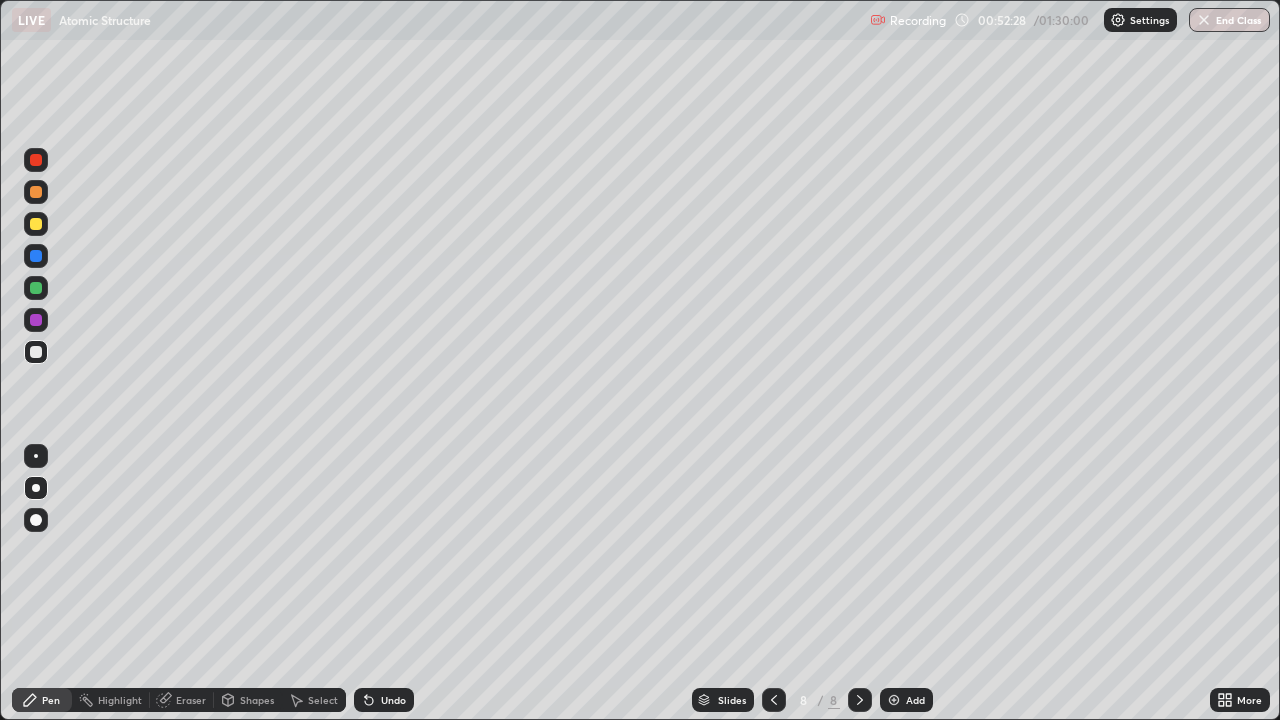 click on "Undo" at bounding box center (384, 700) 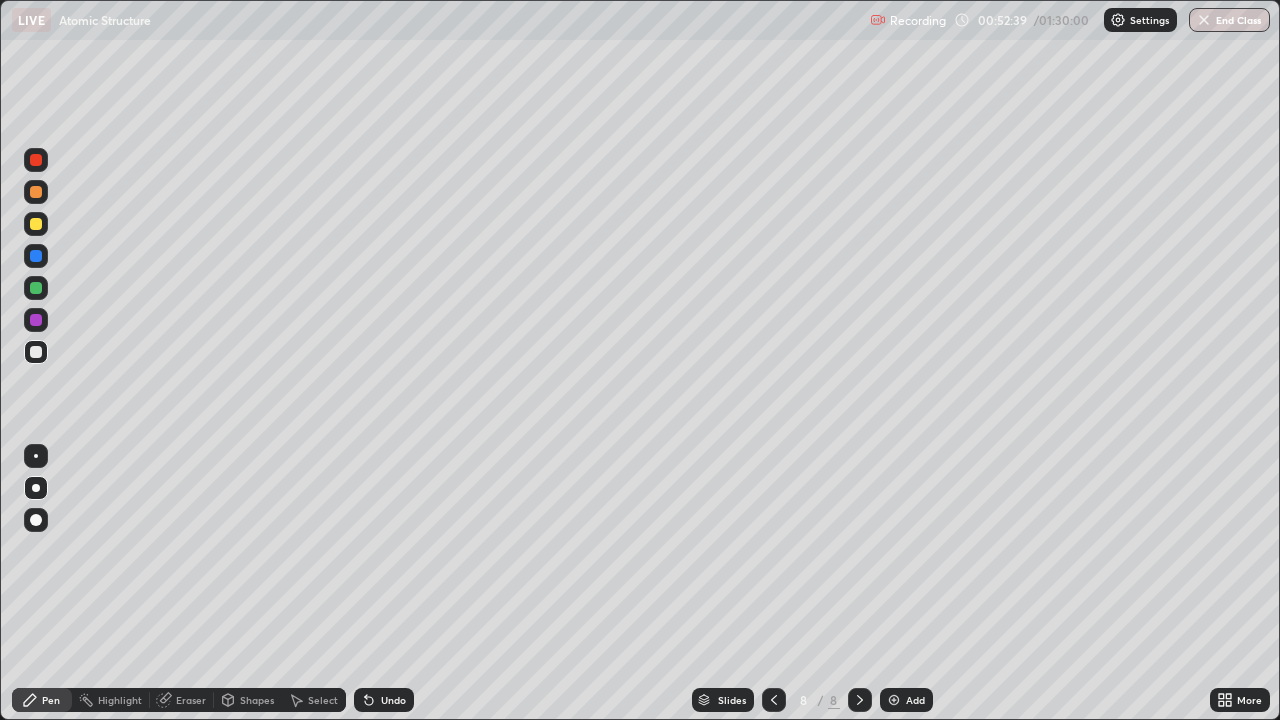 click at bounding box center (36, 160) 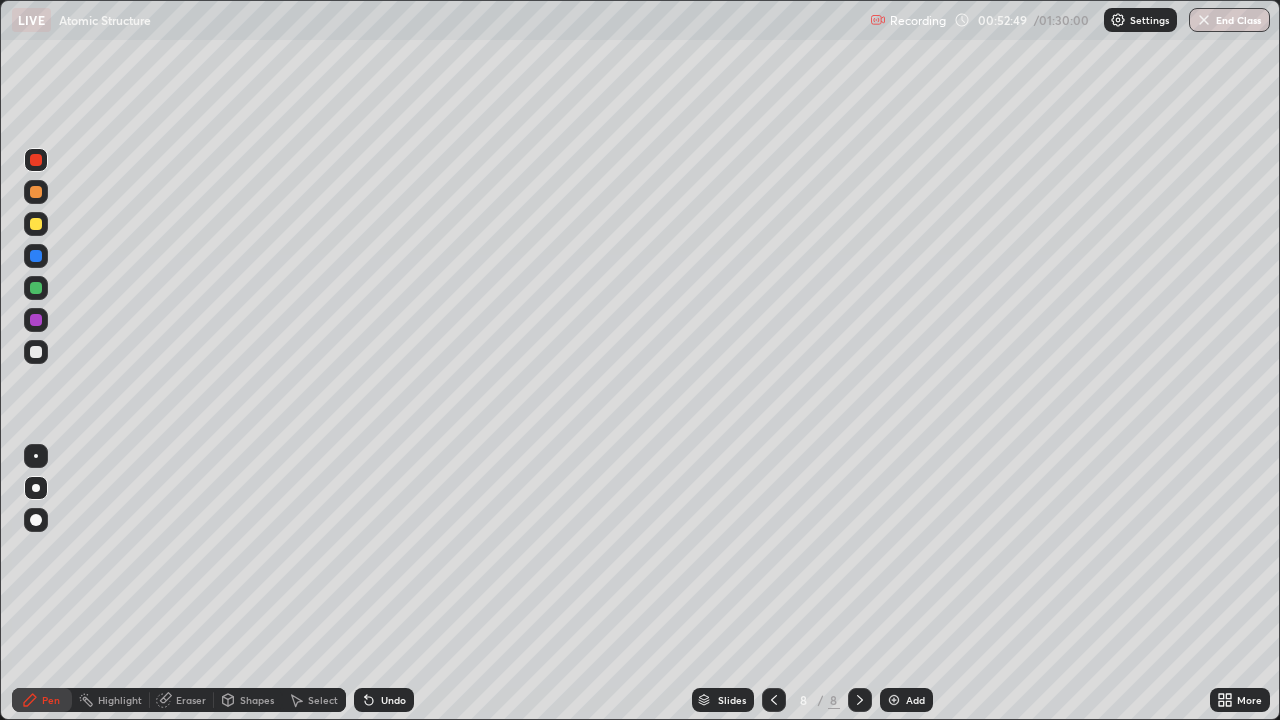 click on "Eraser" at bounding box center (182, 700) 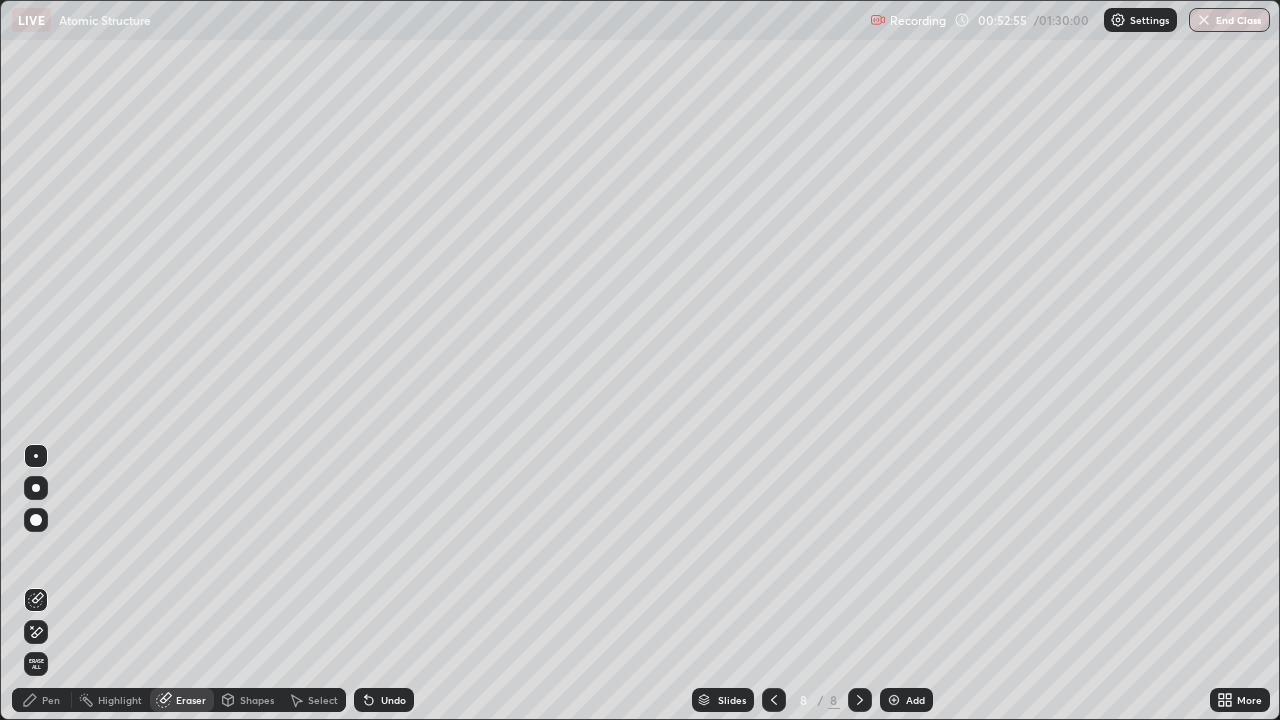 click on "Pen" at bounding box center (51, 700) 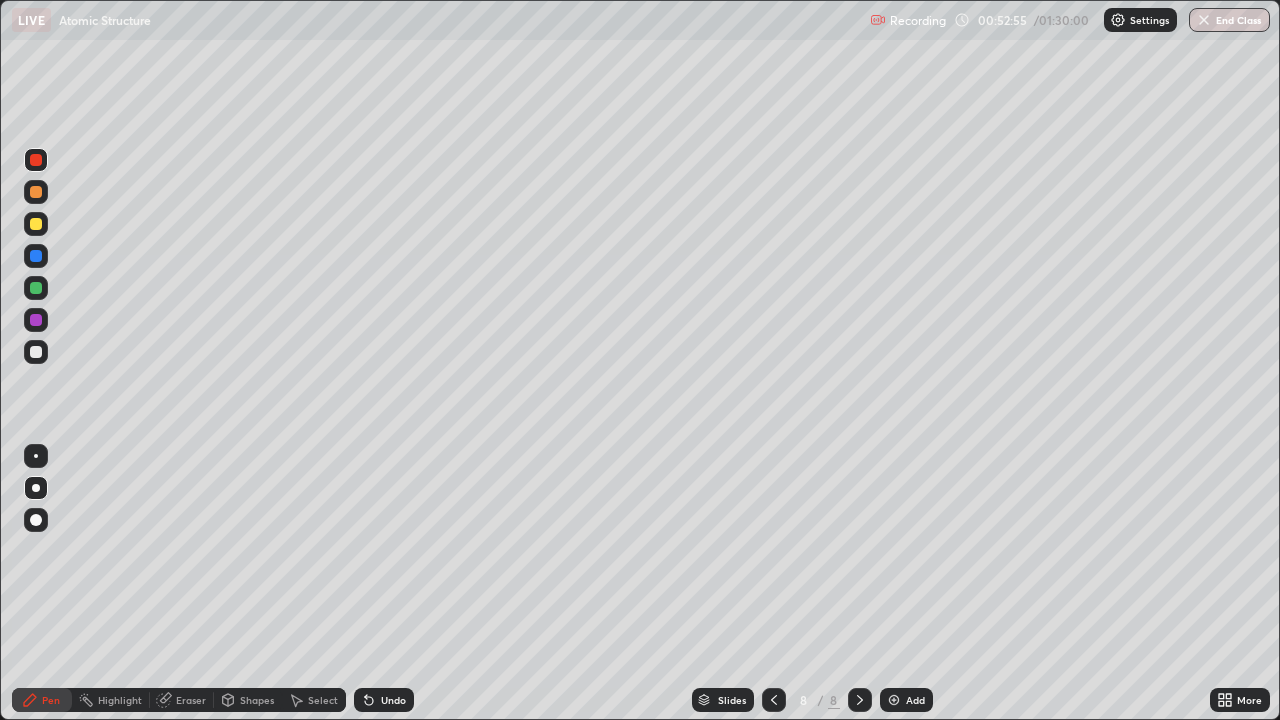 click on "Pen" at bounding box center (42, 700) 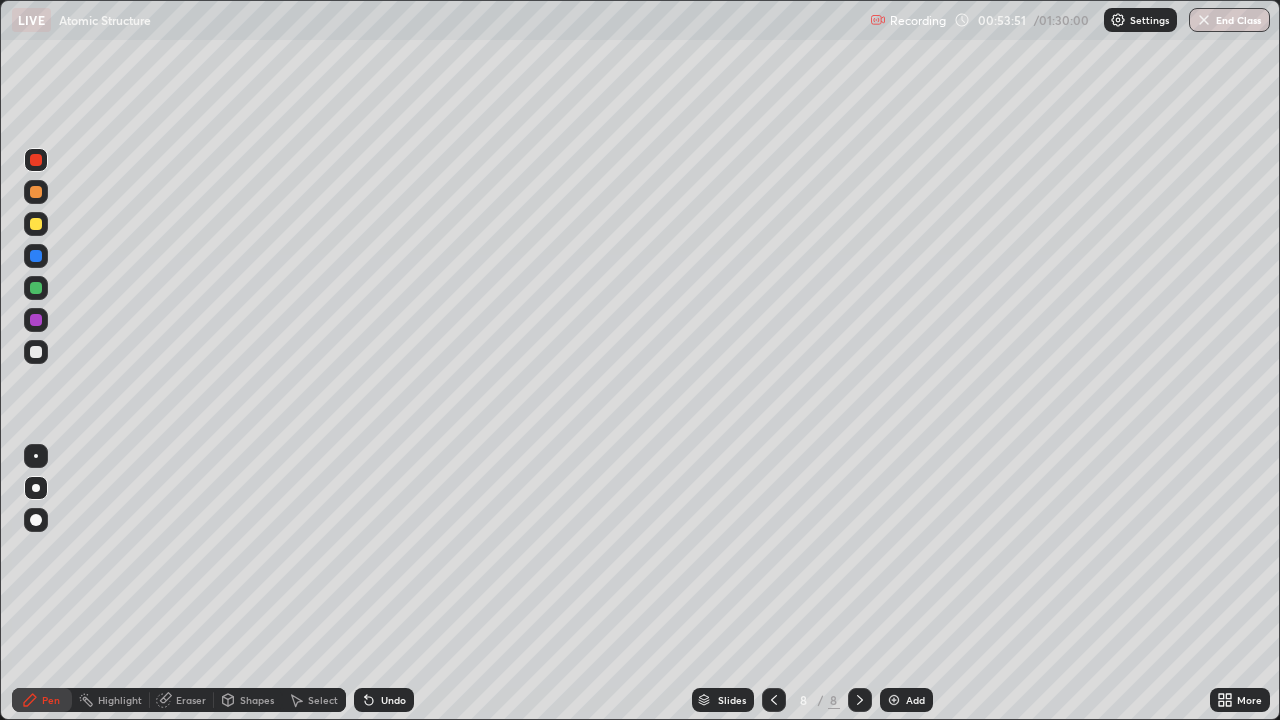click at bounding box center [36, 352] 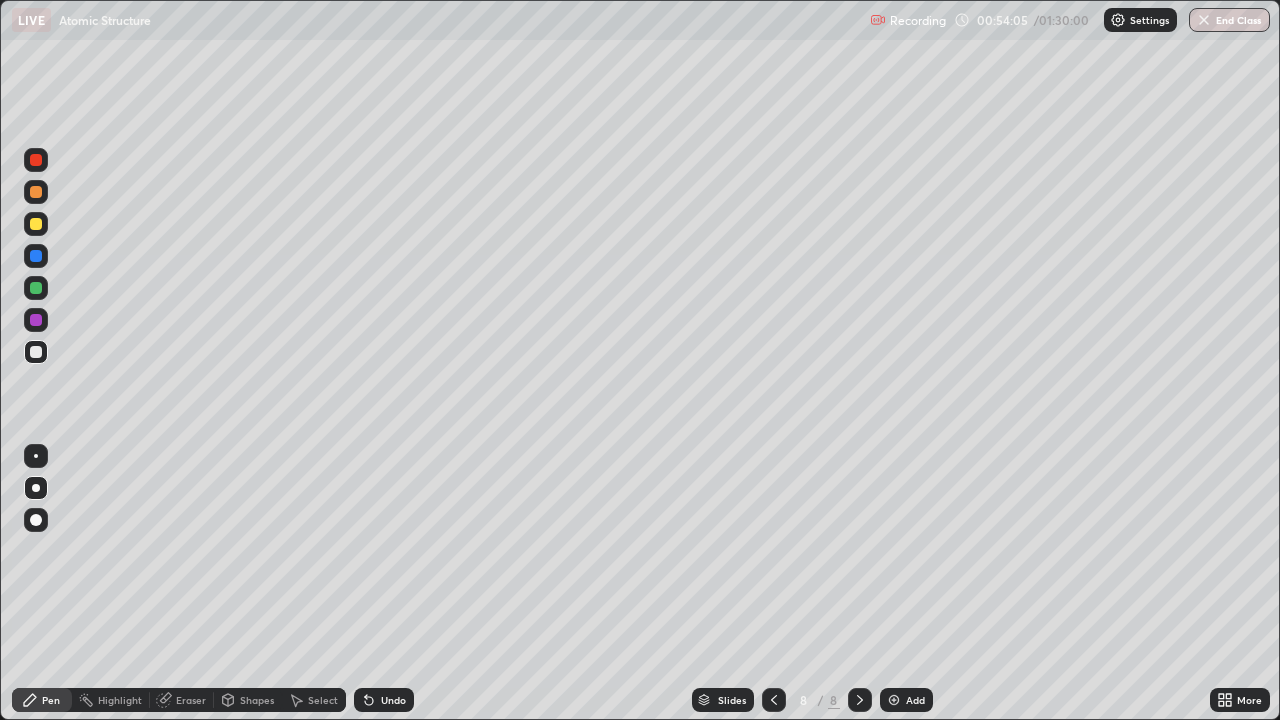 click at bounding box center [36, 320] 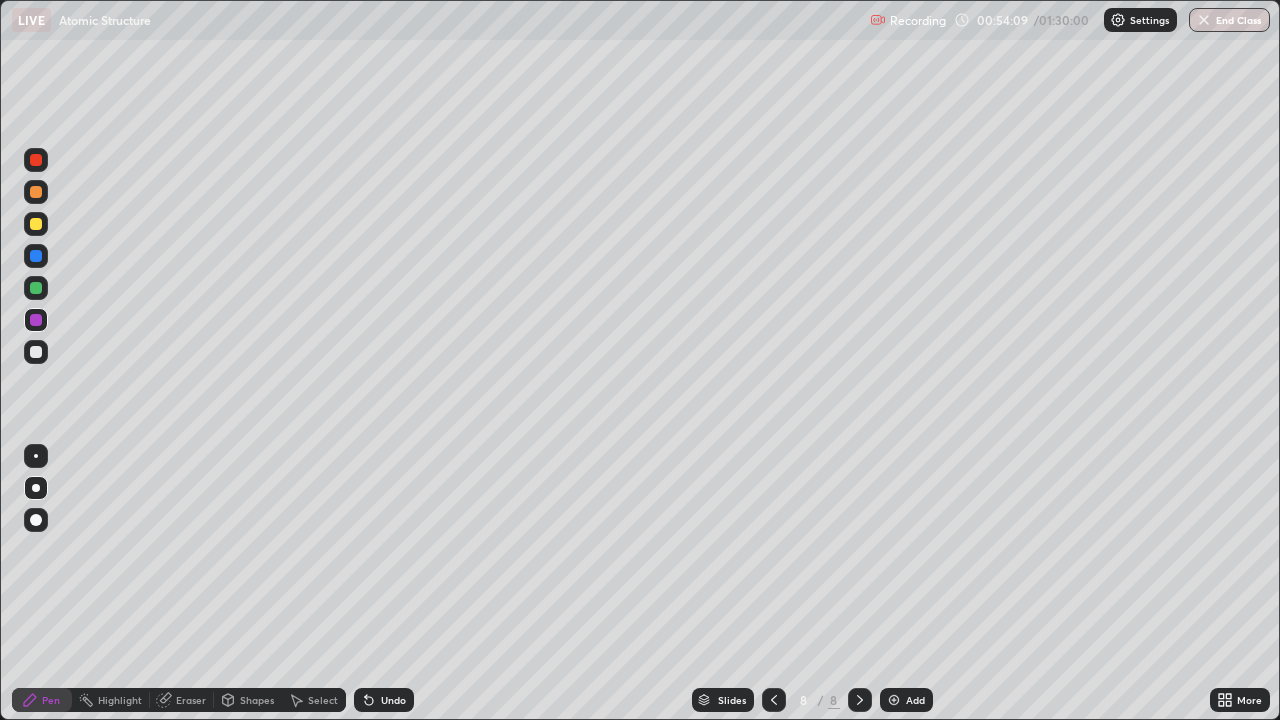 click 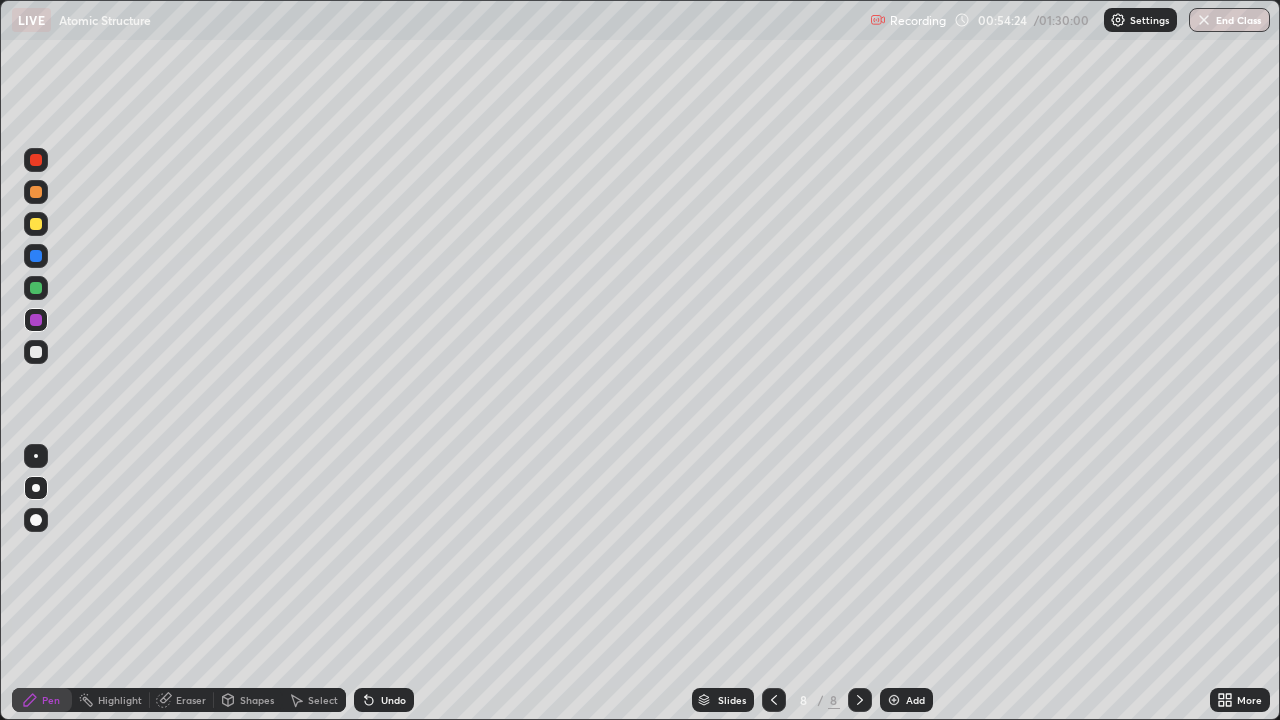 click at bounding box center (36, 352) 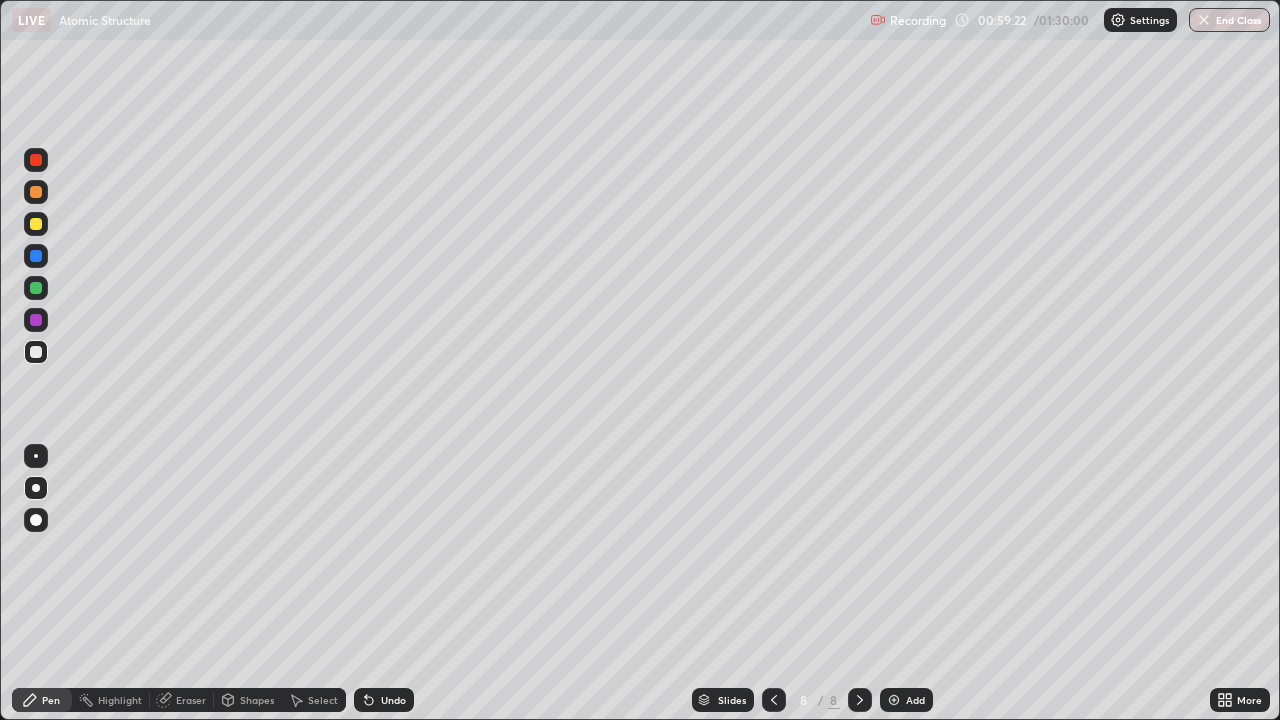 click on "Undo" at bounding box center (384, 700) 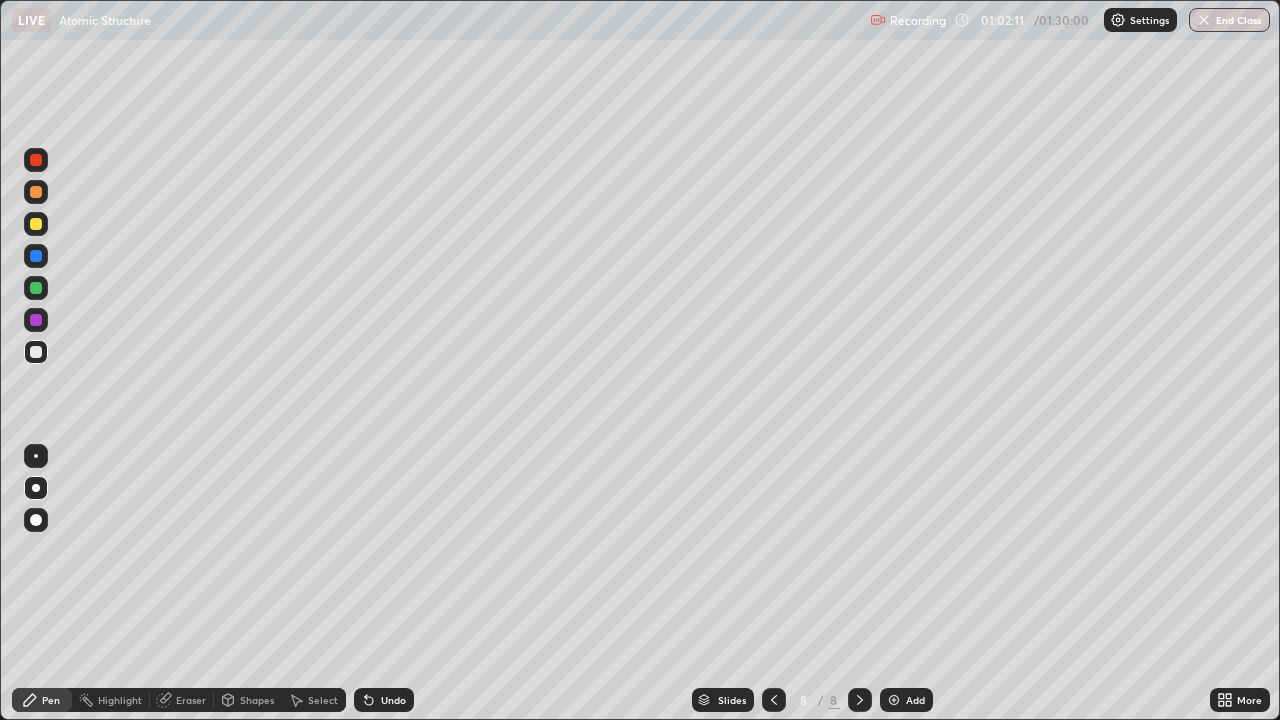 click at bounding box center (894, 700) 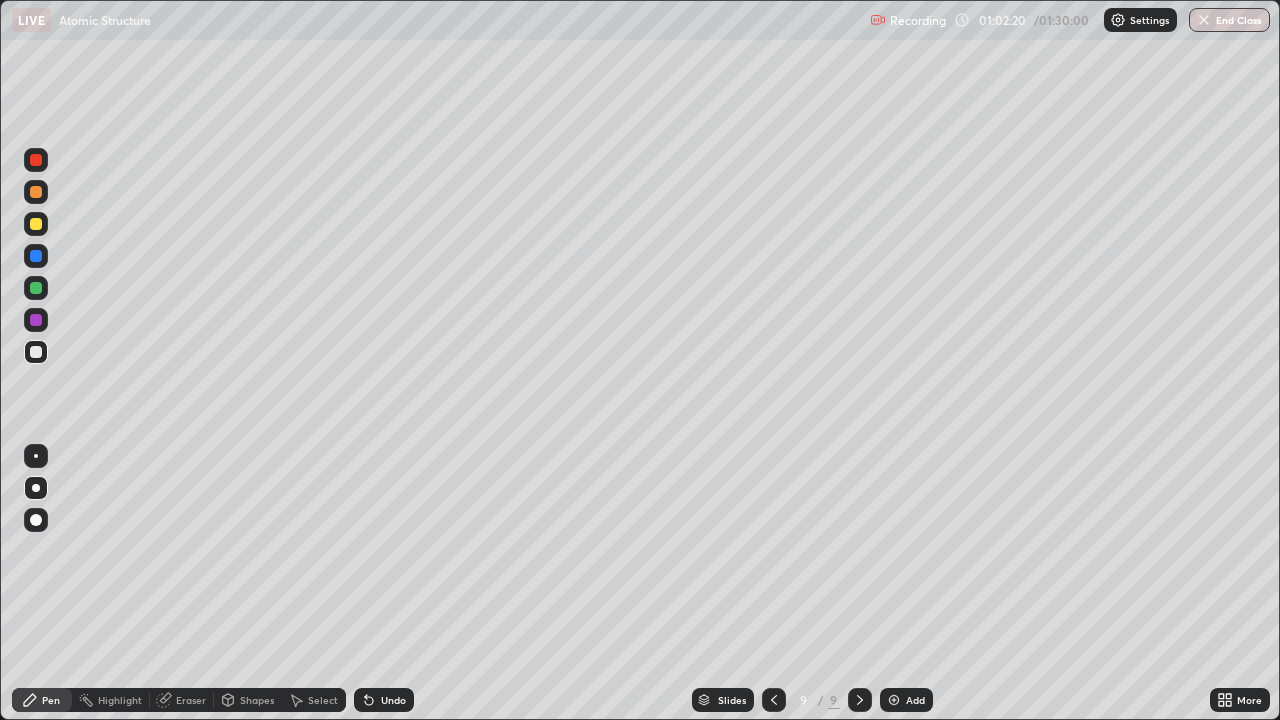 click at bounding box center [36, 224] 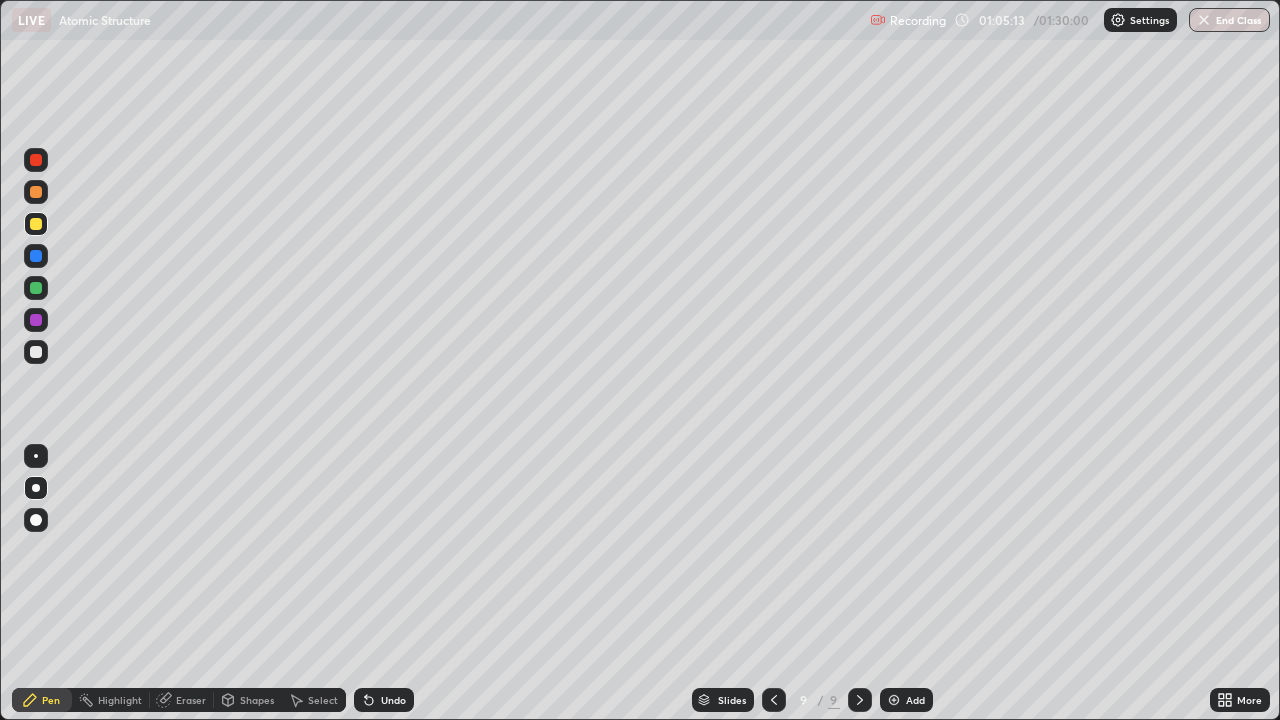 click at bounding box center (36, 352) 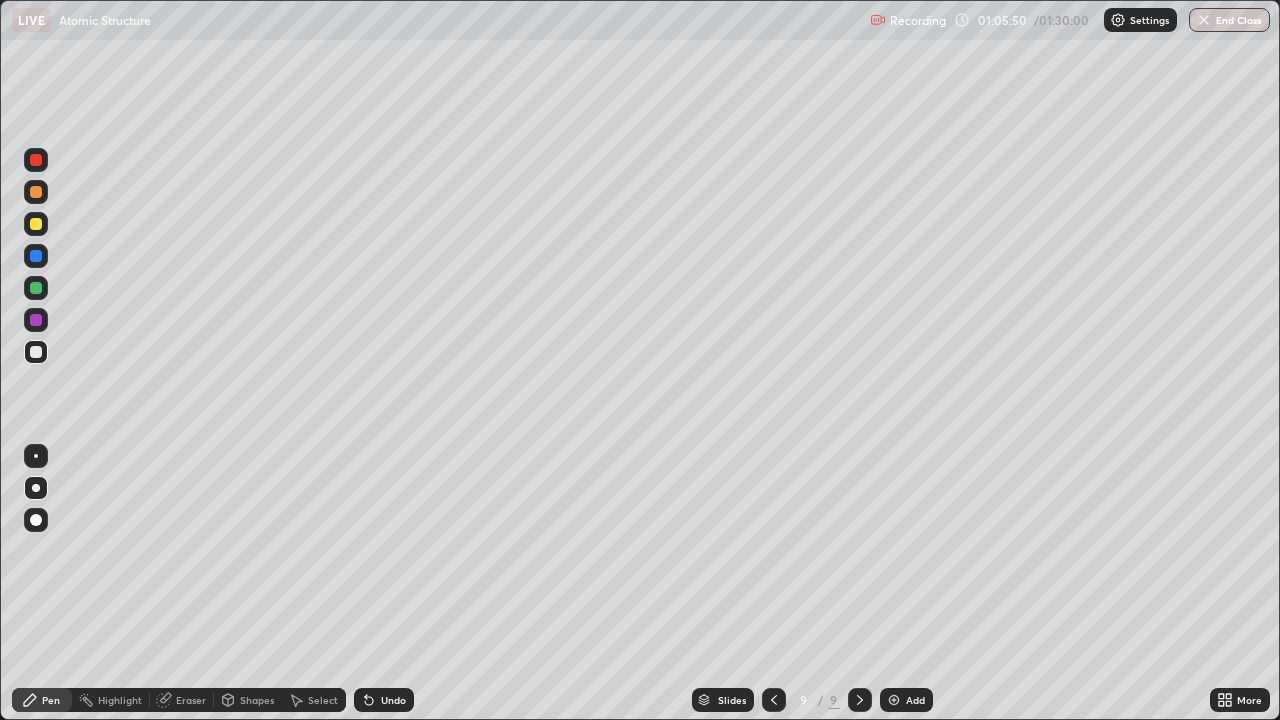 click on "Undo" at bounding box center [384, 700] 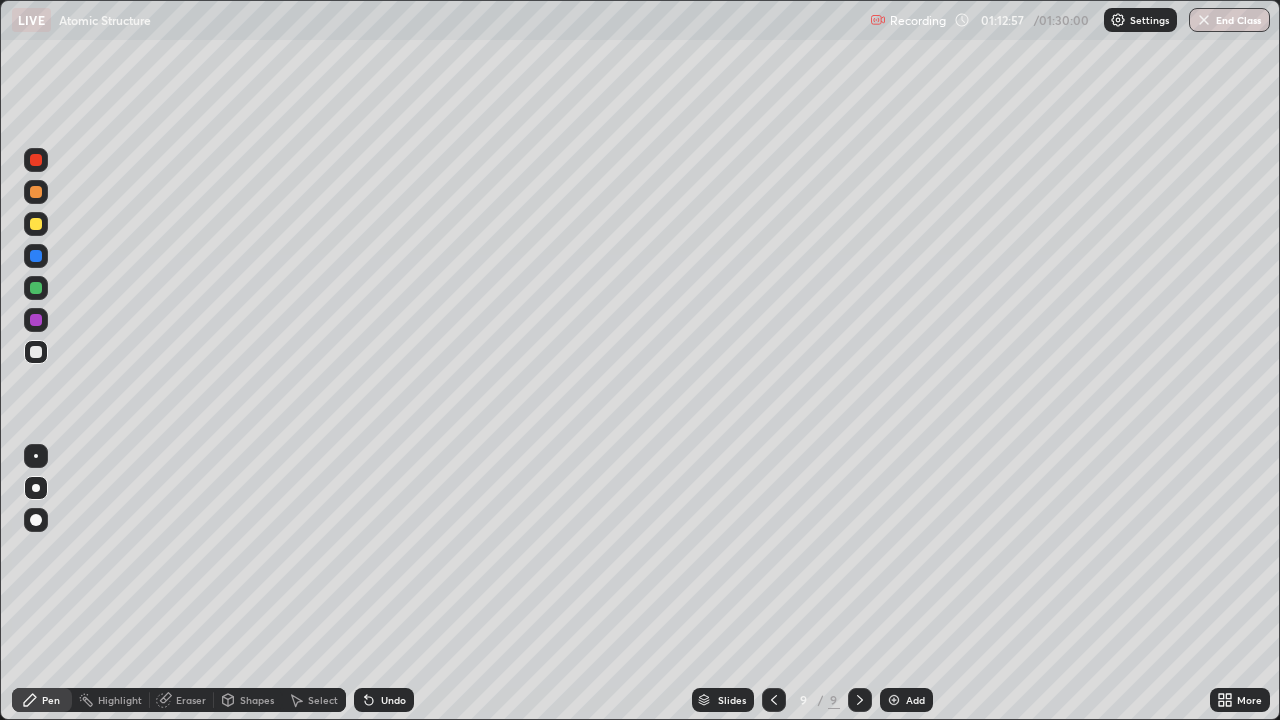 click on "Add" at bounding box center (906, 700) 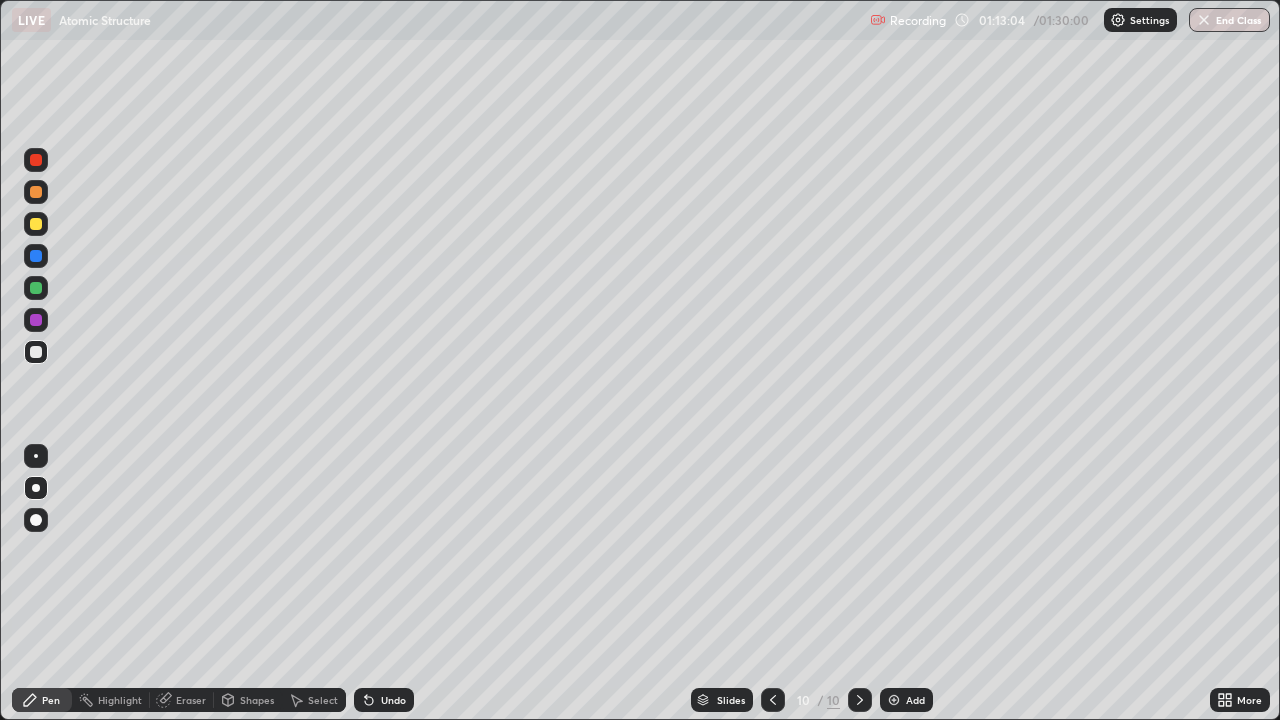 click 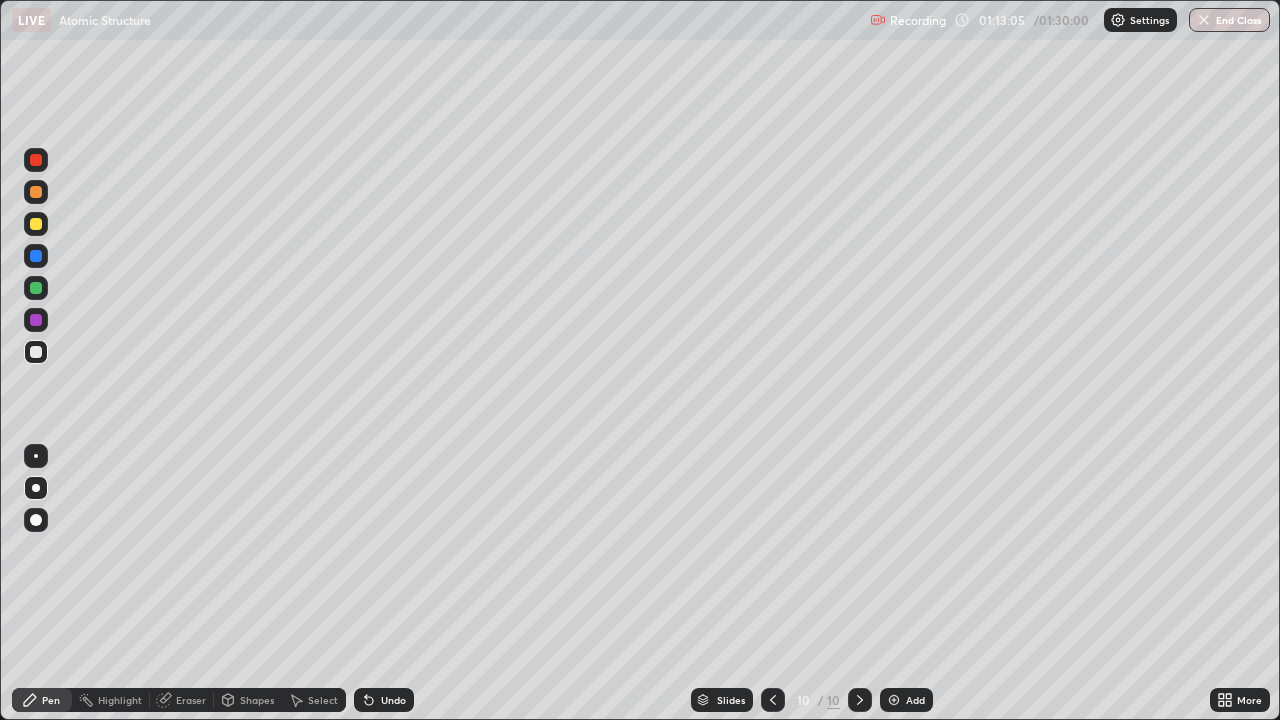 click 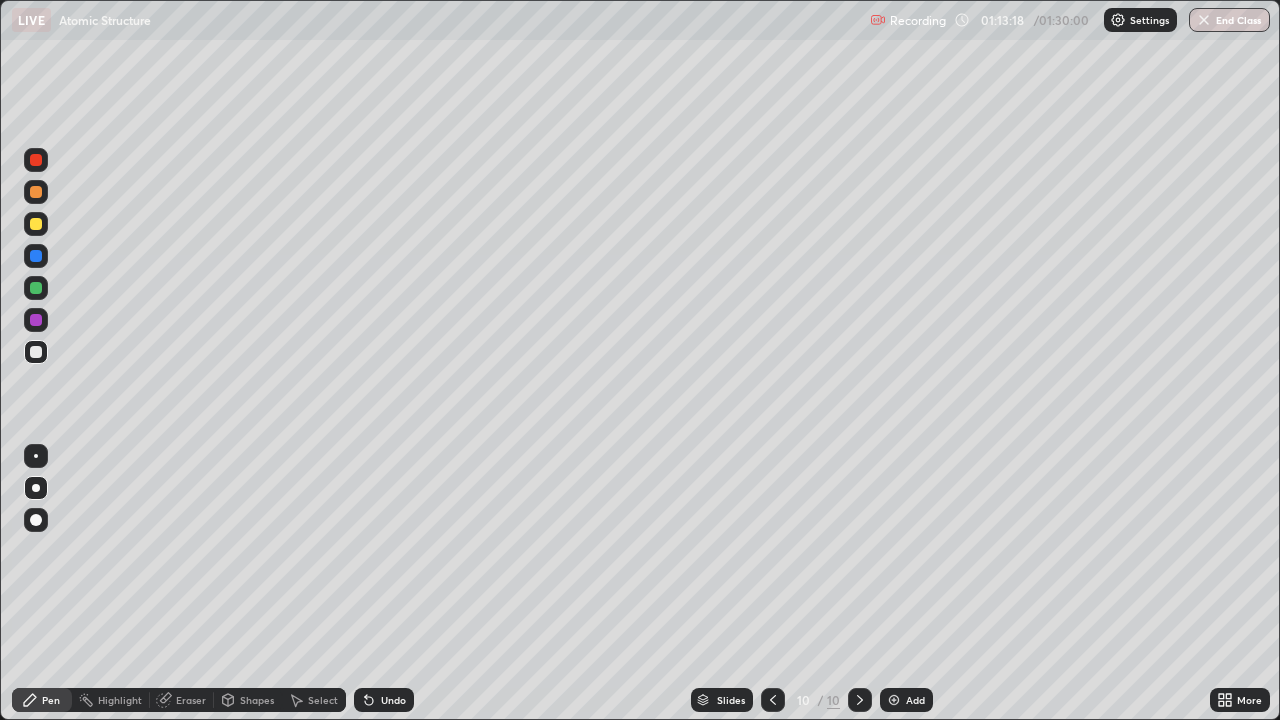 click at bounding box center [36, 288] 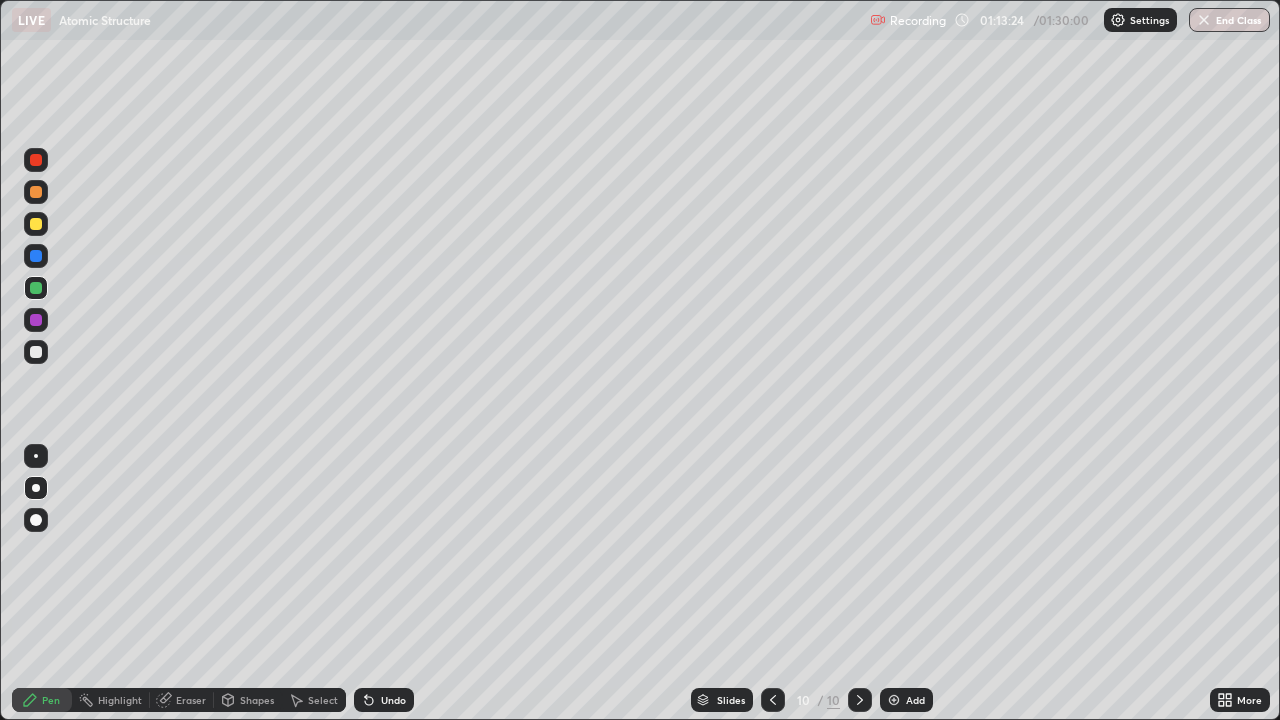 click at bounding box center [36, 352] 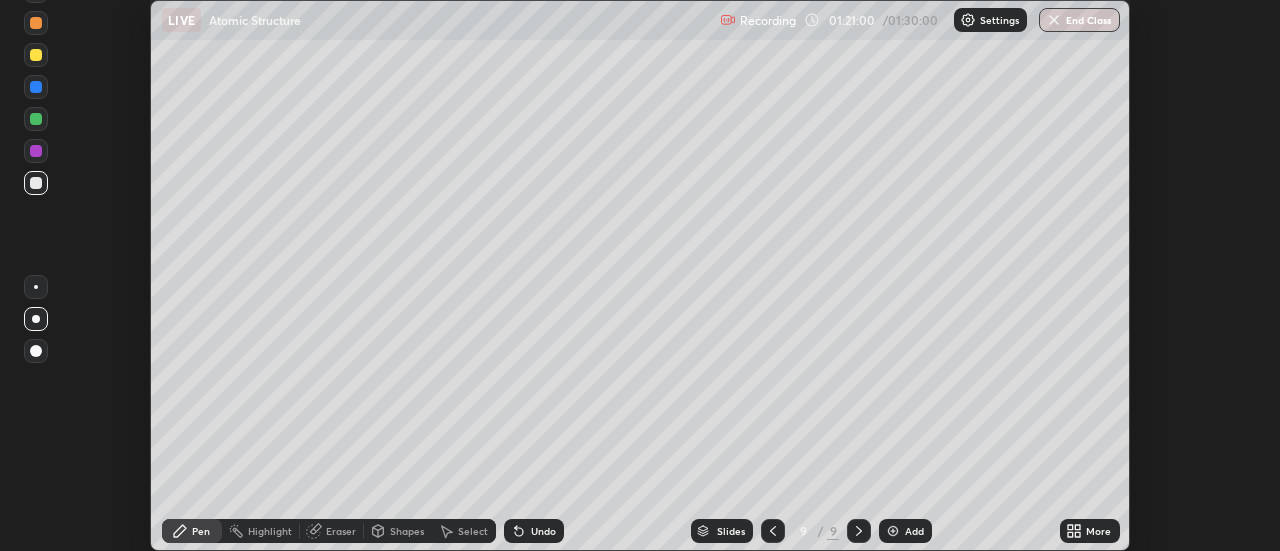 scroll, scrollTop: 0, scrollLeft: 0, axis: both 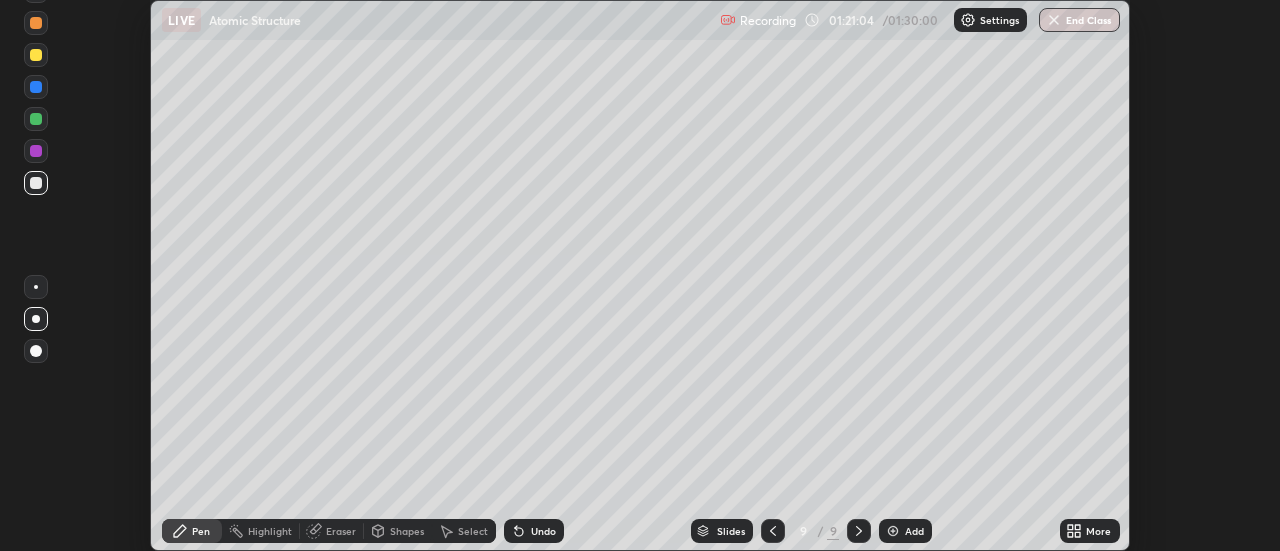 click 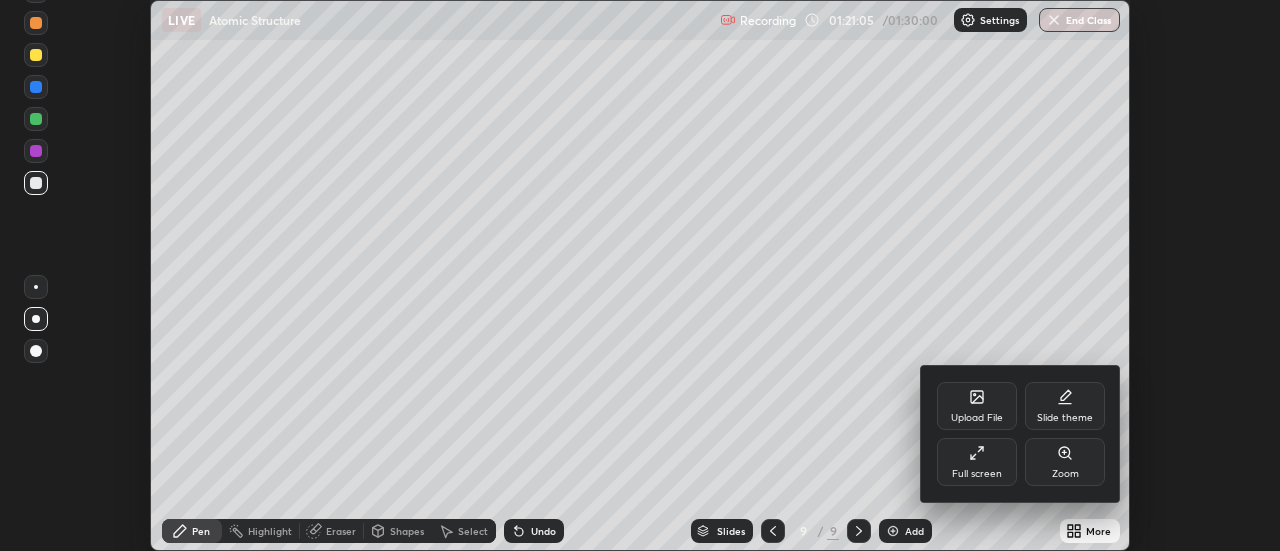 click on "Full screen" at bounding box center (977, 474) 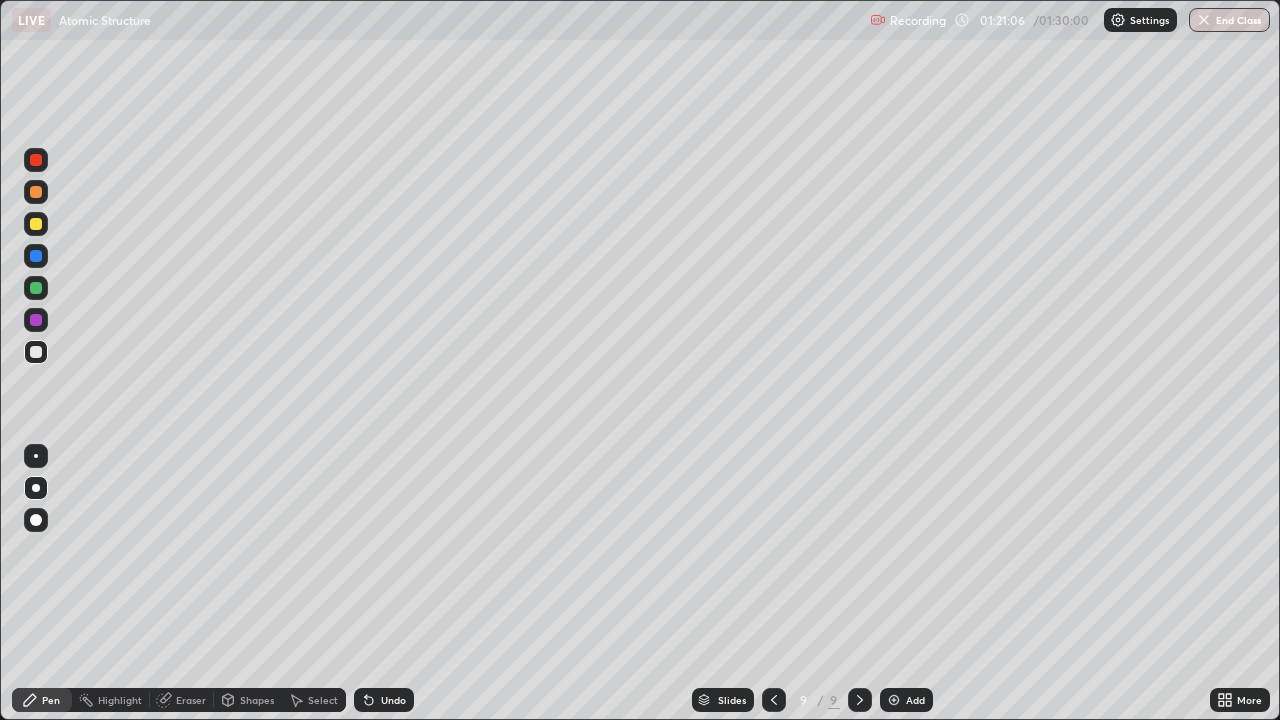 scroll, scrollTop: 99280, scrollLeft: 98720, axis: both 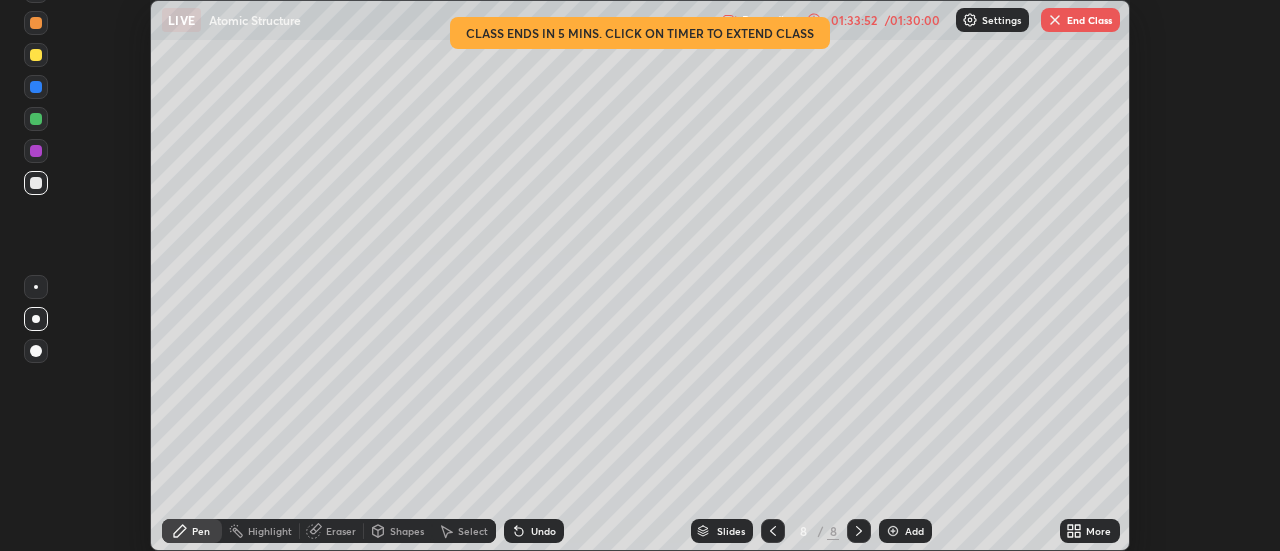 click on "End Class" at bounding box center (1080, 20) 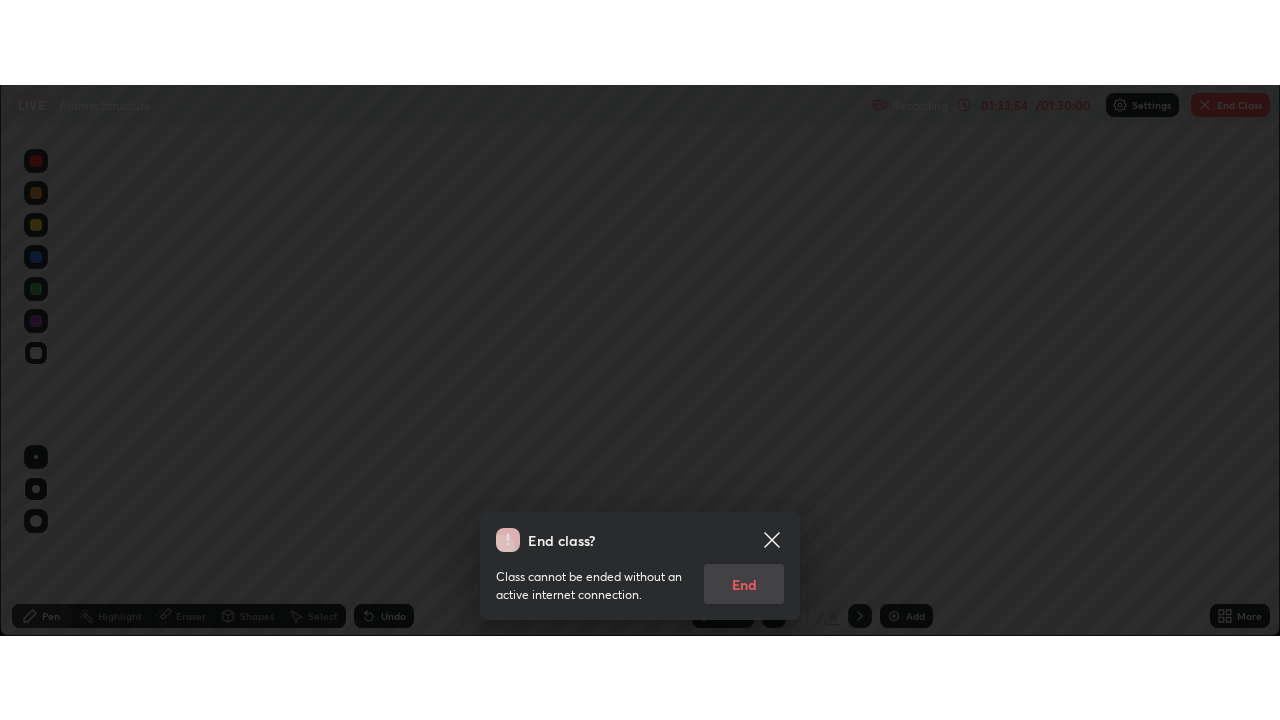 scroll, scrollTop: 99280, scrollLeft: 98720, axis: both 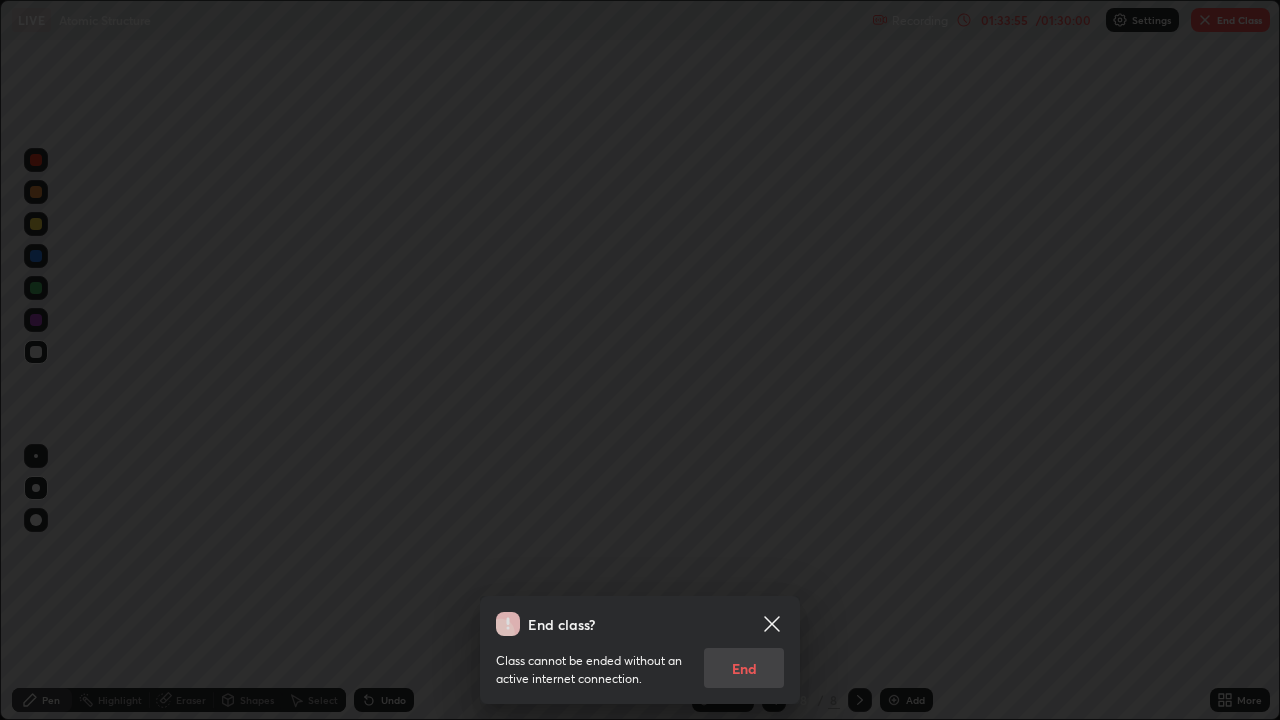 click on "Class cannot be ended without an active internet connection. End" at bounding box center (640, 662) 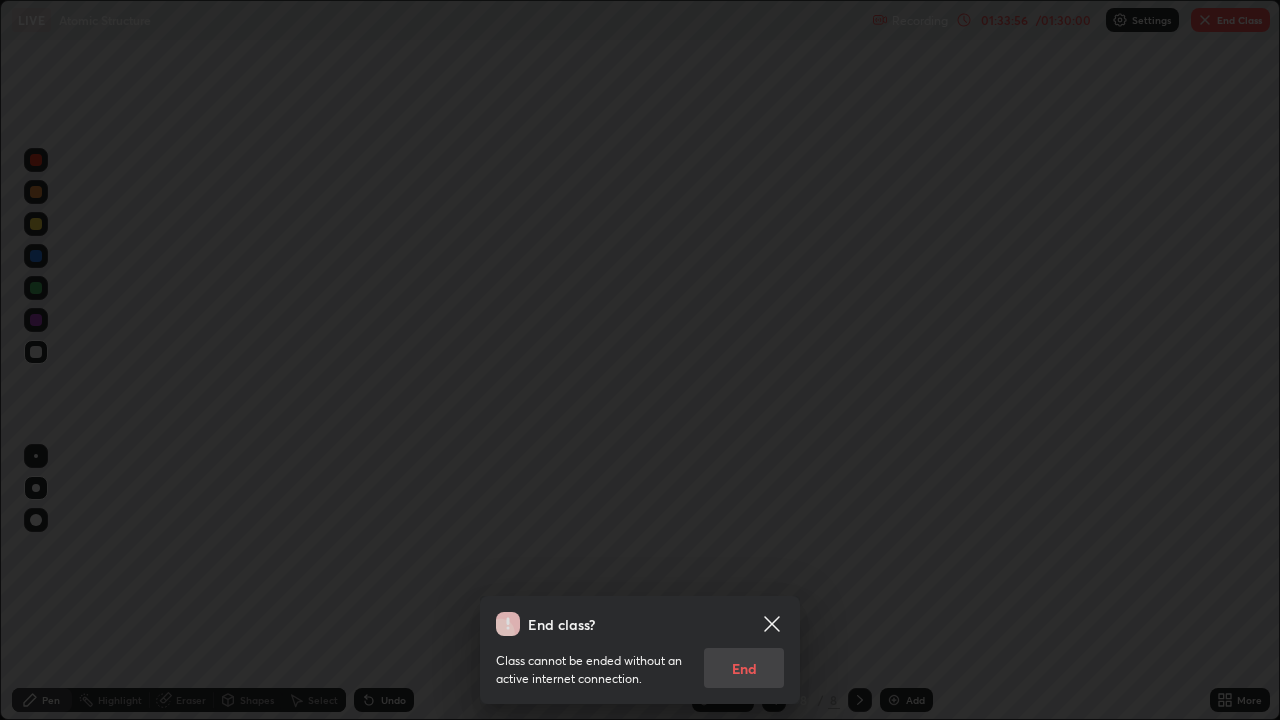 click on "Class cannot be ended without an active internet connection. End" at bounding box center [640, 662] 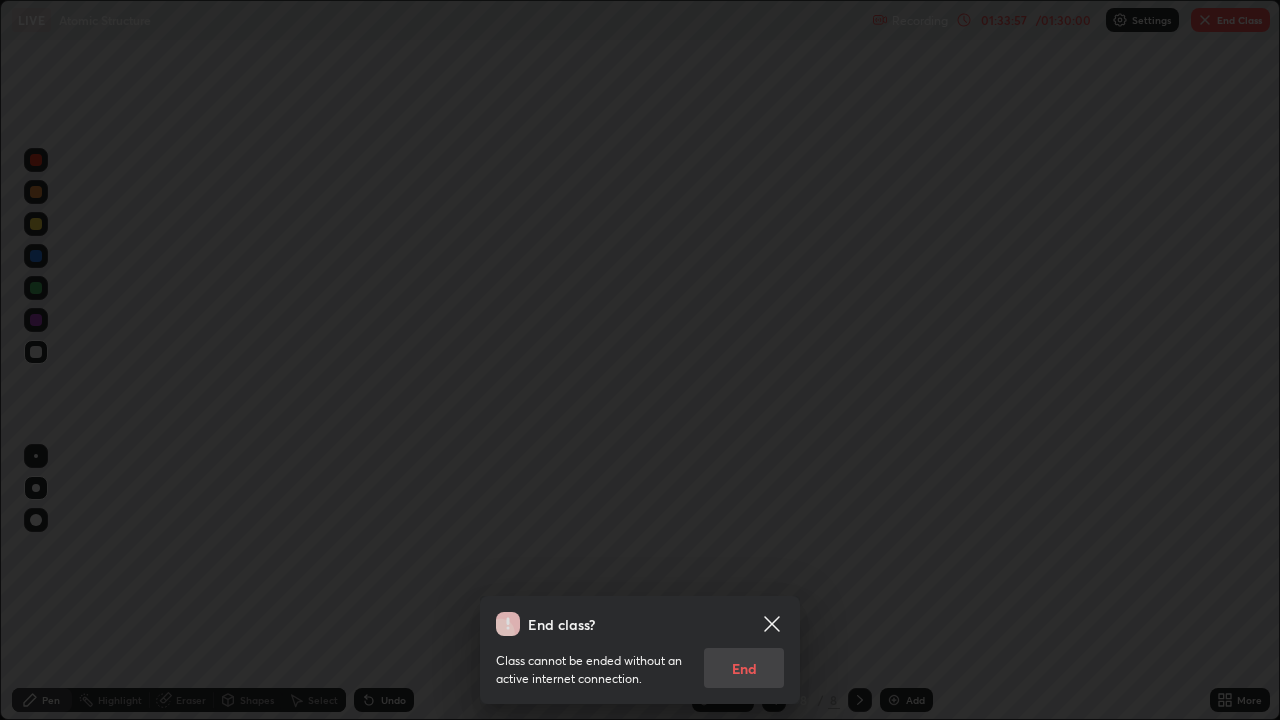 click on "Class cannot be ended without an active internet connection. End" at bounding box center (640, 662) 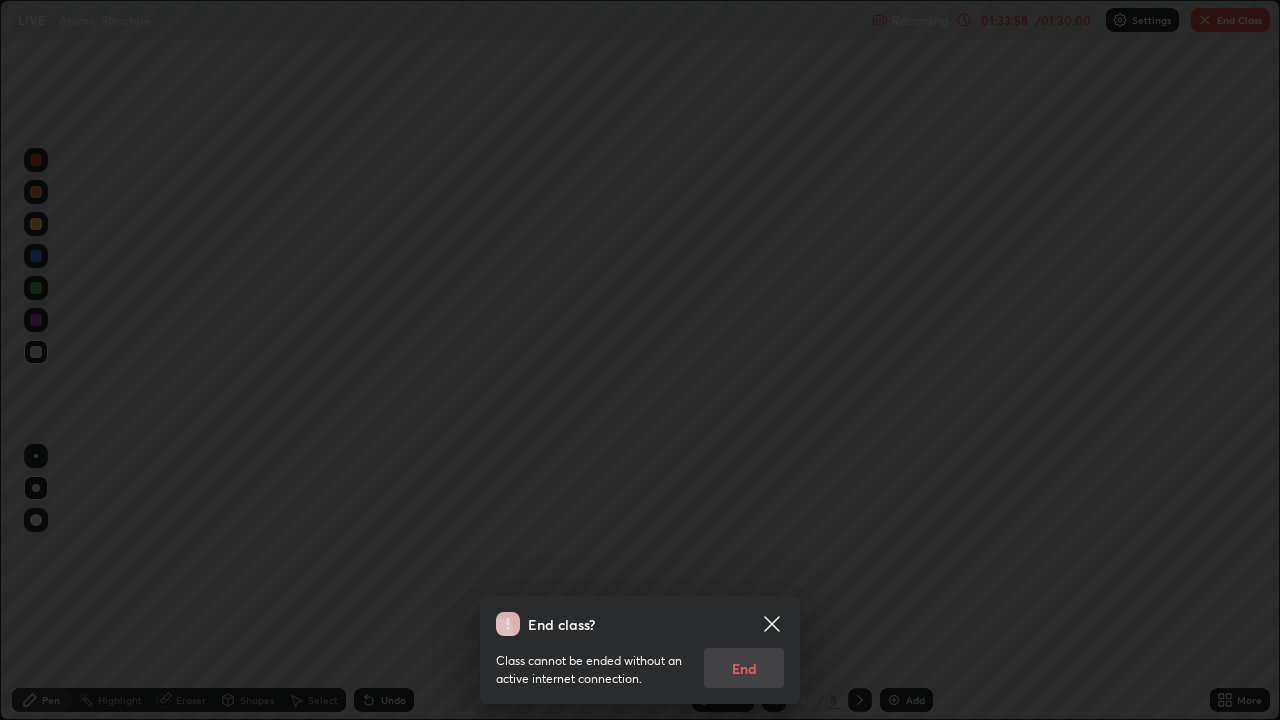 click on "Class cannot be ended without an active internet connection. End" at bounding box center (640, 662) 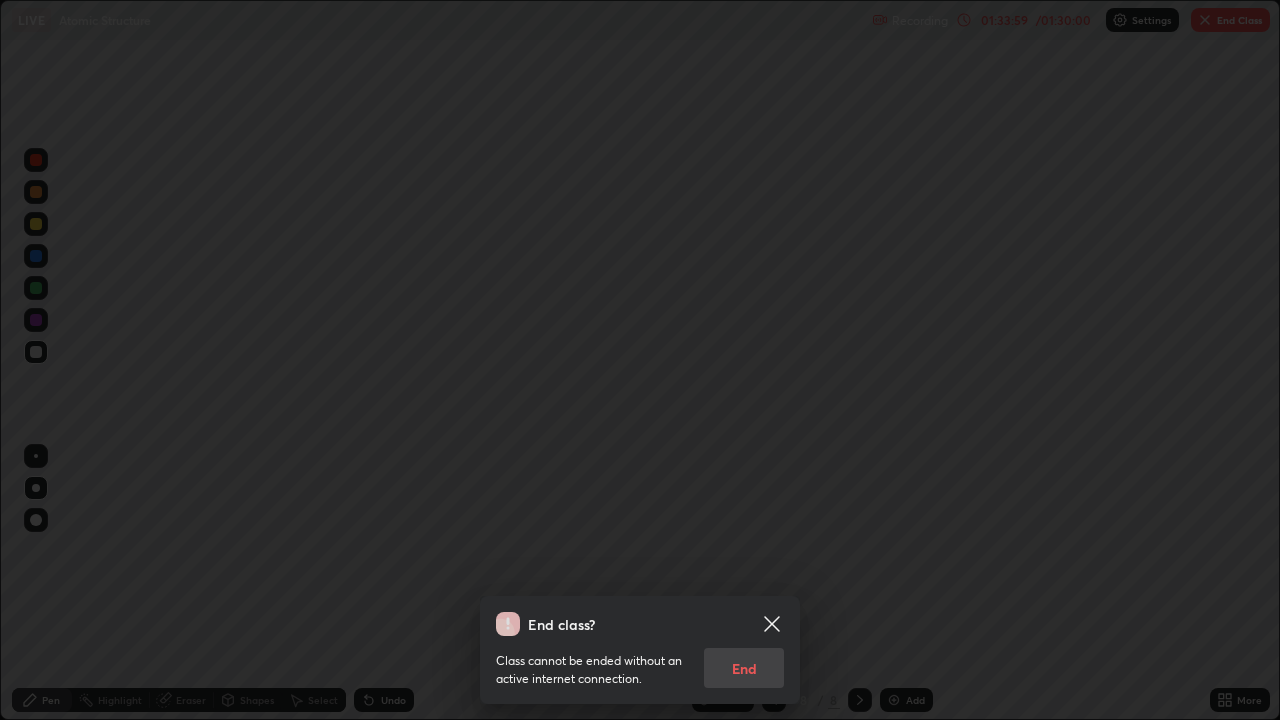 click on "Class cannot be ended without an active internet connection. End" at bounding box center [640, 662] 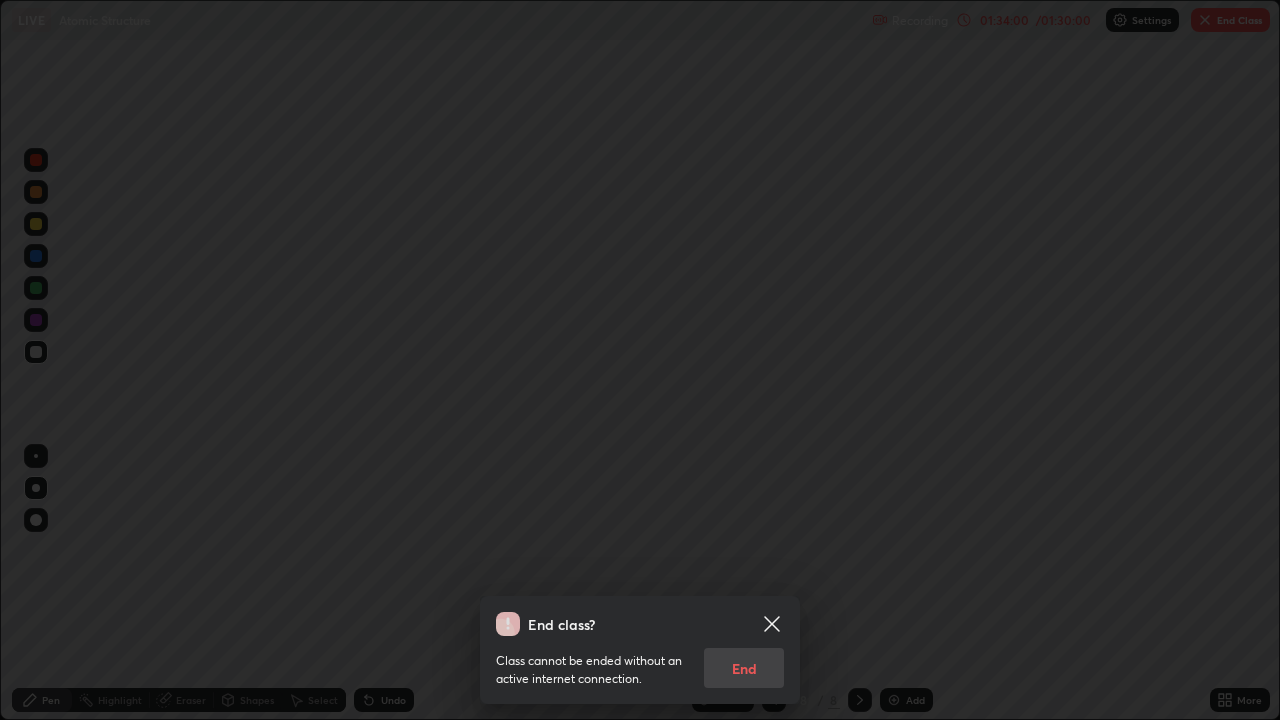 click on "Class cannot be ended without an active internet connection. End" at bounding box center [640, 662] 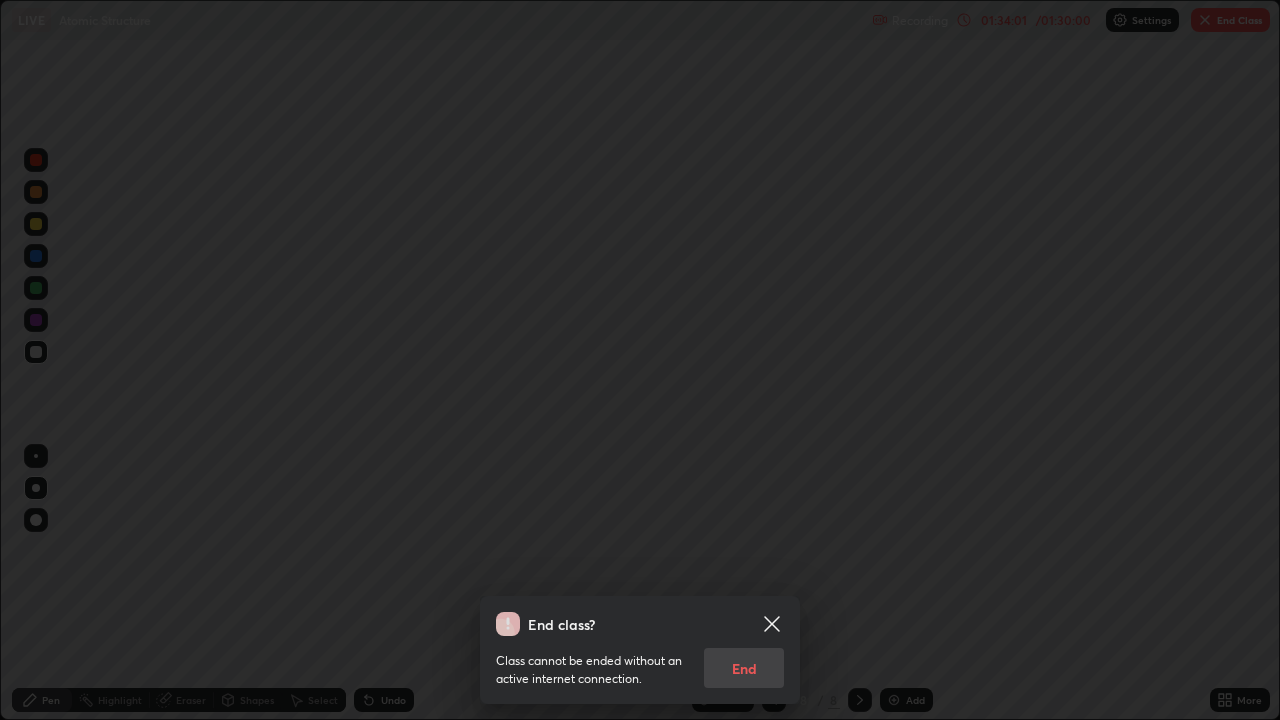 click on "Class cannot be ended without an active internet connection. End" at bounding box center (640, 662) 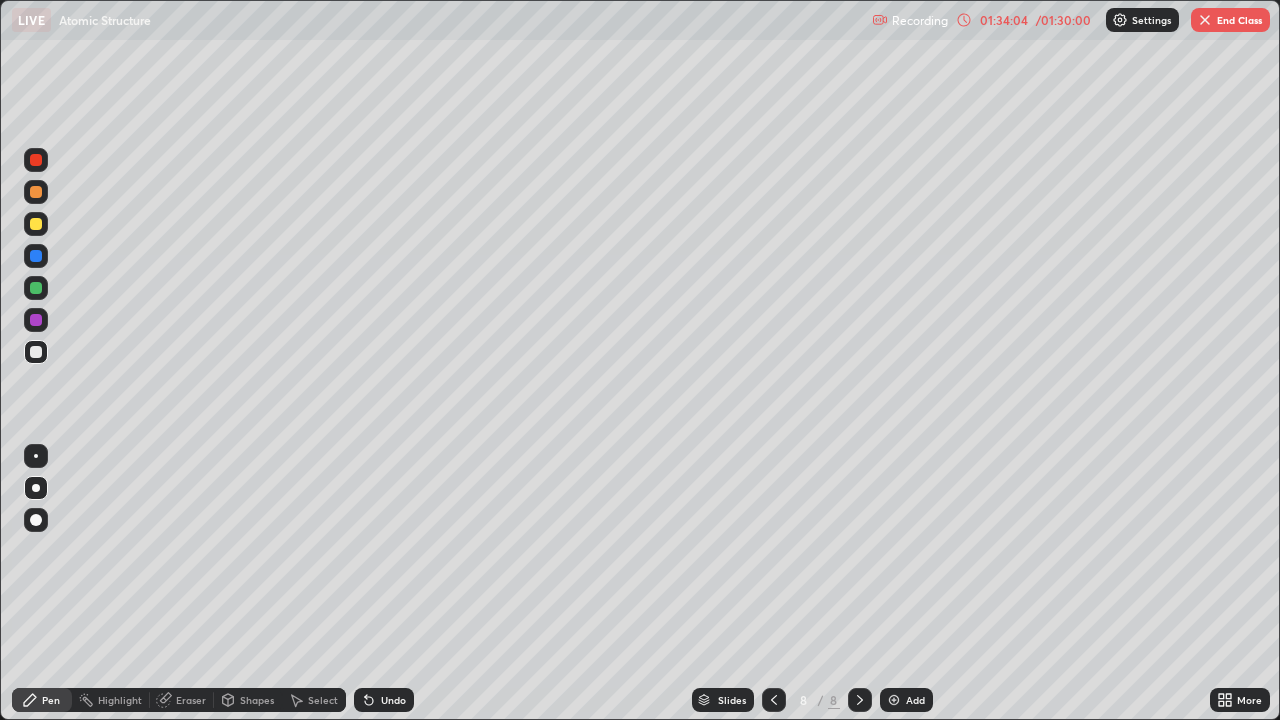 click 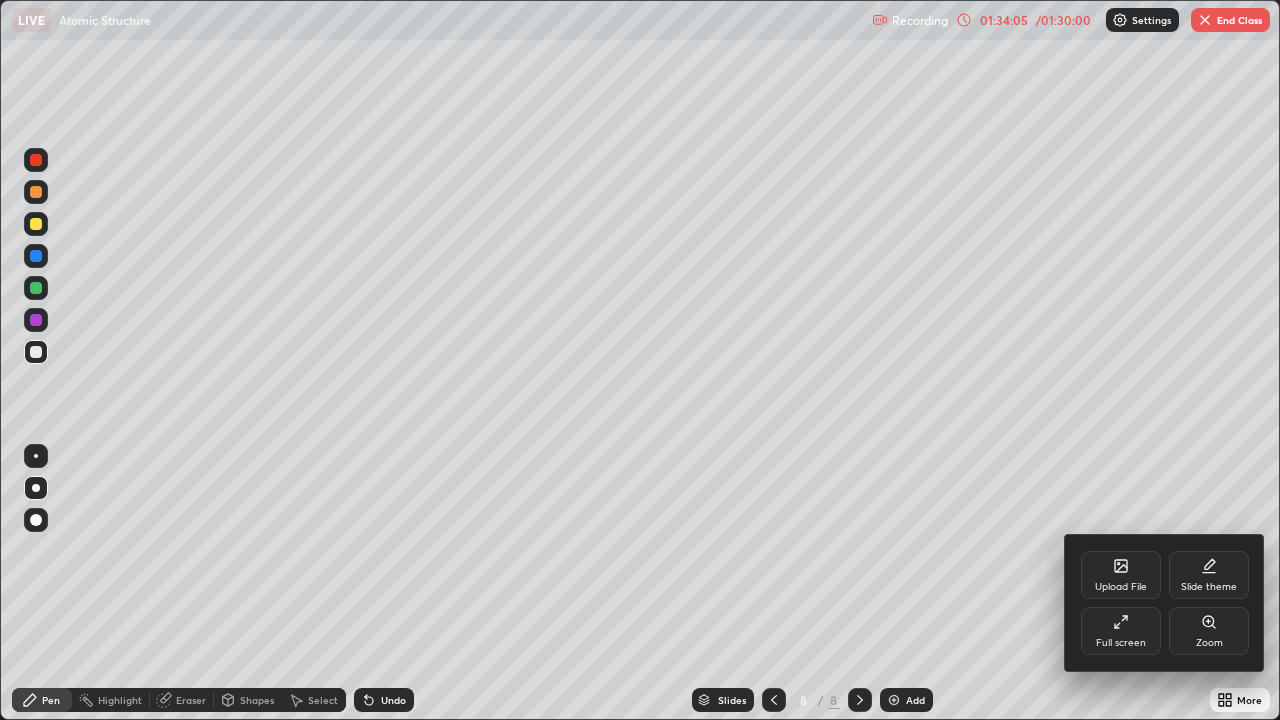 click on "Full screen" at bounding box center (1121, 631) 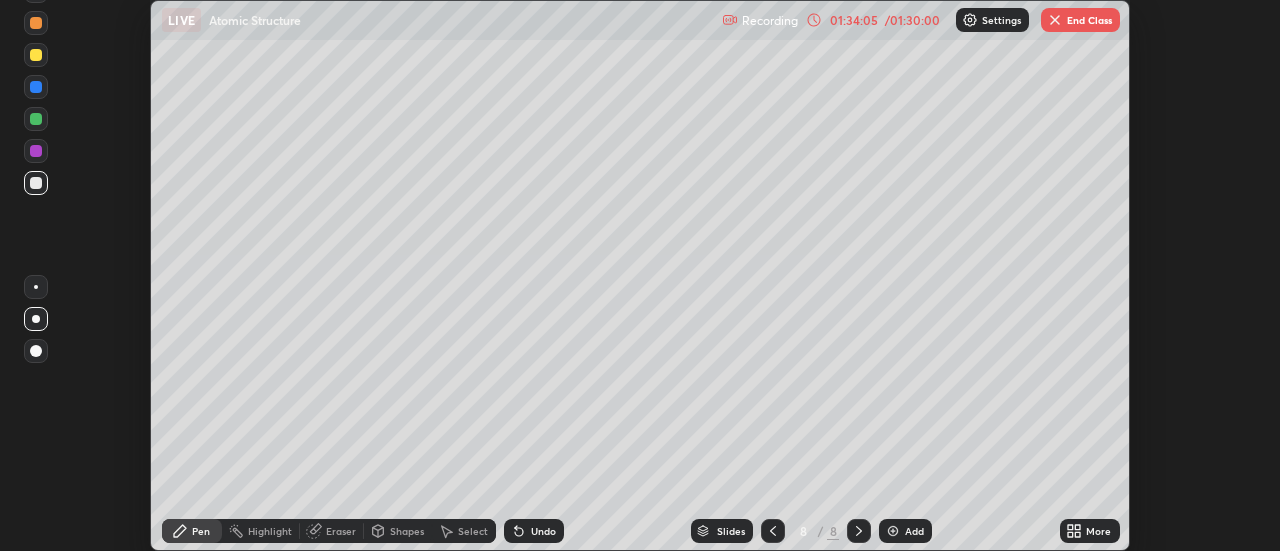 scroll, scrollTop: 551, scrollLeft: 1280, axis: both 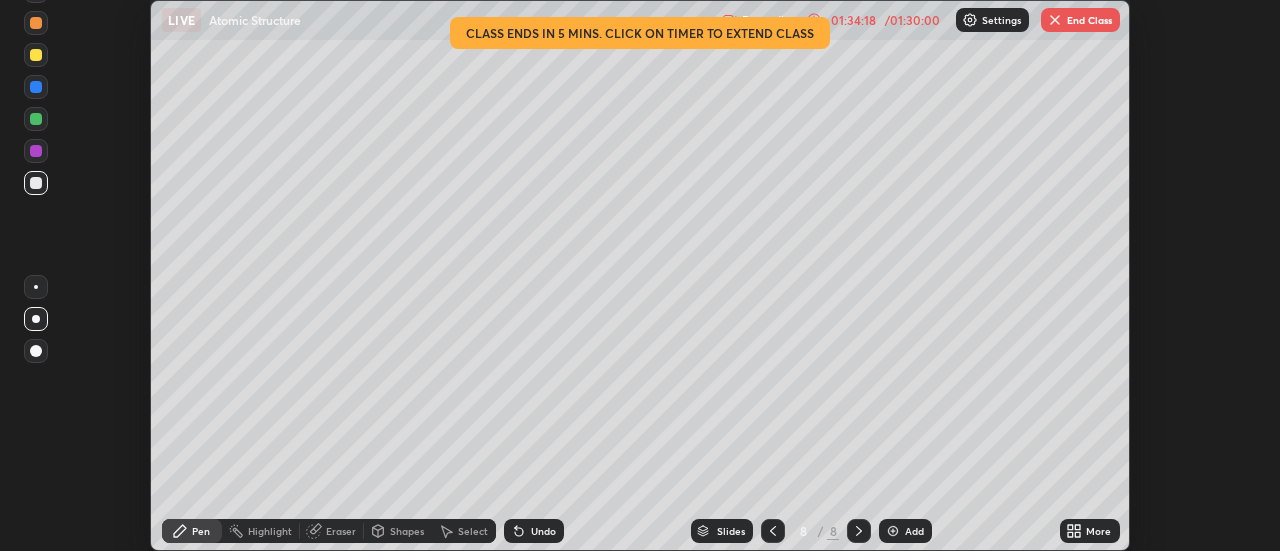 click on "End Class" at bounding box center [1080, 20] 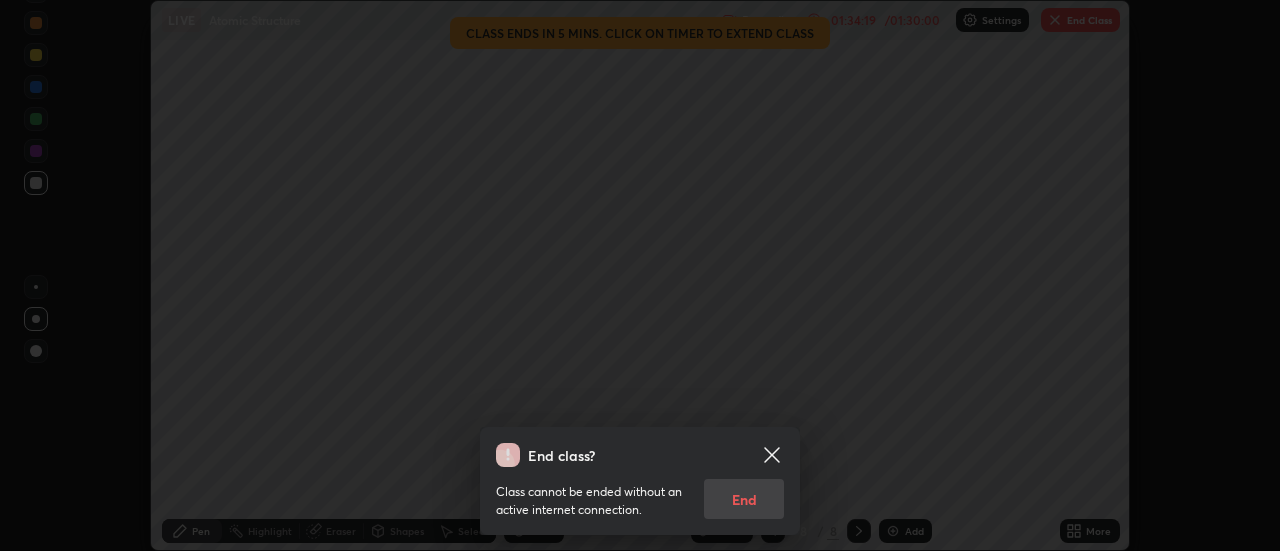 click on "Class cannot be ended without an active internet connection. End" at bounding box center (640, 493) 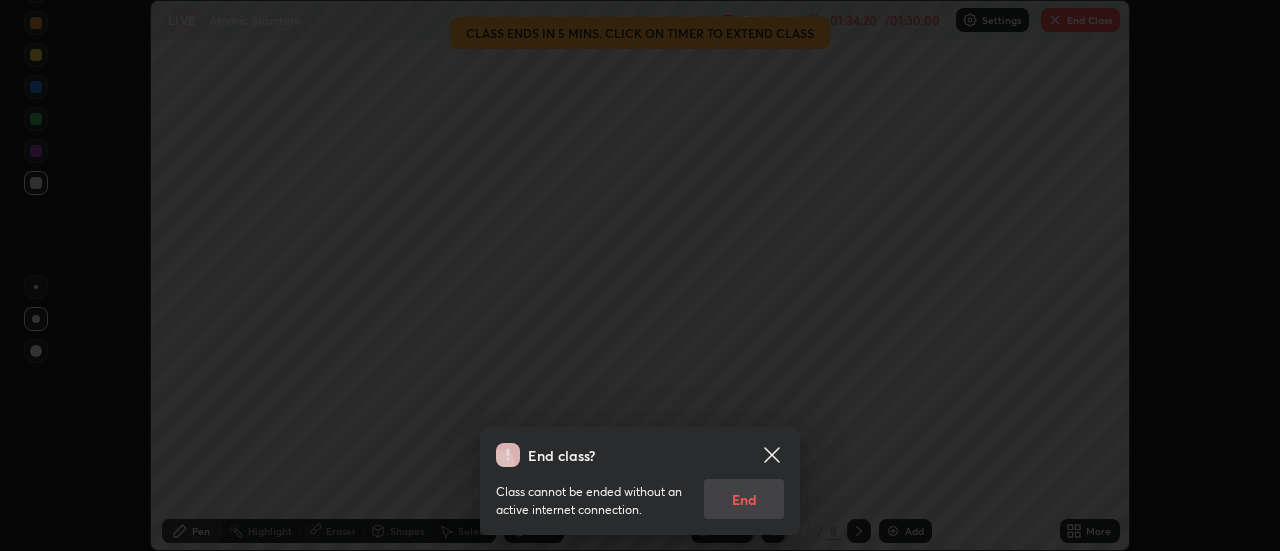 click 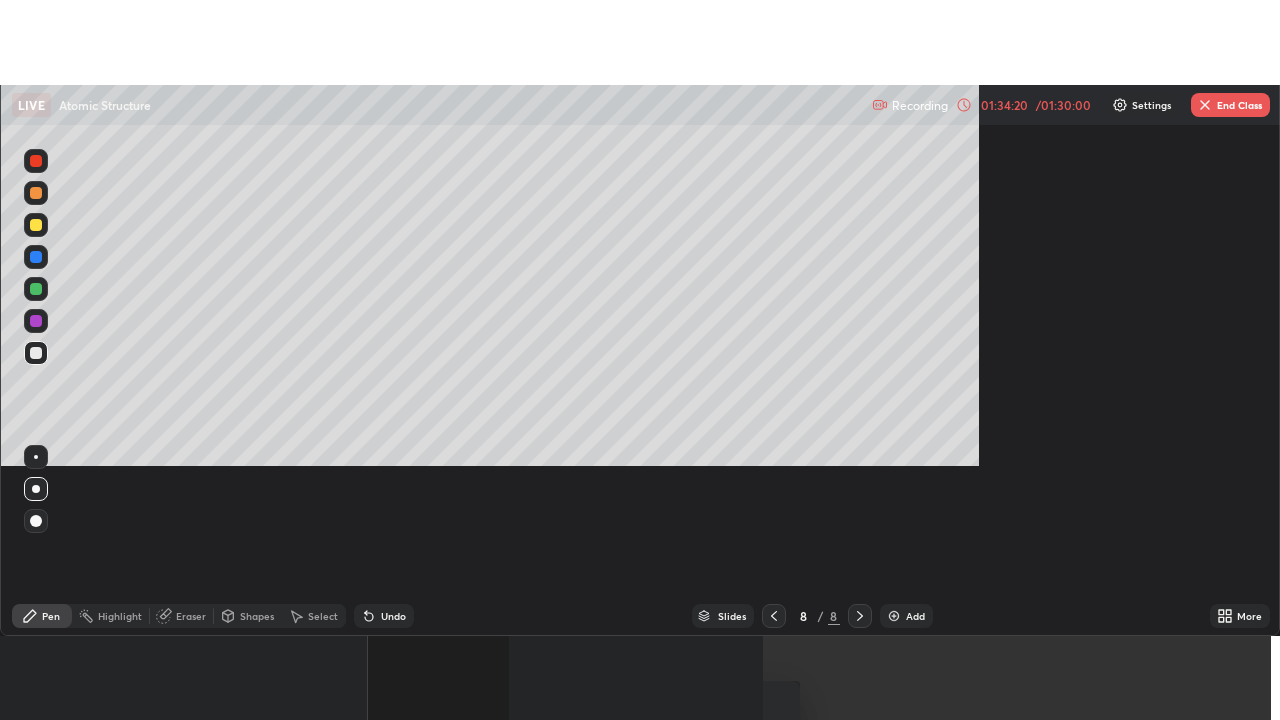 scroll, scrollTop: 99280, scrollLeft: 98720, axis: both 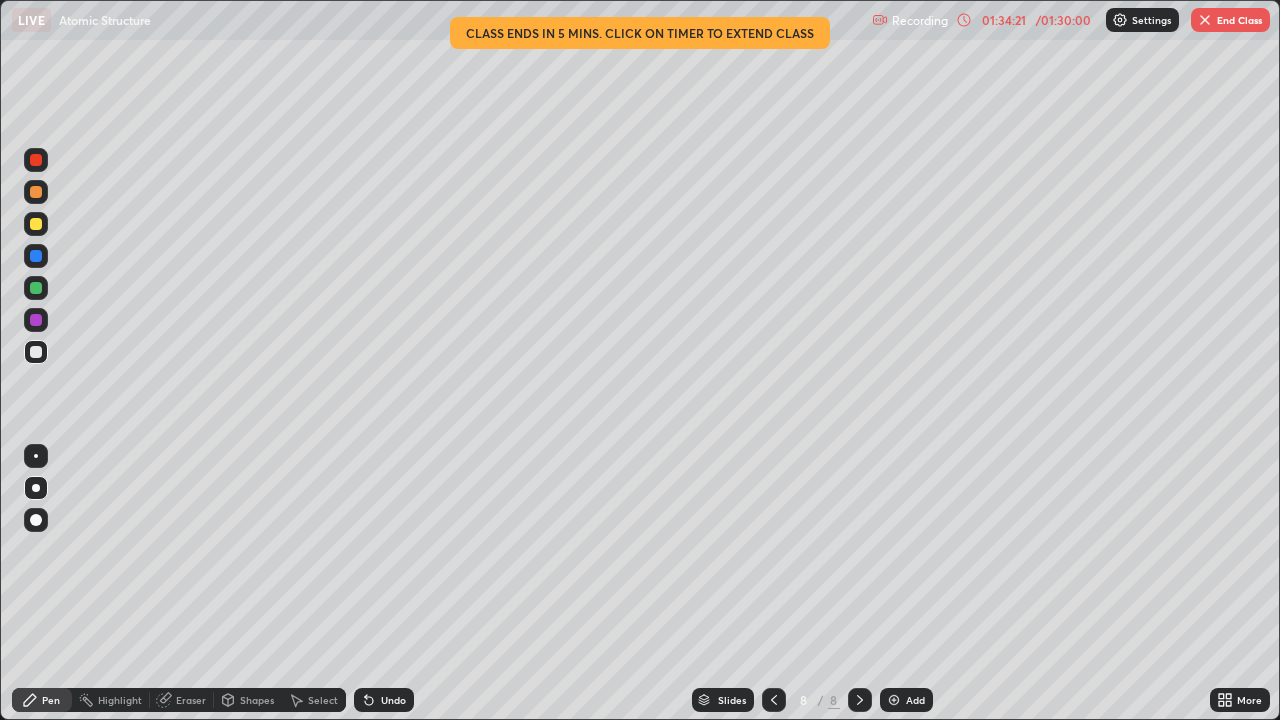 click on "End class? Are you sure you want to end the class? You won’t be able to edit once ended. End" at bounding box center [640, 1080] 